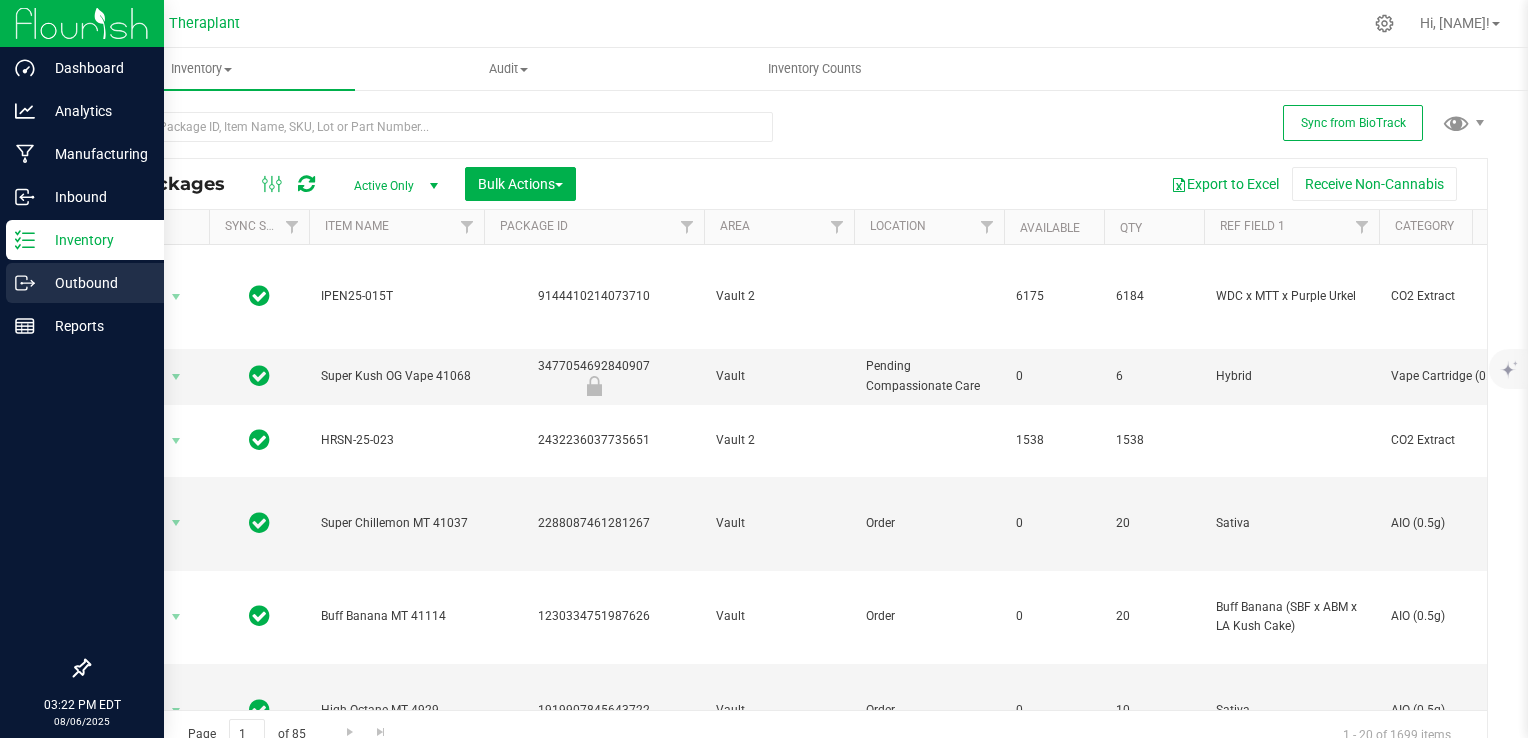 scroll, scrollTop: 0, scrollLeft: 0, axis: both 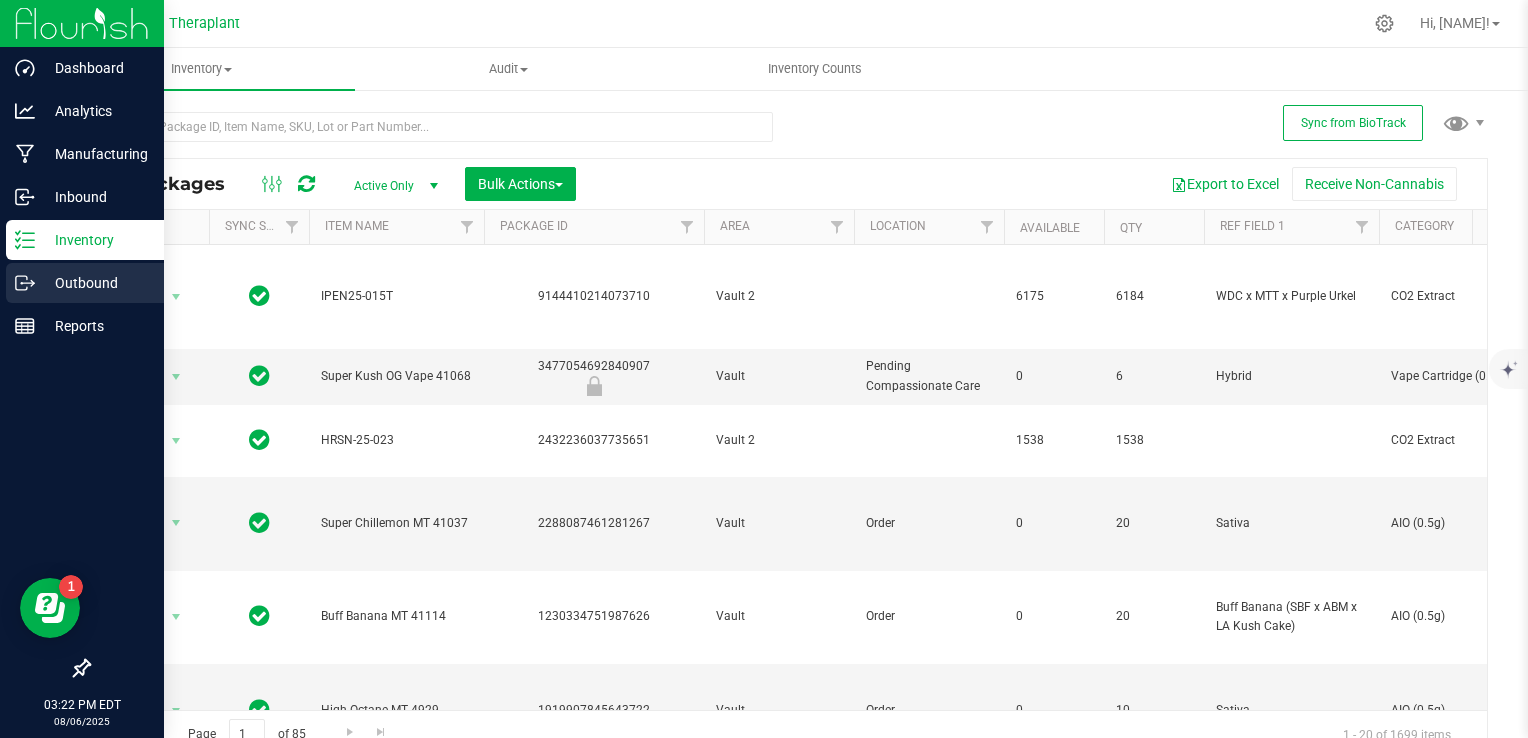 click on "Outbound" at bounding box center (95, 283) 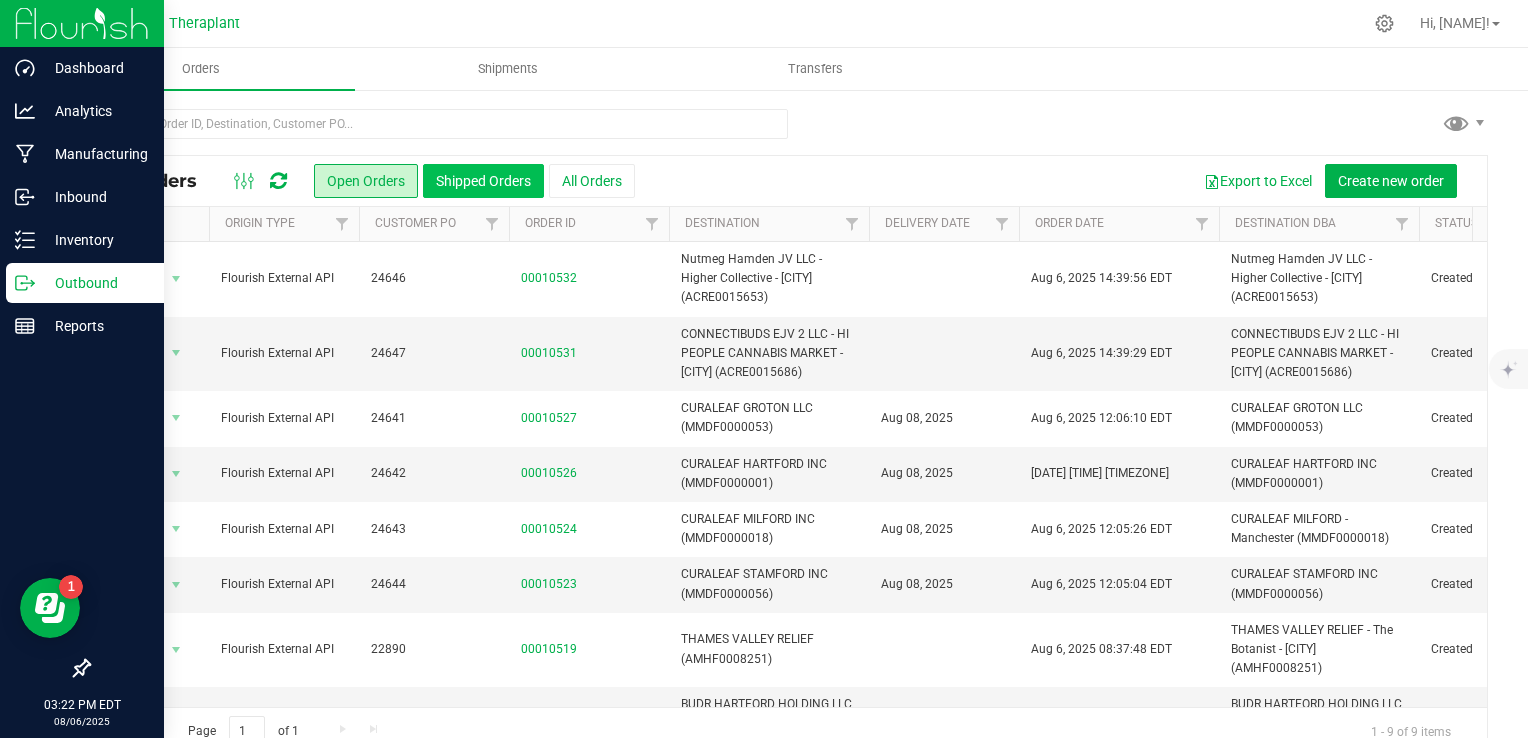 click on "Shipped Orders" at bounding box center [483, 181] 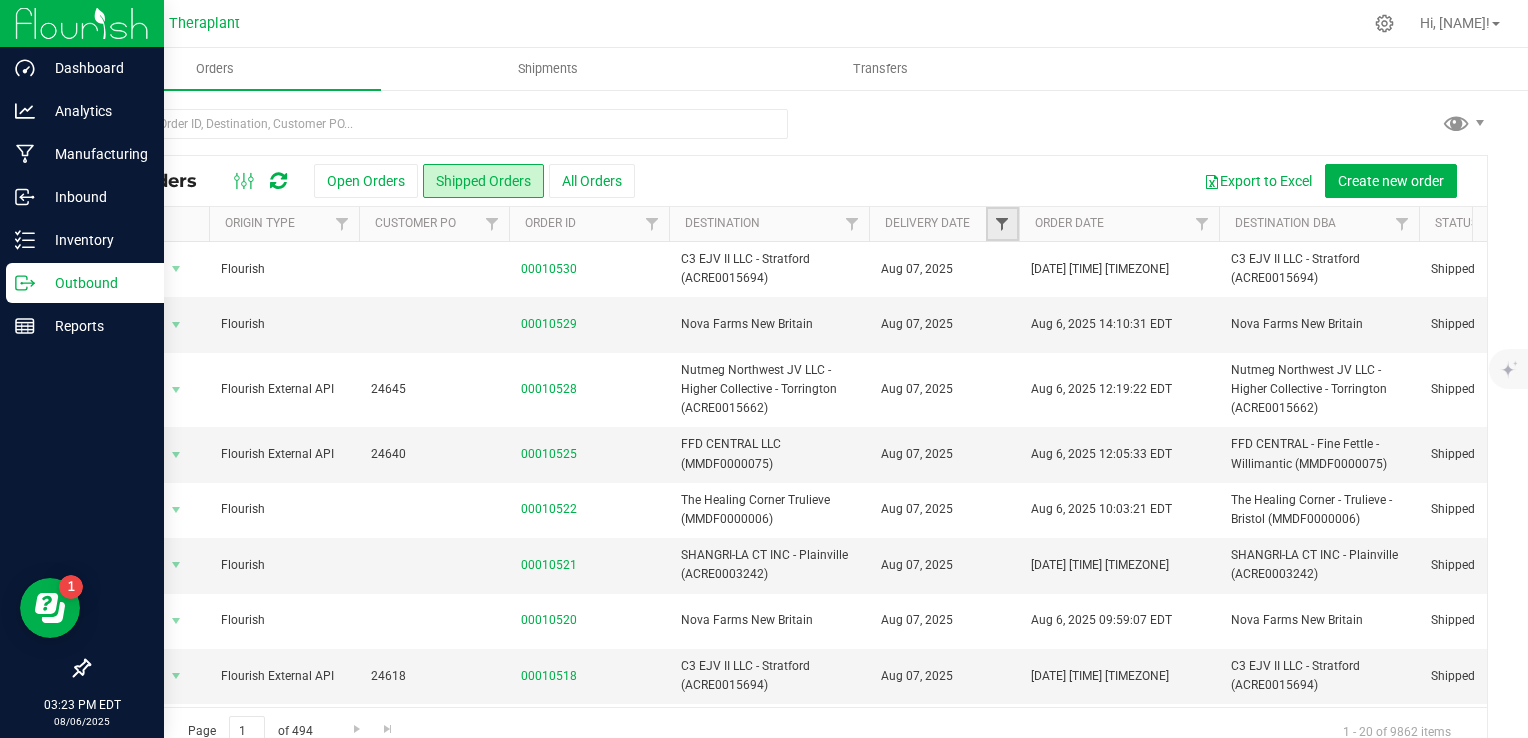click at bounding box center (1002, 224) 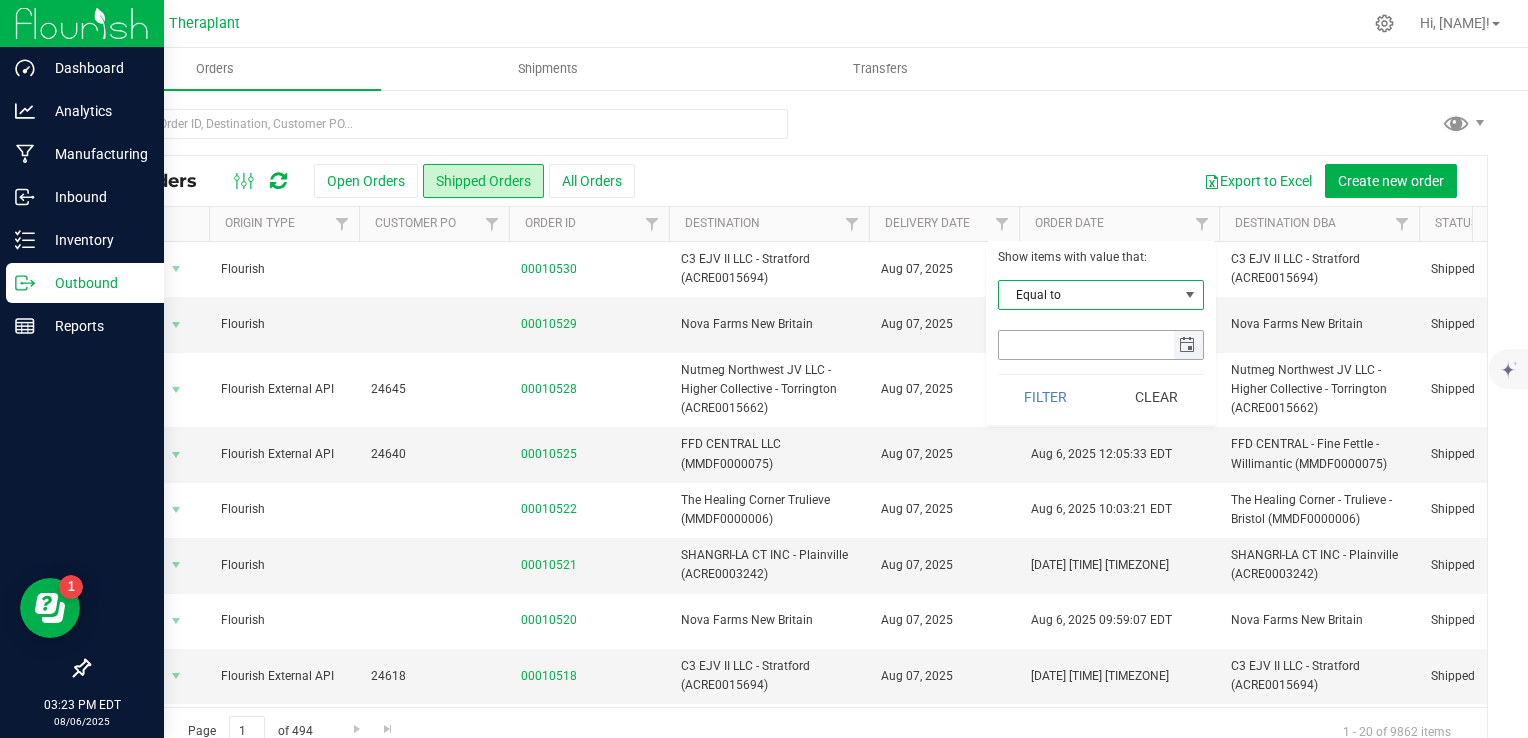 click at bounding box center (1187, 345) 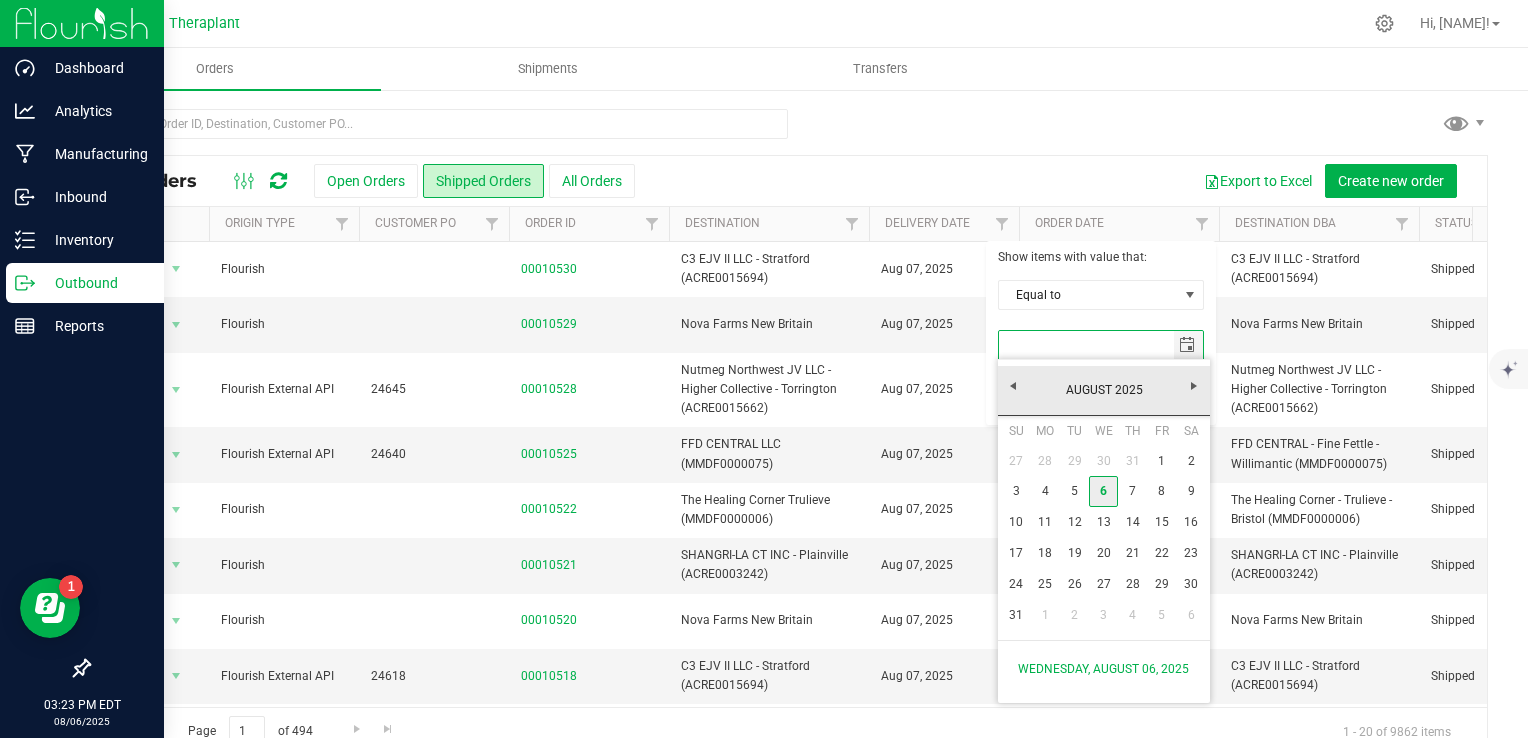 click on "6" at bounding box center [1103, 491] 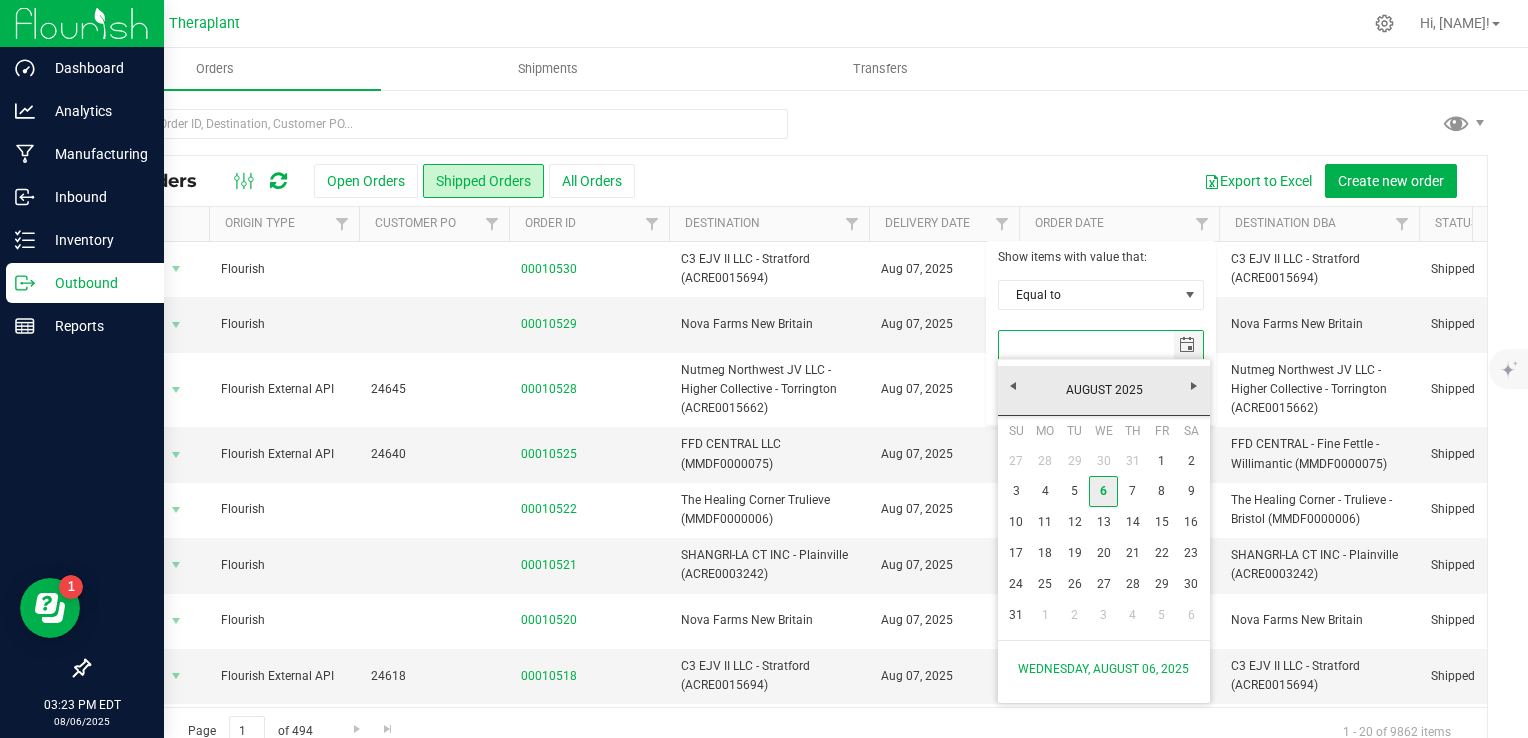type on "8/6/2025" 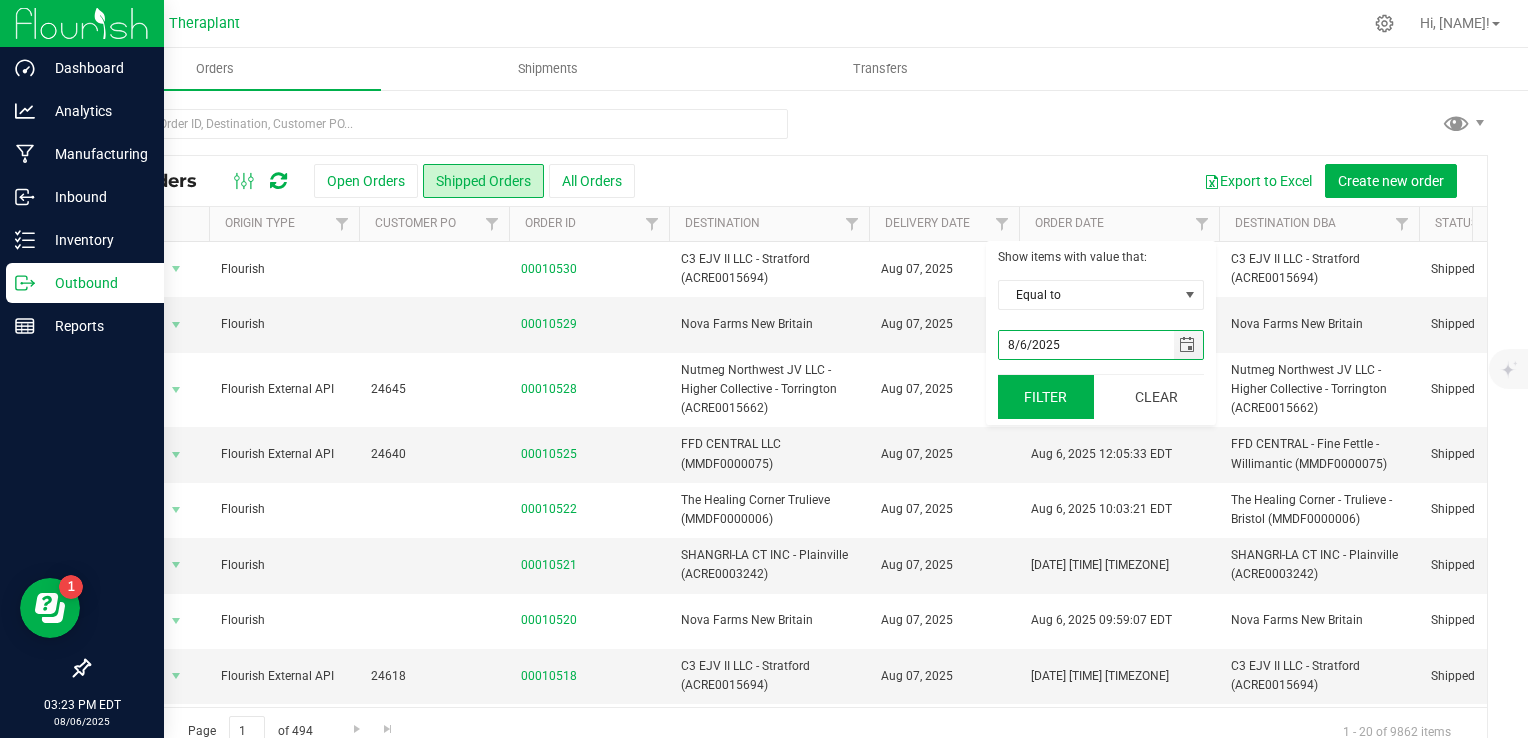 click on "Filter" at bounding box center (1046, 397) 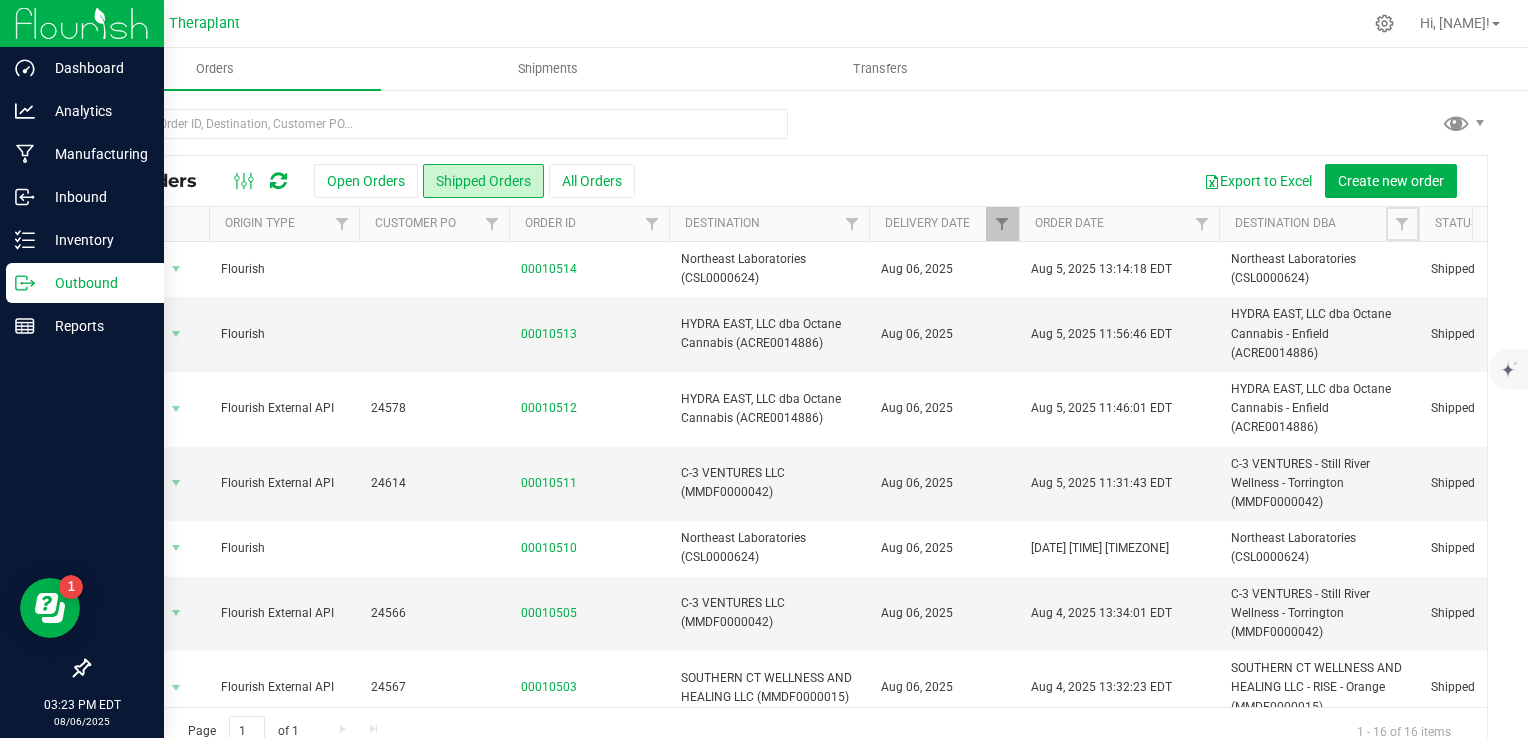 click at bounding box center (1402, 224) 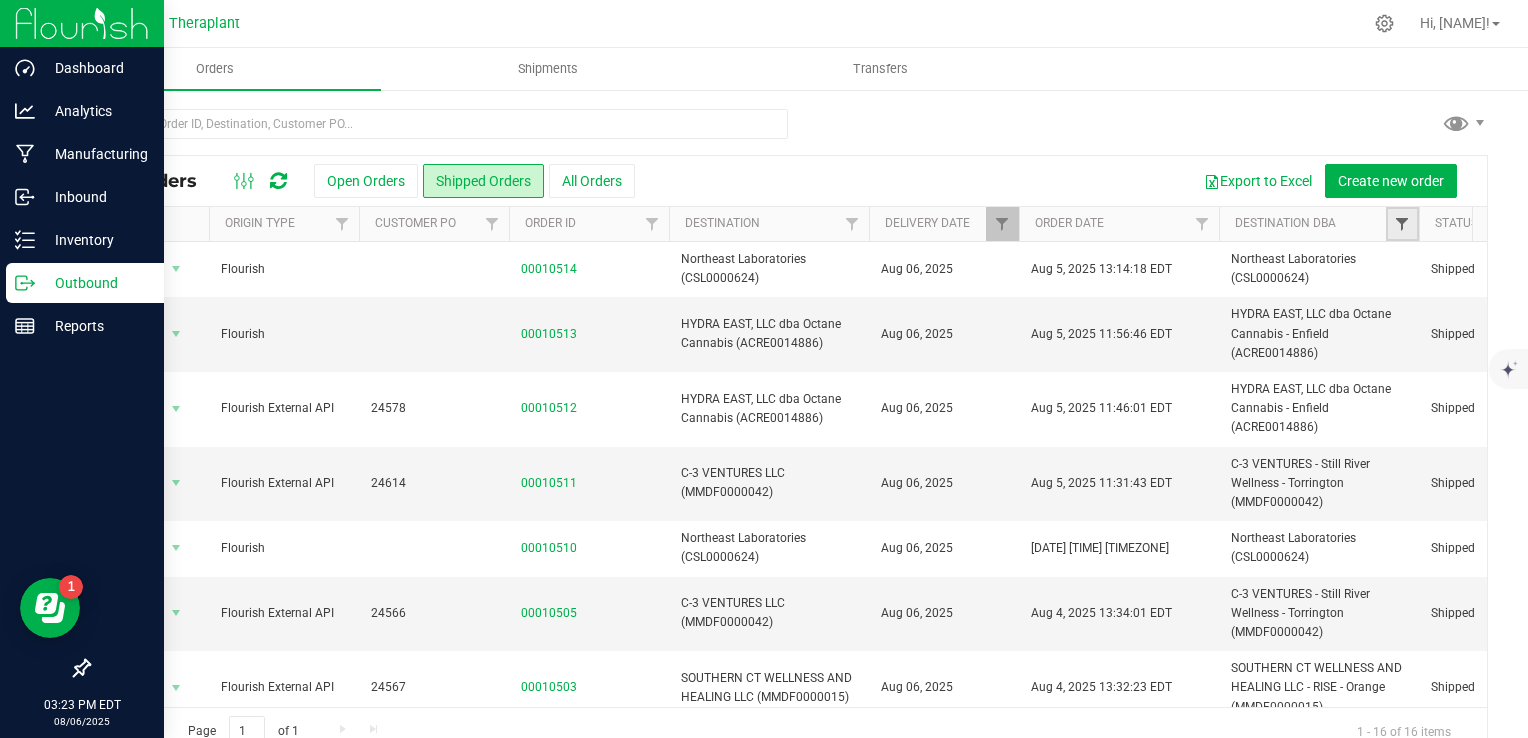 click at bounding box center (1402, 224) 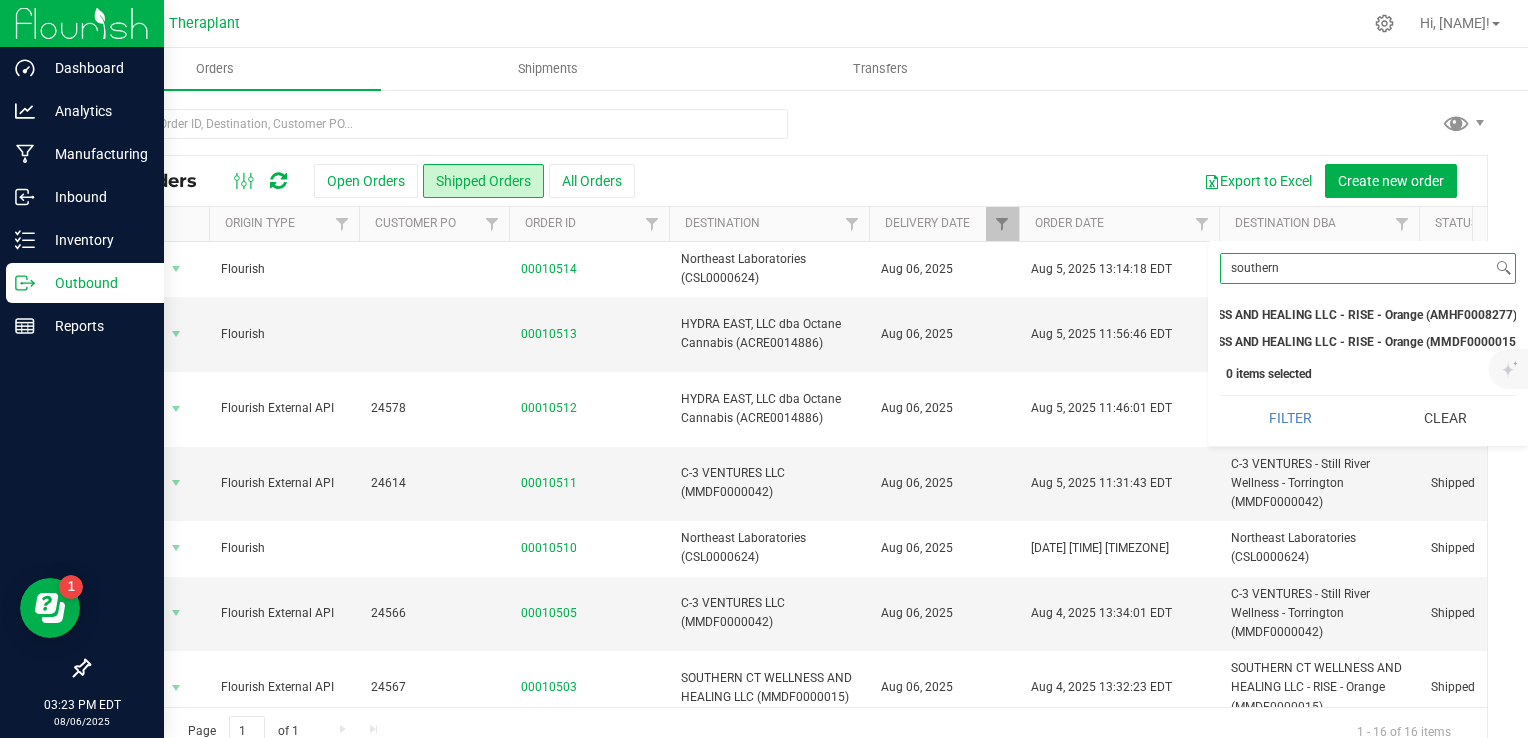 scroll, scrollTop: 0, scrollLeft: 0, axis: both 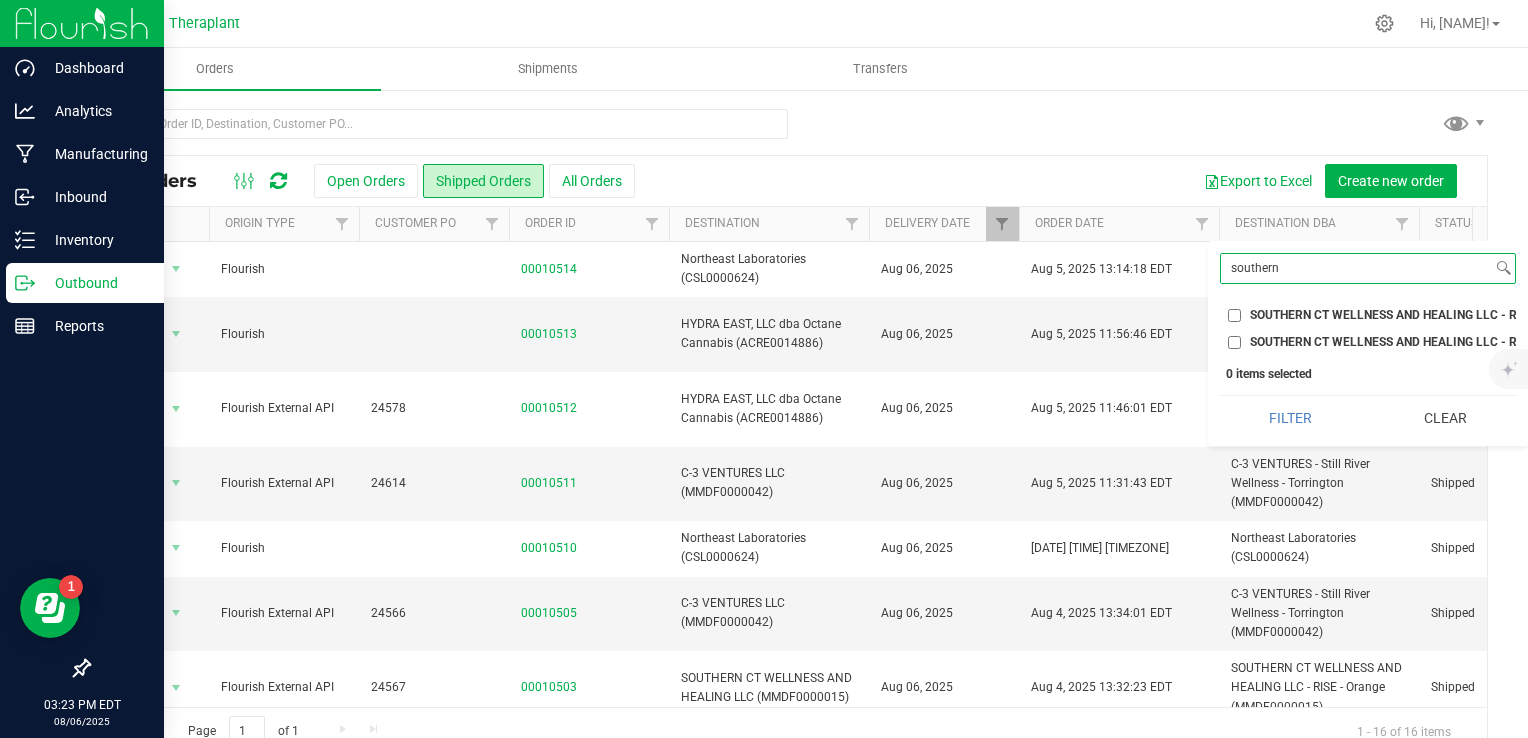 type on "southern" 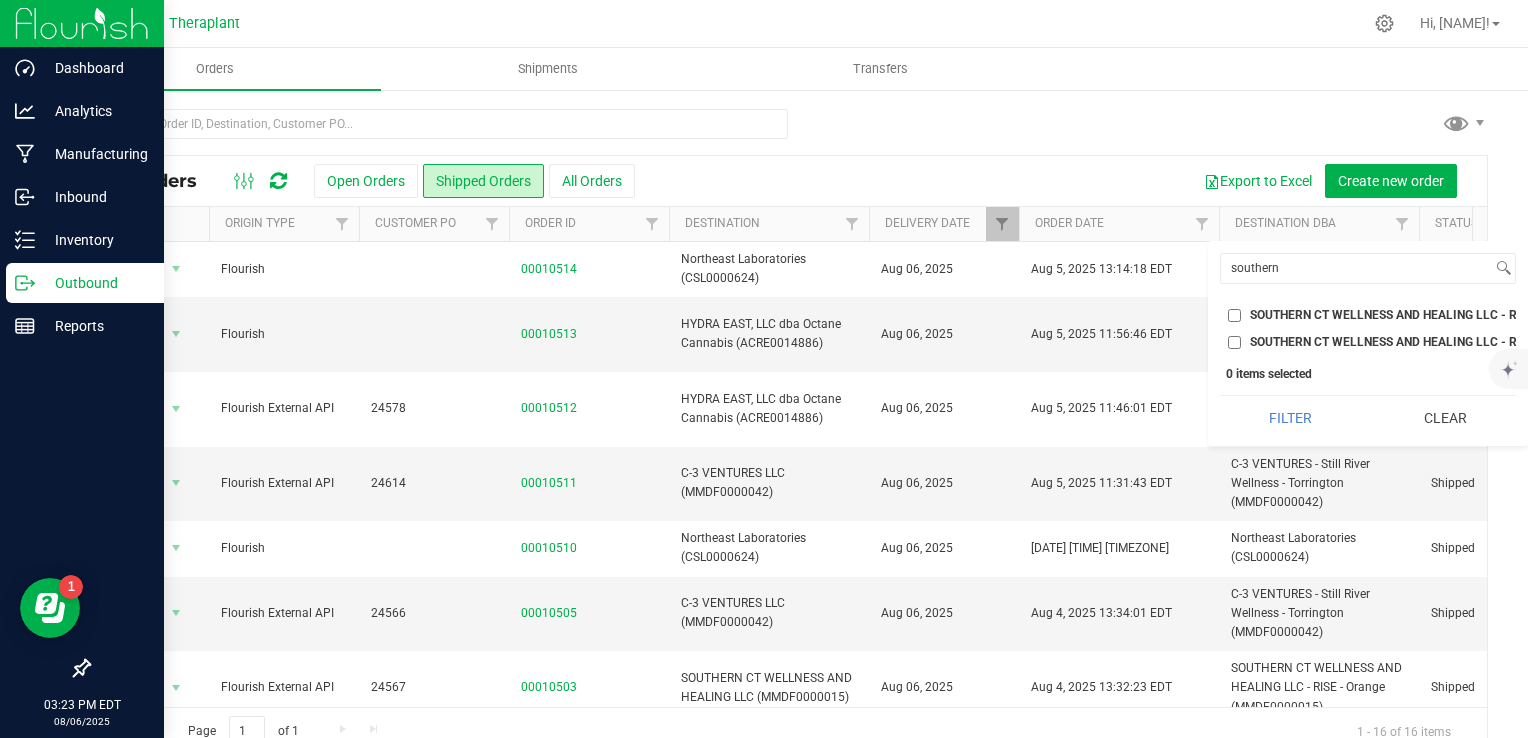 click on "SOUTHERN CT WELLNESS AND HEALING LLC - RISE - Orange (MMDF0000015)" at bounding box center (1234, 342) 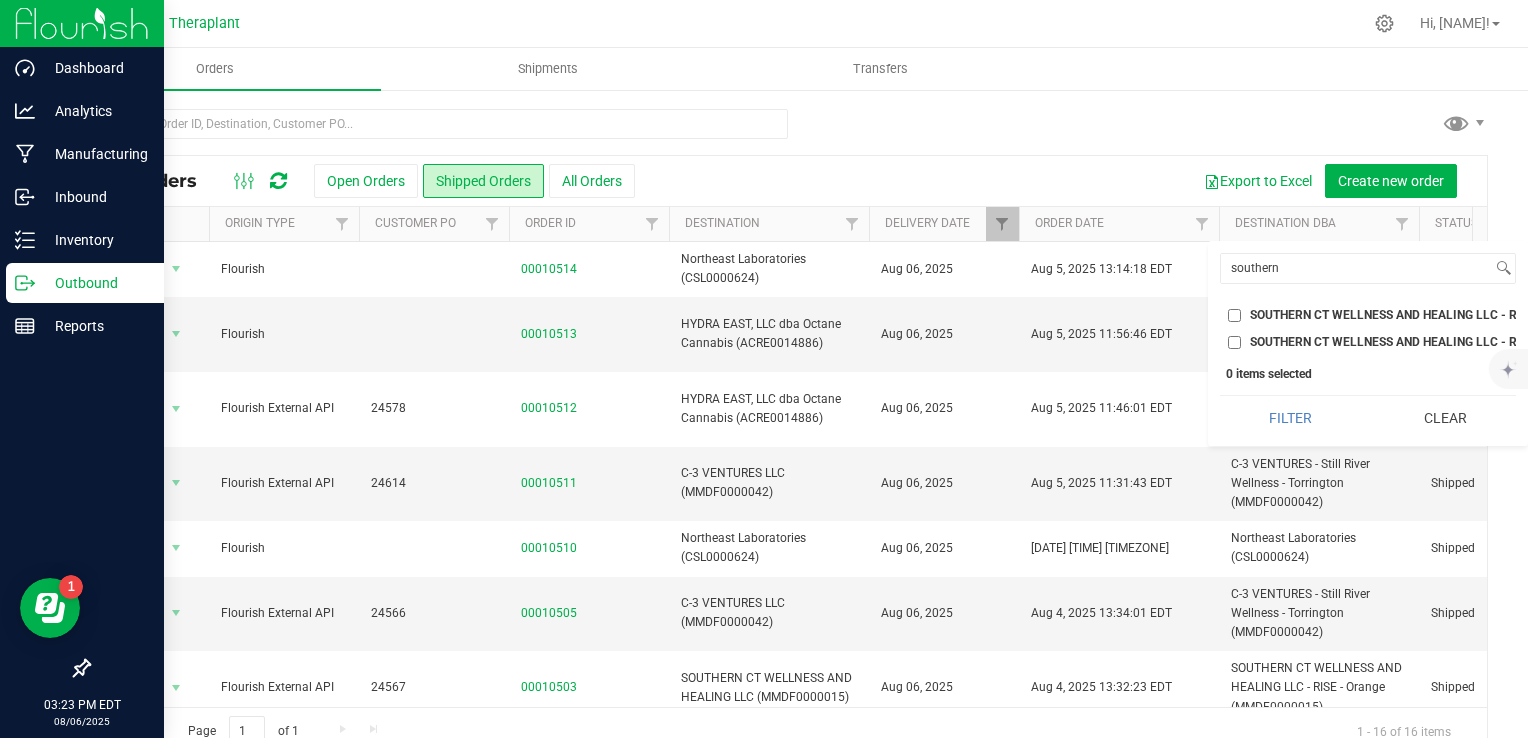 checkbox on "true" 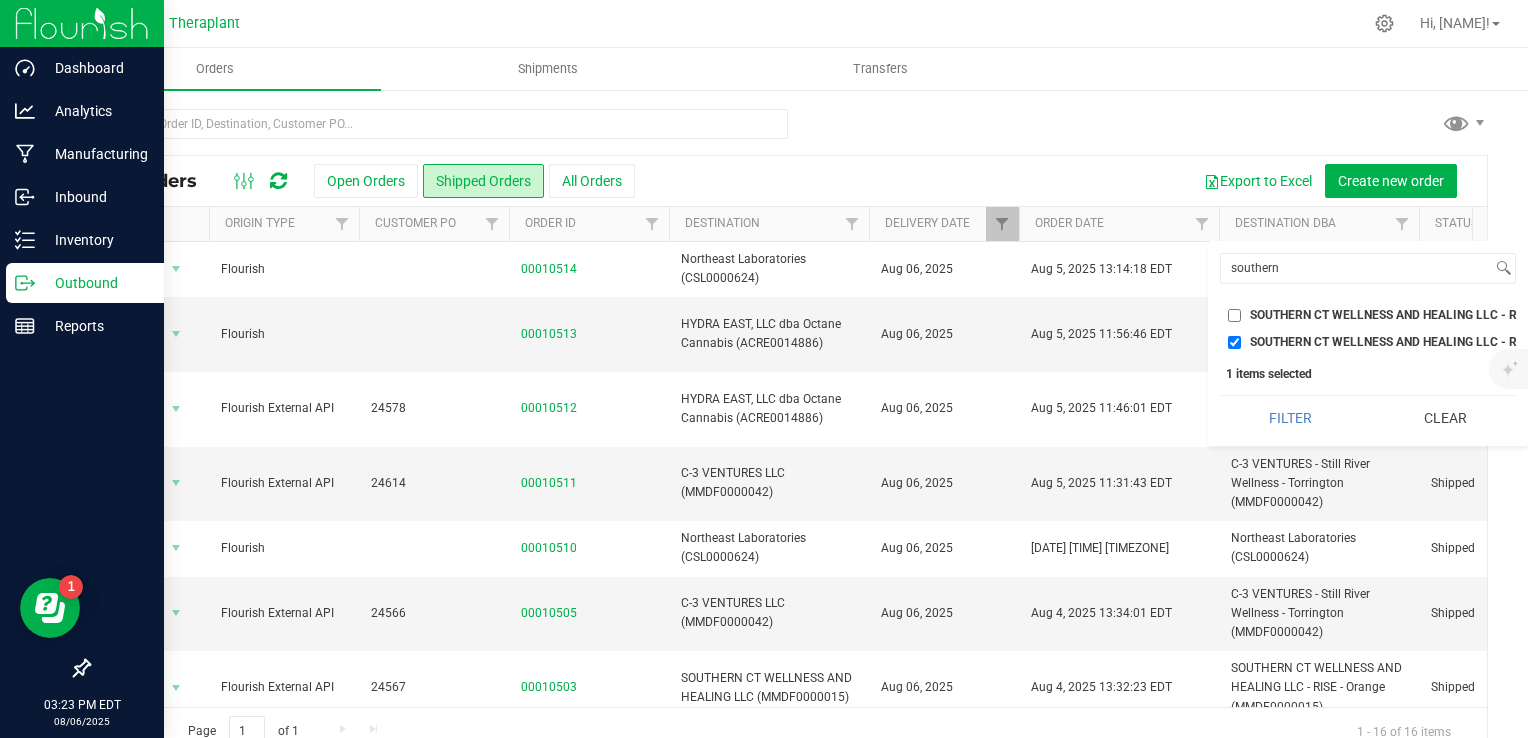 click on "southern Select All 56 Benton LLC - LUCKY BREAK CANNABIS - Bridgeport (ACFB0000056) ACREAGE CONNECTICUT RETAIL JV LLC - LIT - NEW HAVEN (ACRE0015697) ADVANCED GROW LABS LLC (MMPR0000001) AFFINITY HEALTH WELLNESS INC - Affinity - New Haven (MMDF0000057) Analytics Labs CT LLC (ACTL0000005) Awssom Ayr Wellness BLUEPOINT WELLNESS OF CONNECTICUT - RISE - Branford (AMHF0008250) BLUEPOINT WELLNESS OF CONNECTICUT - RISE - Branford (MMDF0000002) BLUEPOINT WELLNESS OF WESTPORT LLC (MMDF0000029) BT Cultivation (CULT0001) BT Hybrid Retail (HYBRETL0001) BT Lab (BTQA0001) BUDR Danbury (ACRE0015644) Budr Holding 2 - BUDR - West Hartford (ACRE0015670) Budr Holding 3 LLC - BUDR - Tolland (ACRE0015669) Budr Holding 6 LLC Budr Holding 6 LLC - BUDR - Stratford (AMHF0008281) C-3 VENTURES - Still River Wellness - Torrington (MMDF0000042) C3 EJV II LLC - Stratford (ACRE0015694) CARING NATURE LLC - Zen Leaf - Waterbury (MMDF0000007) CHILLAX LLC - The Liv - Newington (AMHF0002942) CHILLAX LLC - The Liv - Putnam (ACRE0004289) Verano" at bounding box center (1368, 343) 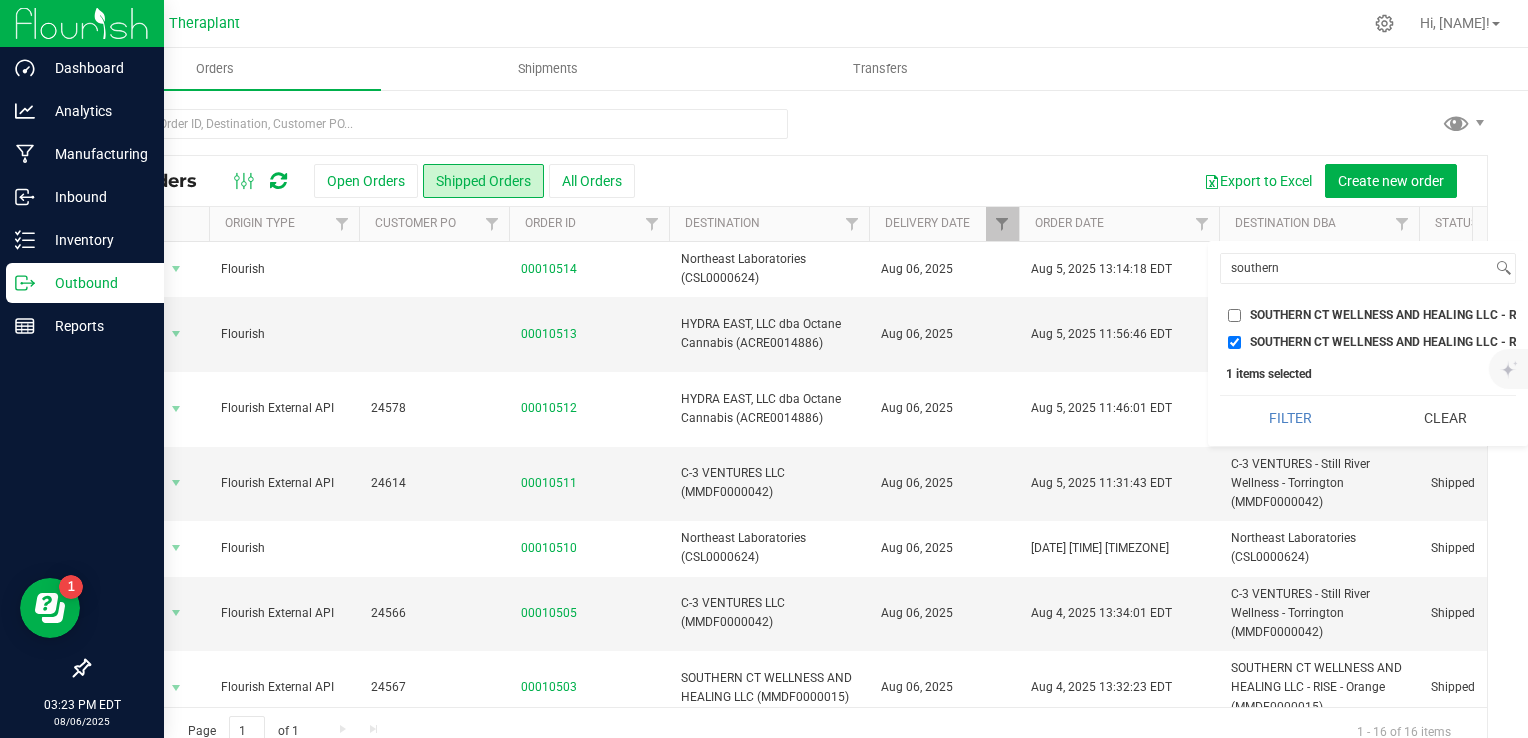 click on "SOUTHERN CT WELLNESS AND HEALING LLC - RISE - Orange (AMHF0008277)" at bounding box center (1234, 315) 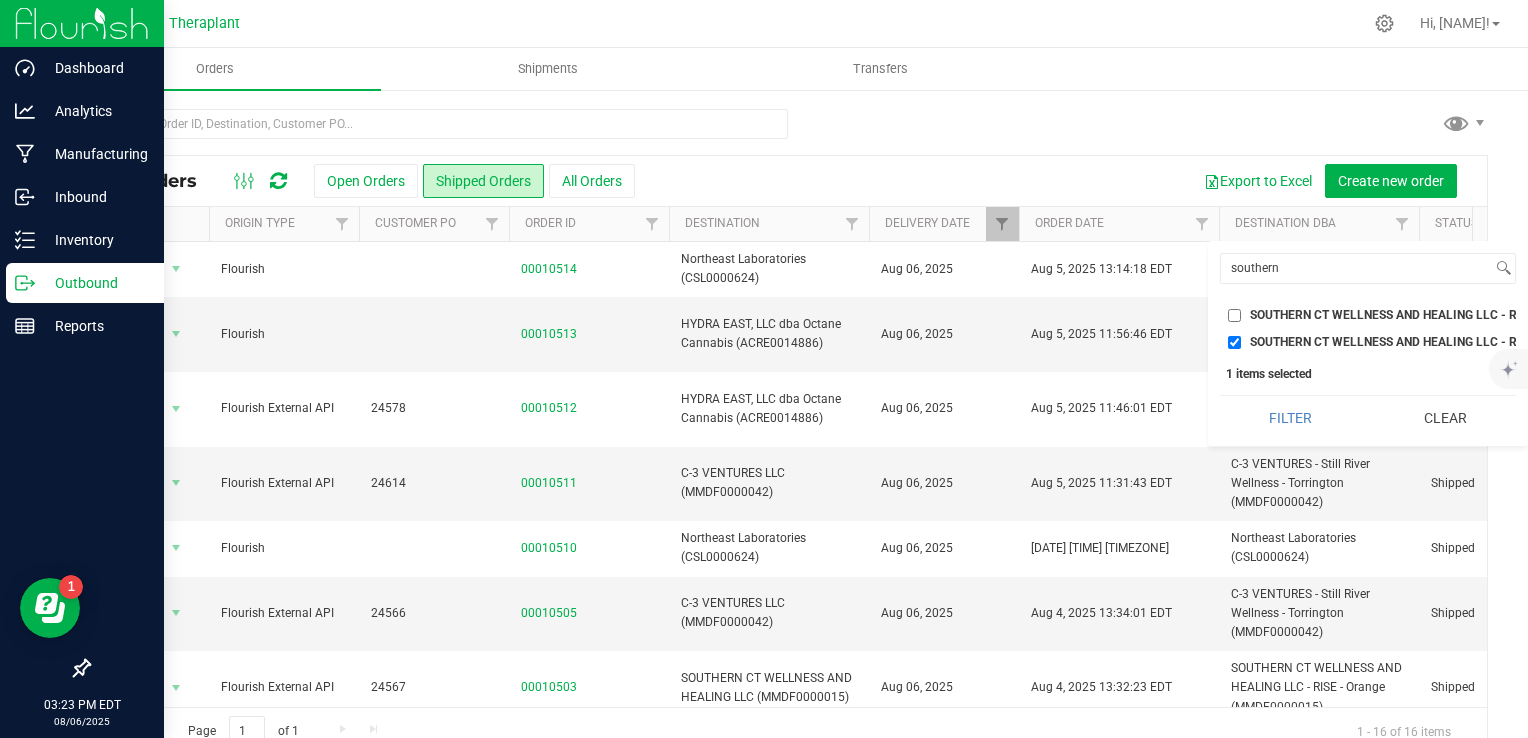 checkbox on "true" 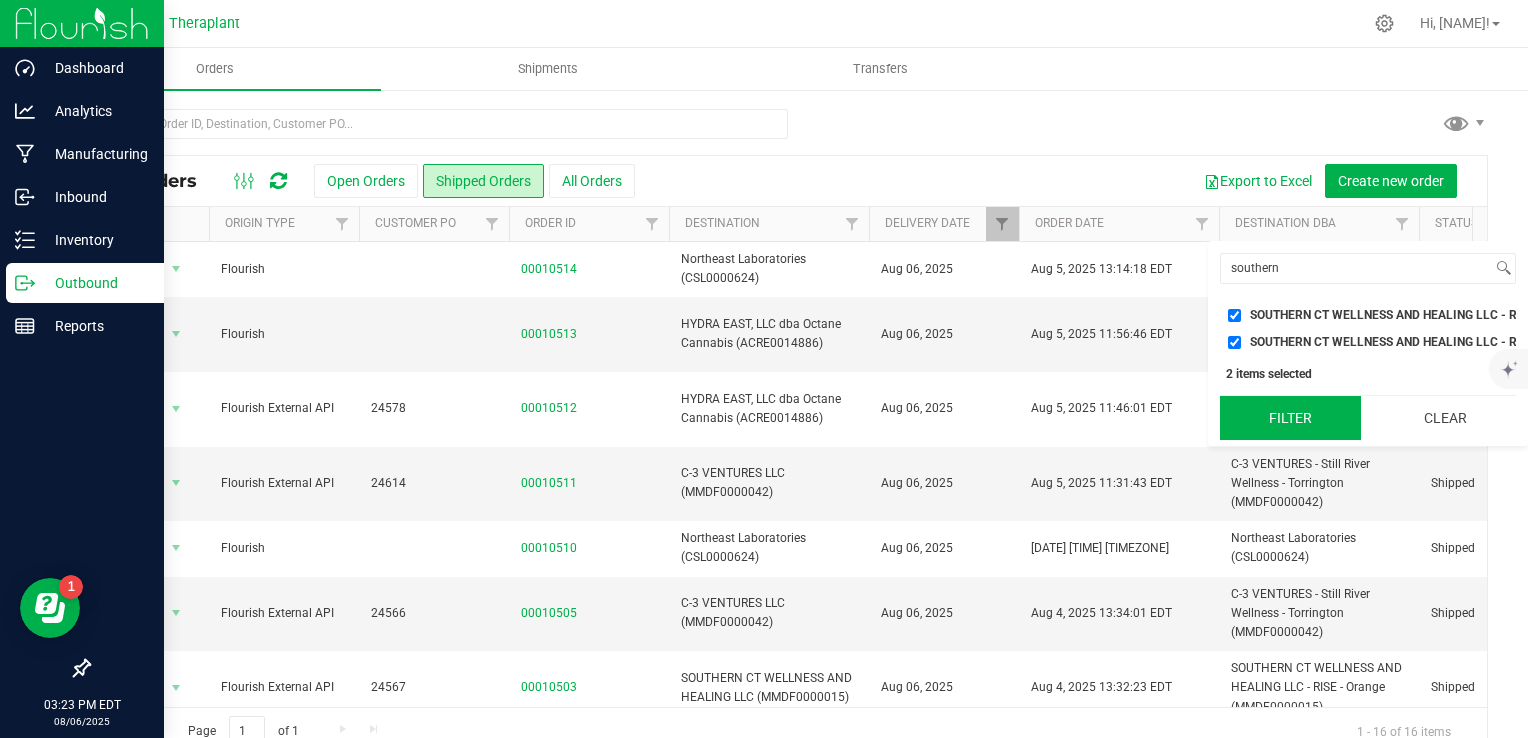 click on "Filter" at bounding box center [1290, 418] 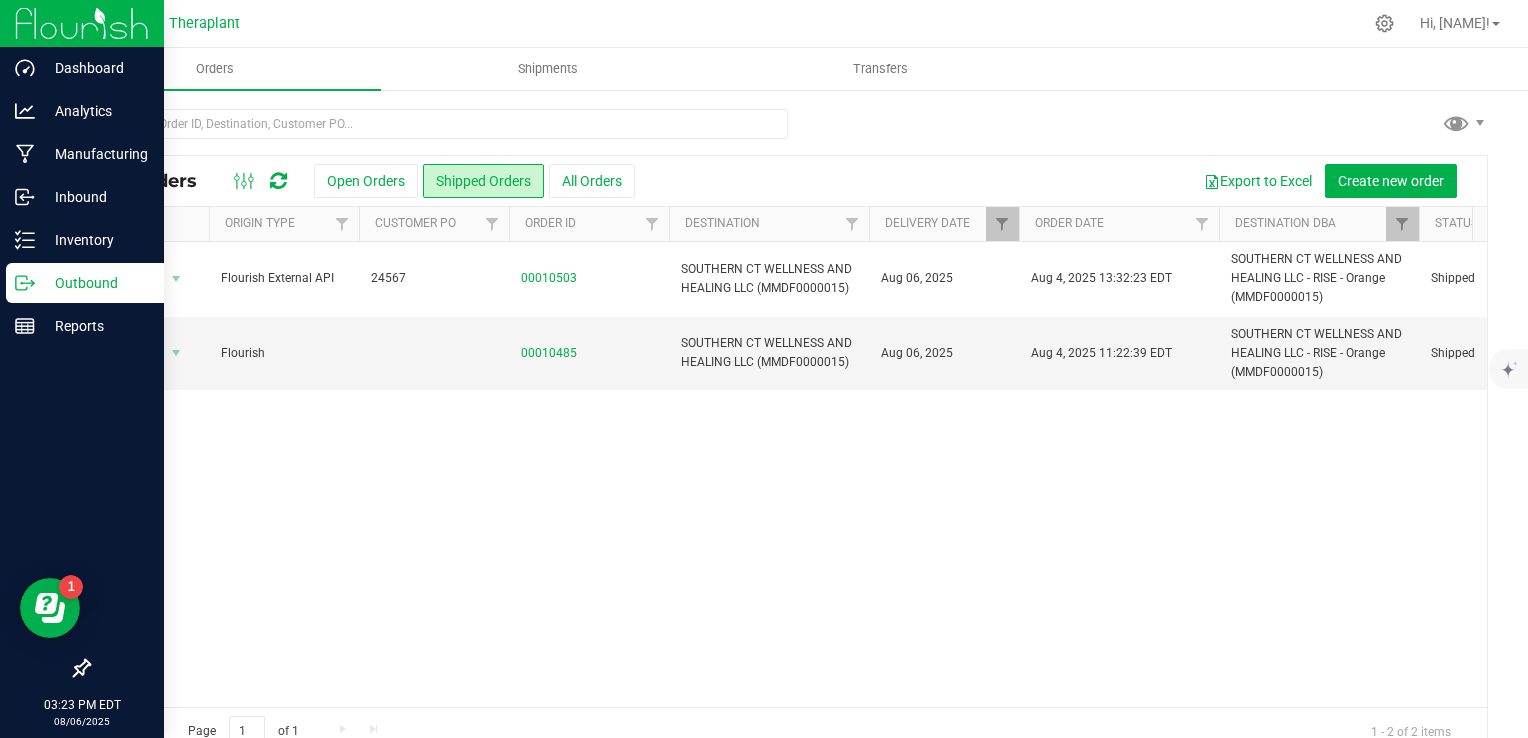 scroll, scrollTop: 0, scrollLeft: 180, axis: horizontal 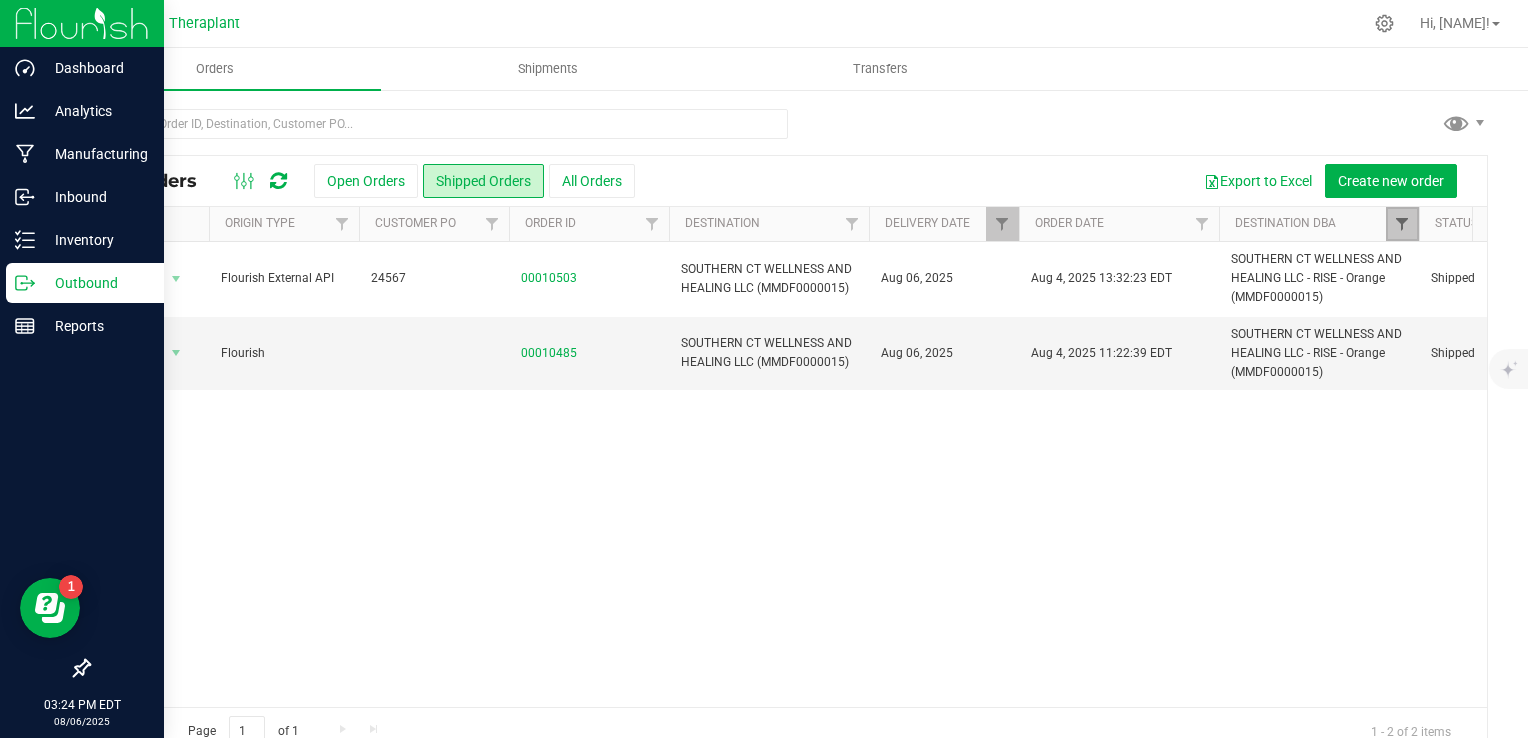 click at bounding box center [1402, 224] 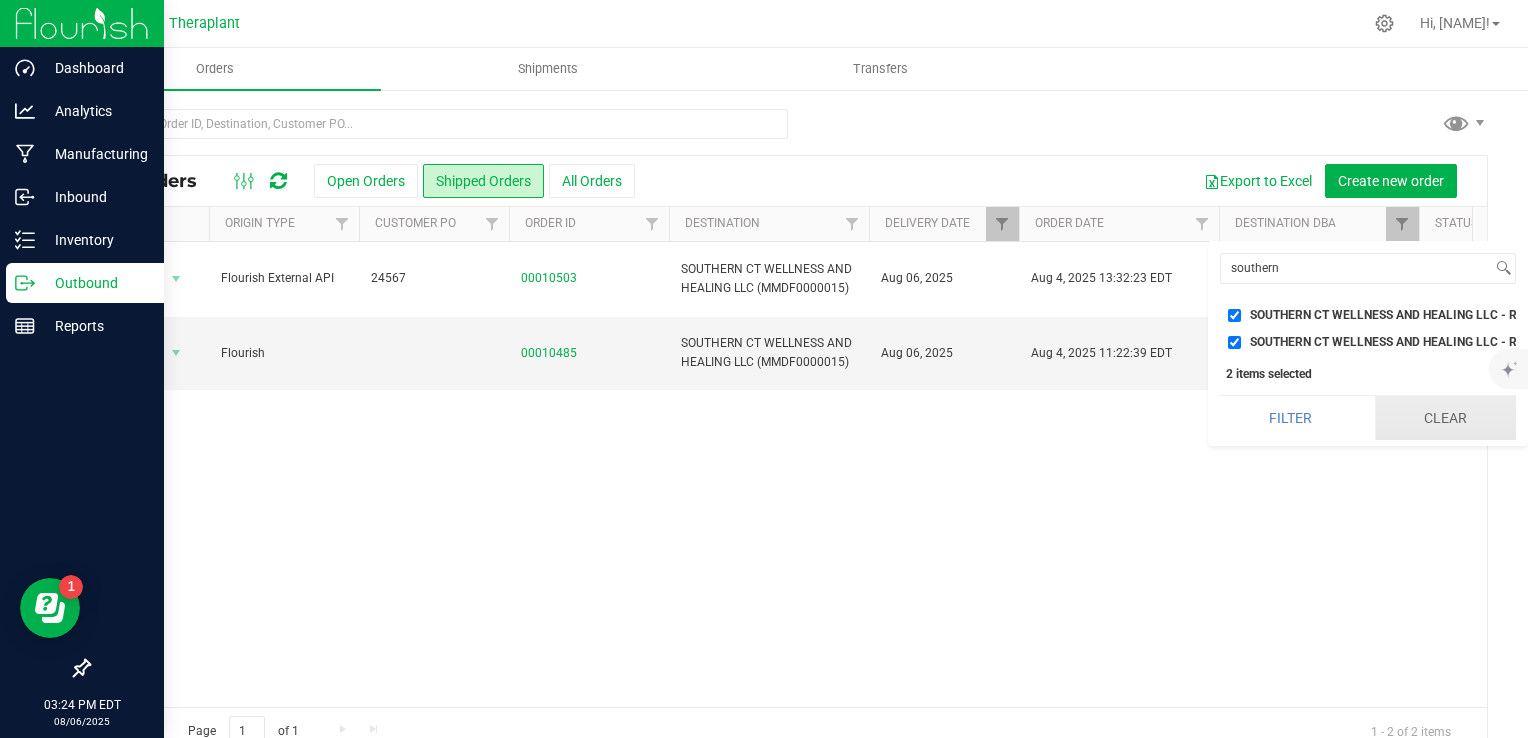 click on "Clear" at bounding box center [1445, 418] 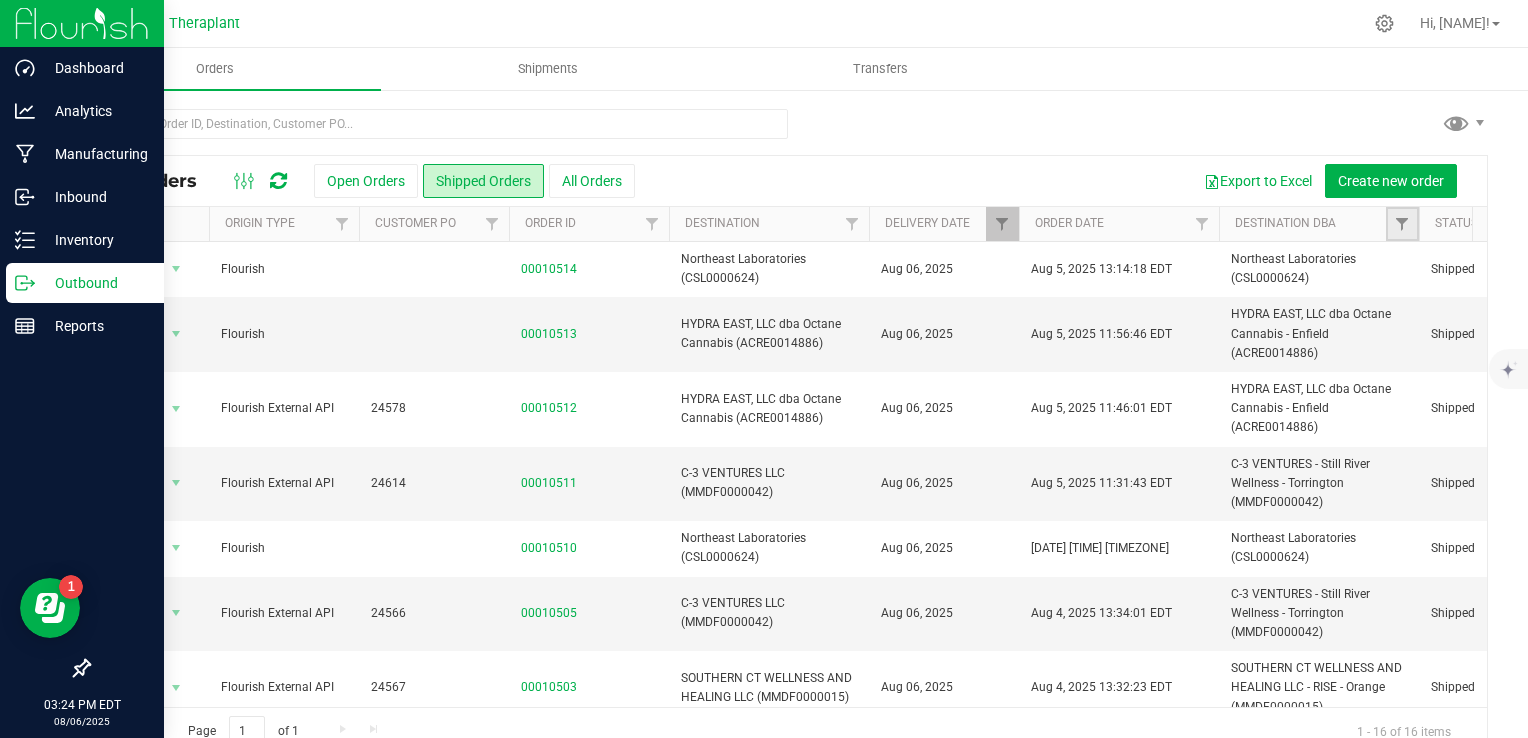 click at bounding box center [1402, 224] 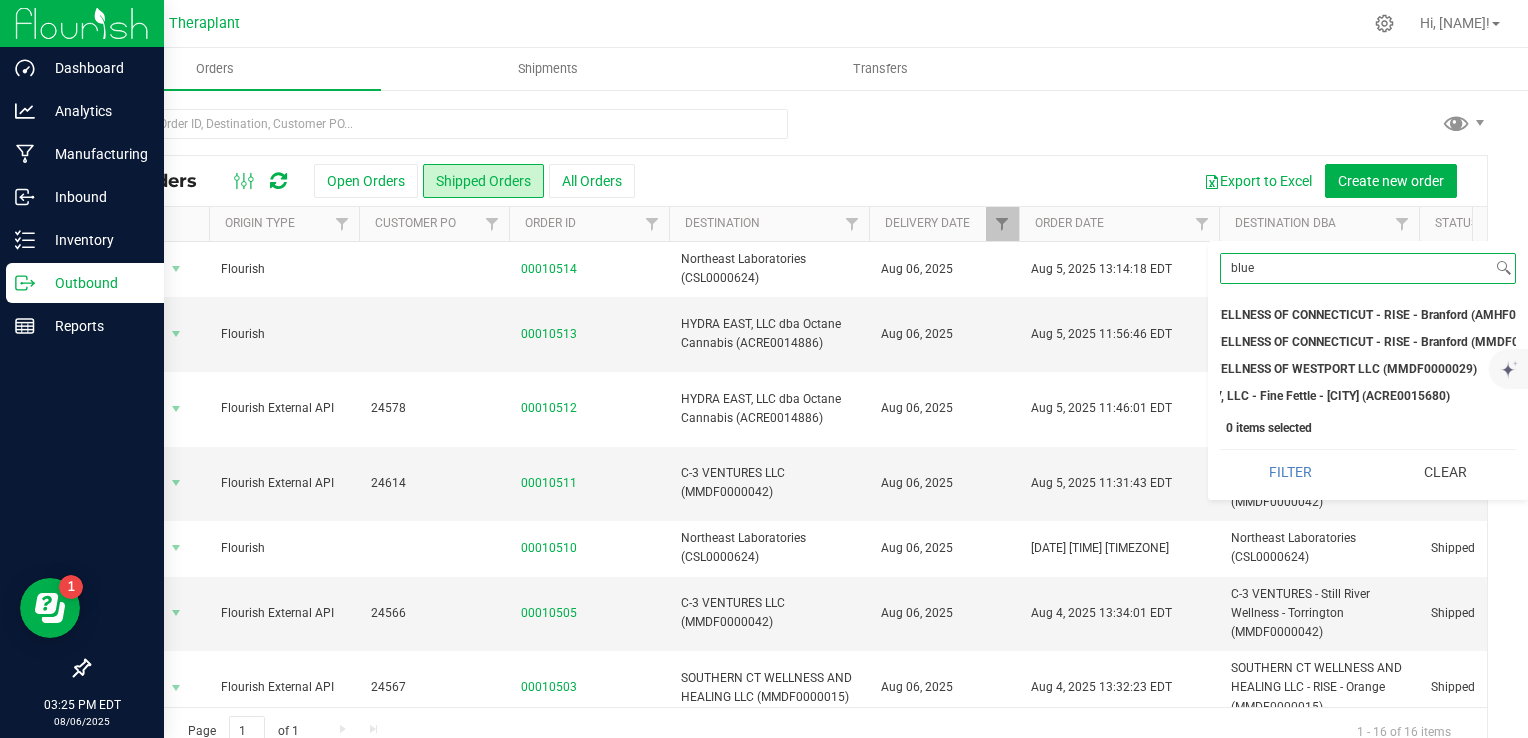 scroll, scrollTop: 0, scrollLeft: 0, axis: both 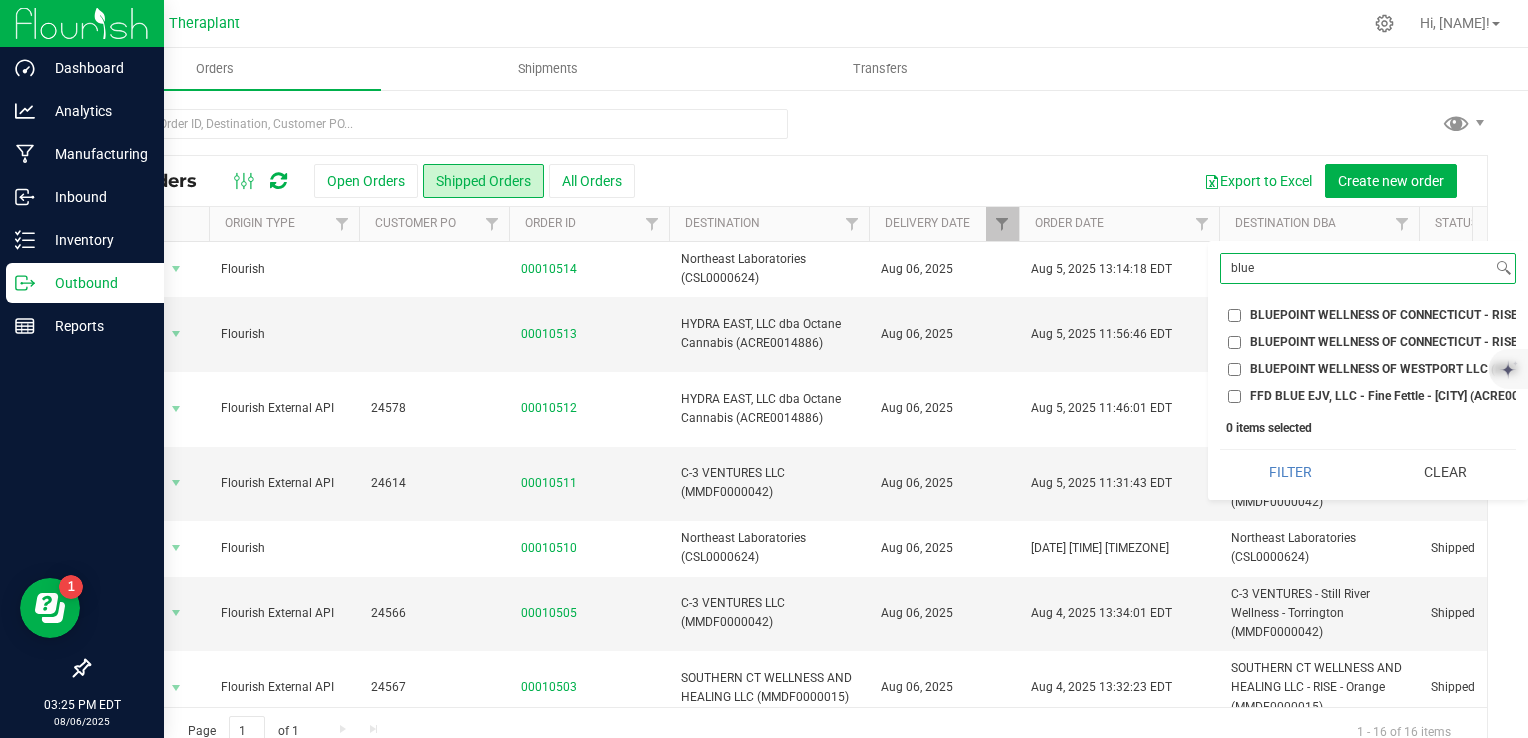 type on "blue" 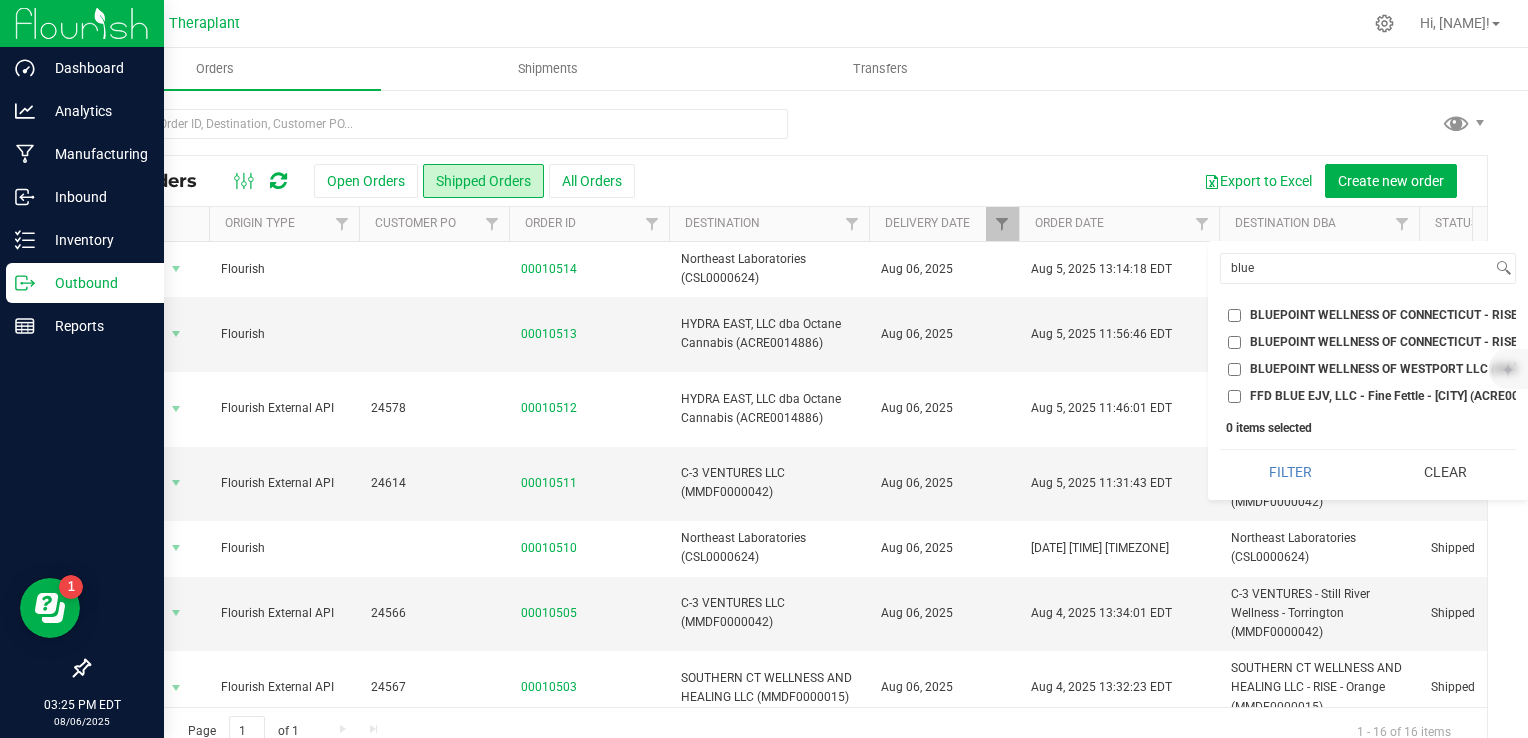click on "BLUEPOINT WELLNESS OF CONNECTICUT - RISE - Branford (MMDF0000002)" at bounding box center (1234, 342) 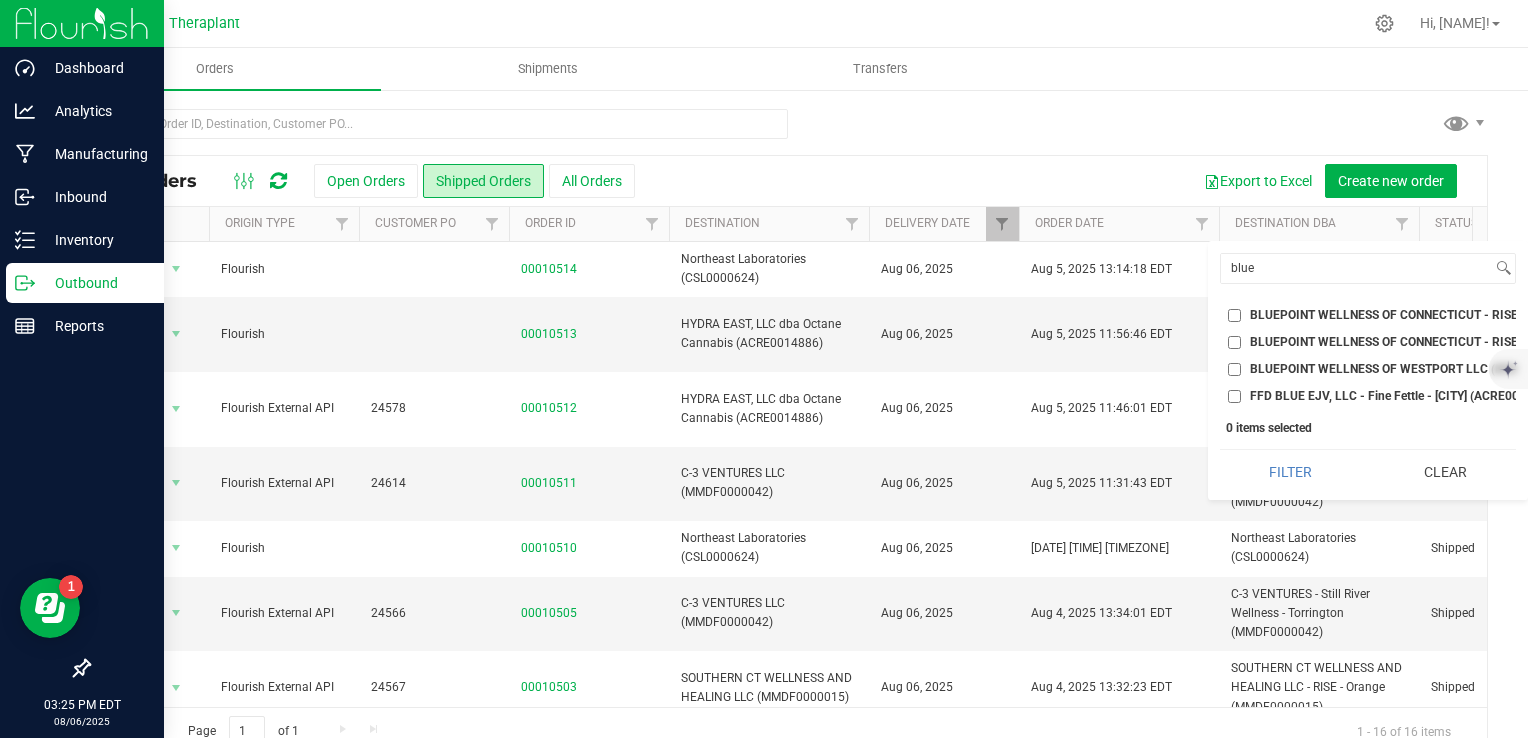checkbox on "true" 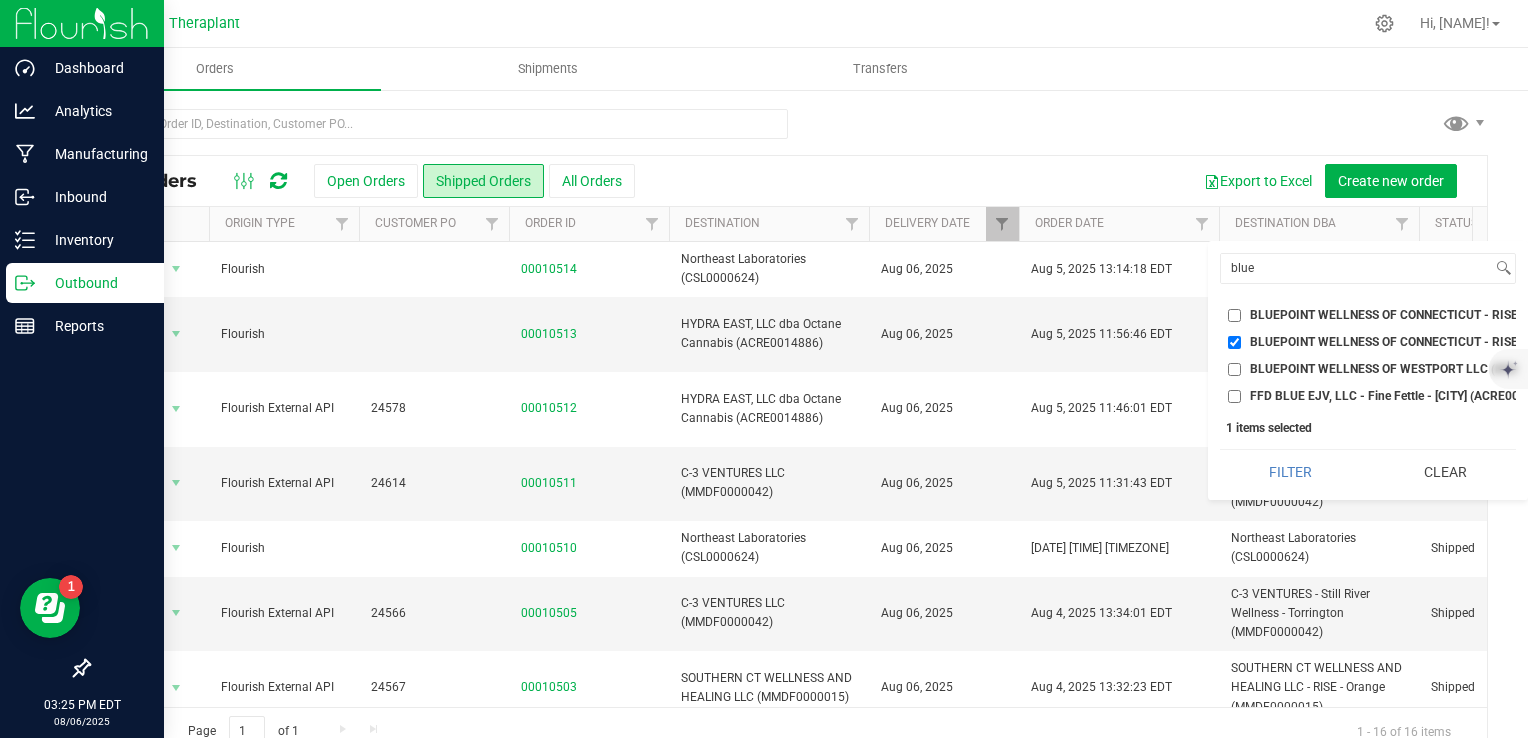 click on "BLUEPOINT WELLNESS OF CONNECTICUT - RISE - Branford (AMHF0008250)" at bounding box center [1234, 315] 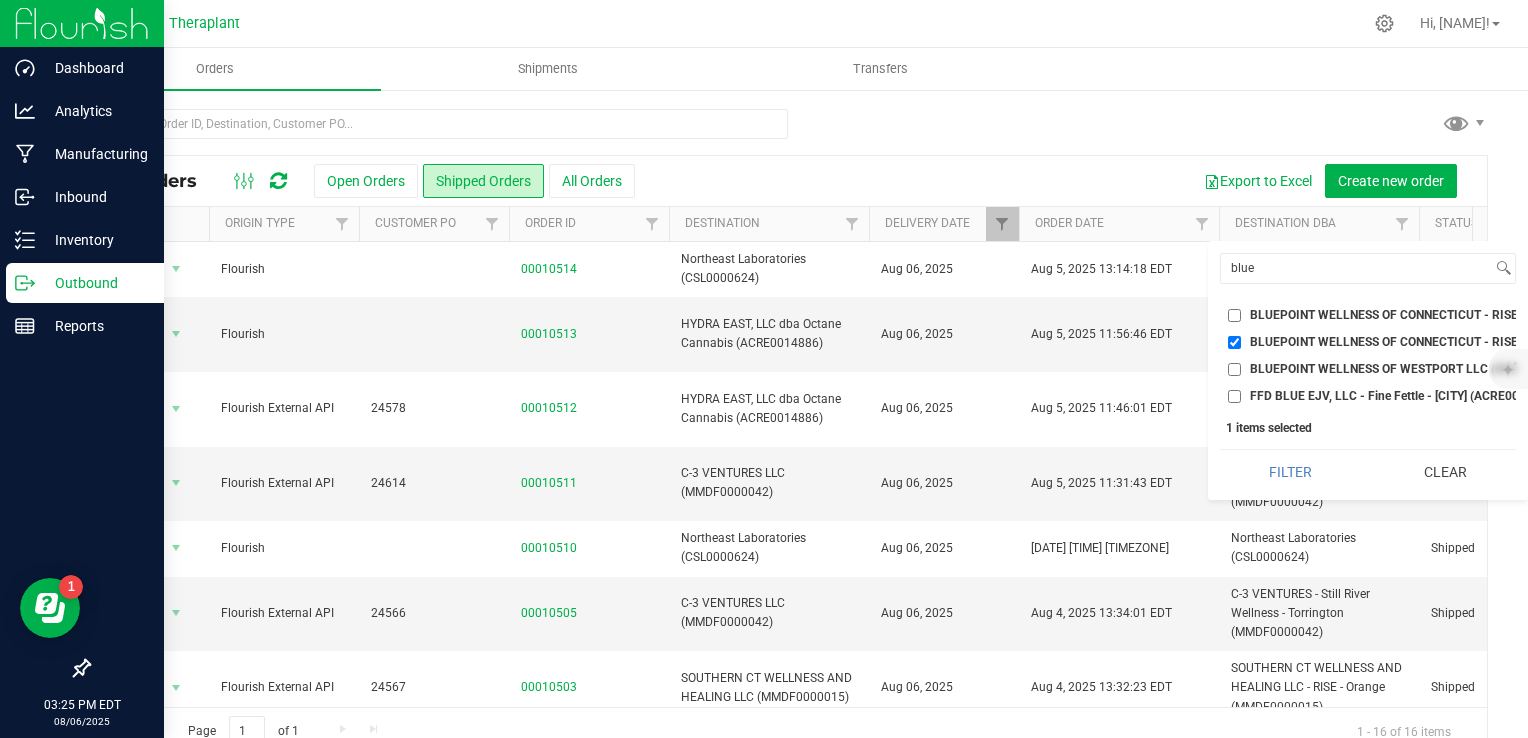 checkbox on "true" 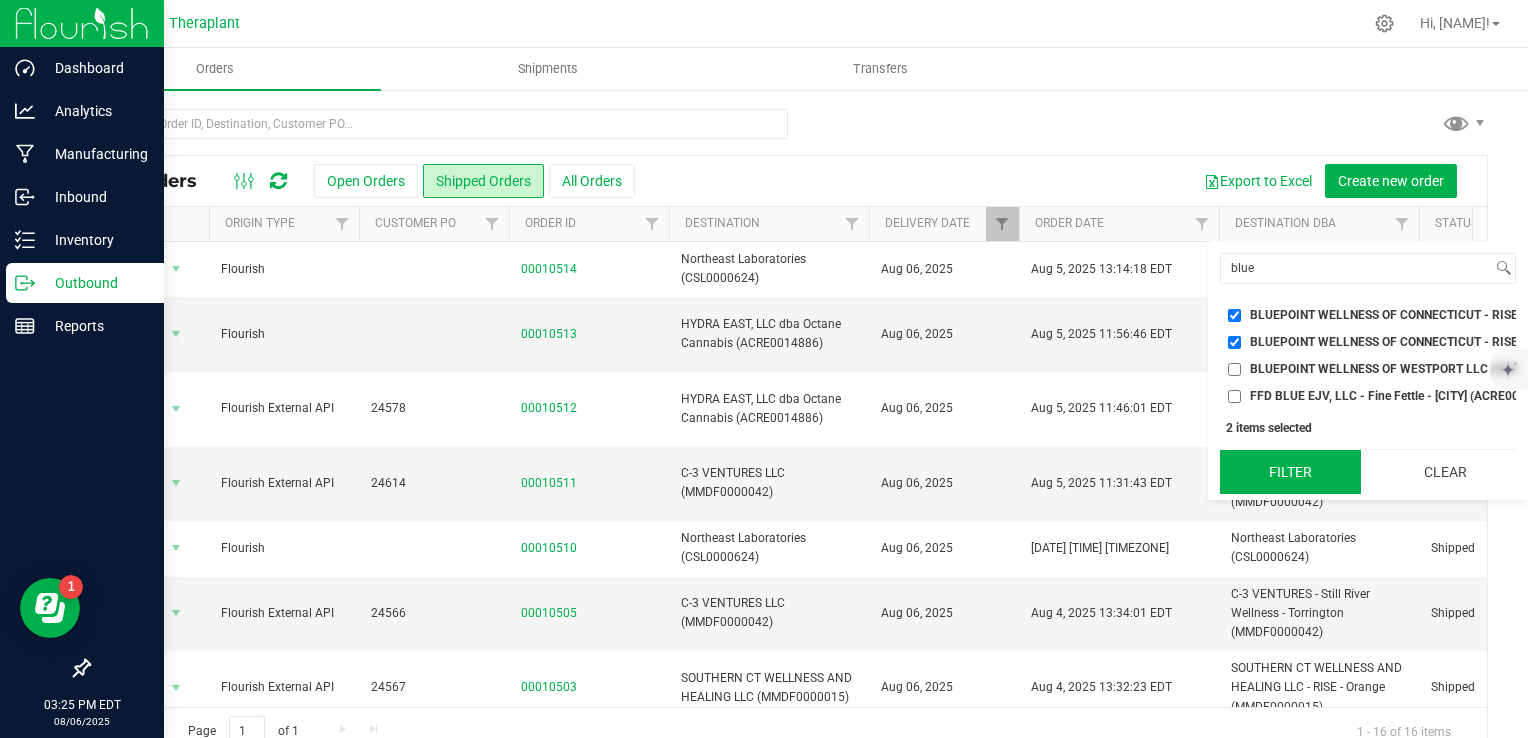 drag, startPoint x: 1292, startPoint y: 494, endPoint x: 1273, endPoint y: 474, distance: 27.58623 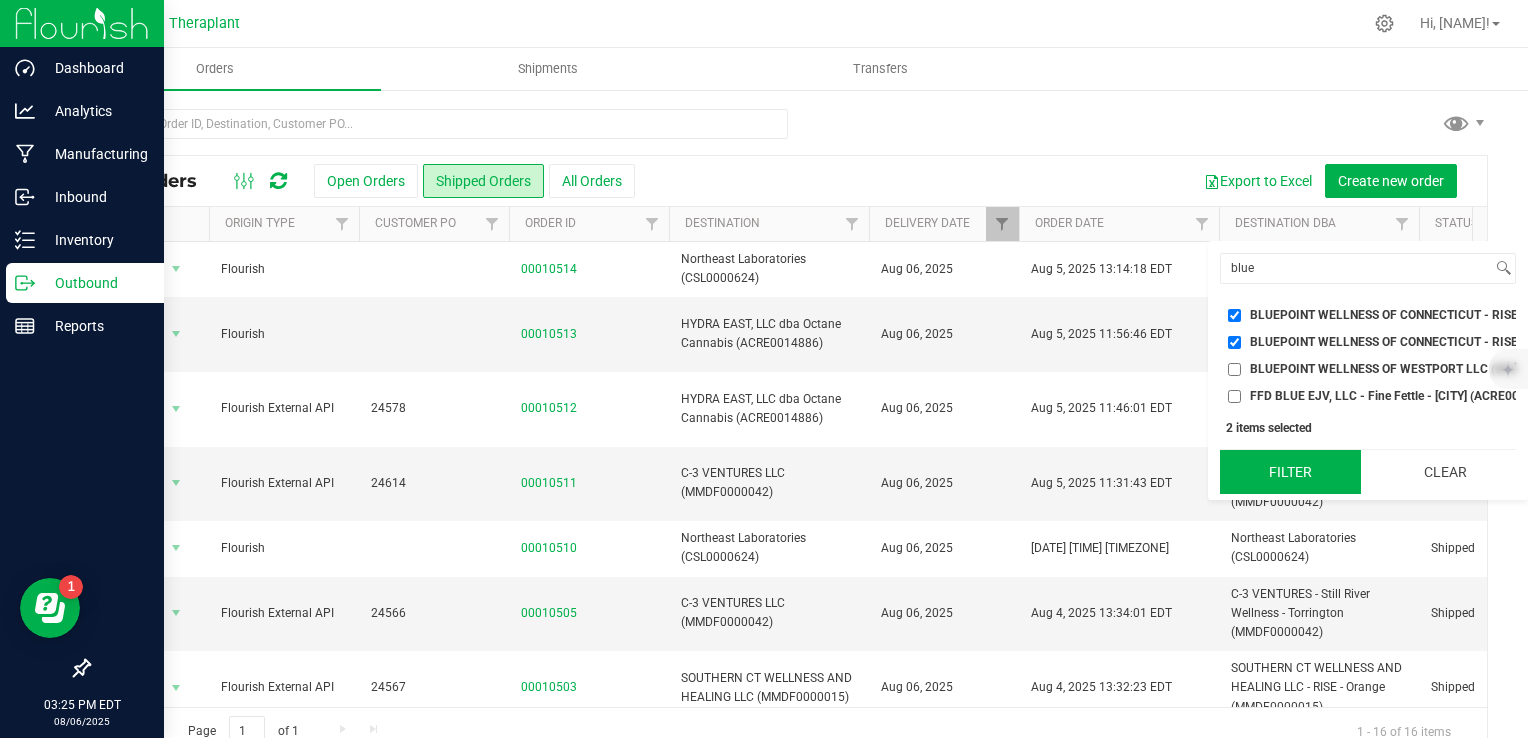 click on "Filter" at bounding box center (1290, 472) 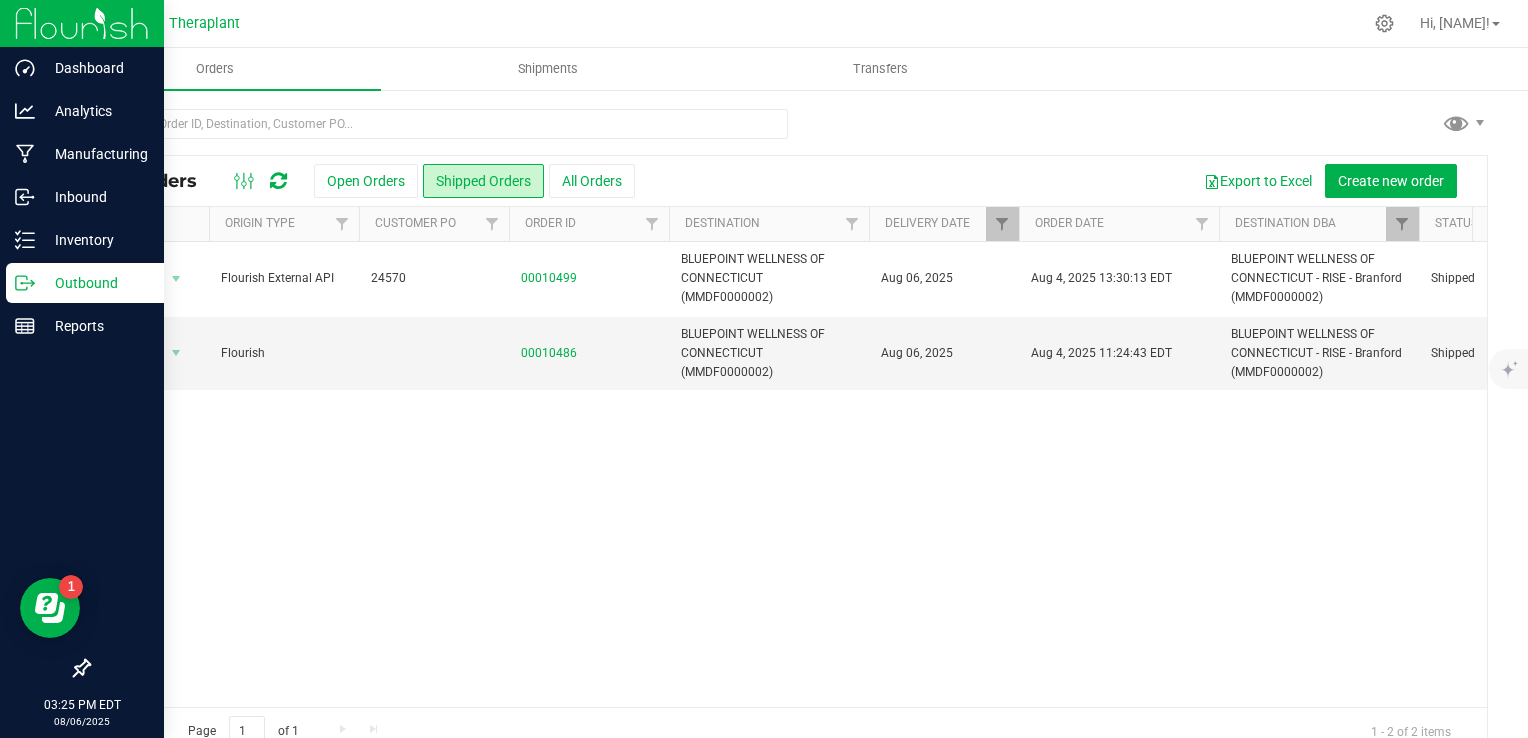 scroll, scrollTop: 0, scrollLeft: 32, axis: horizontal 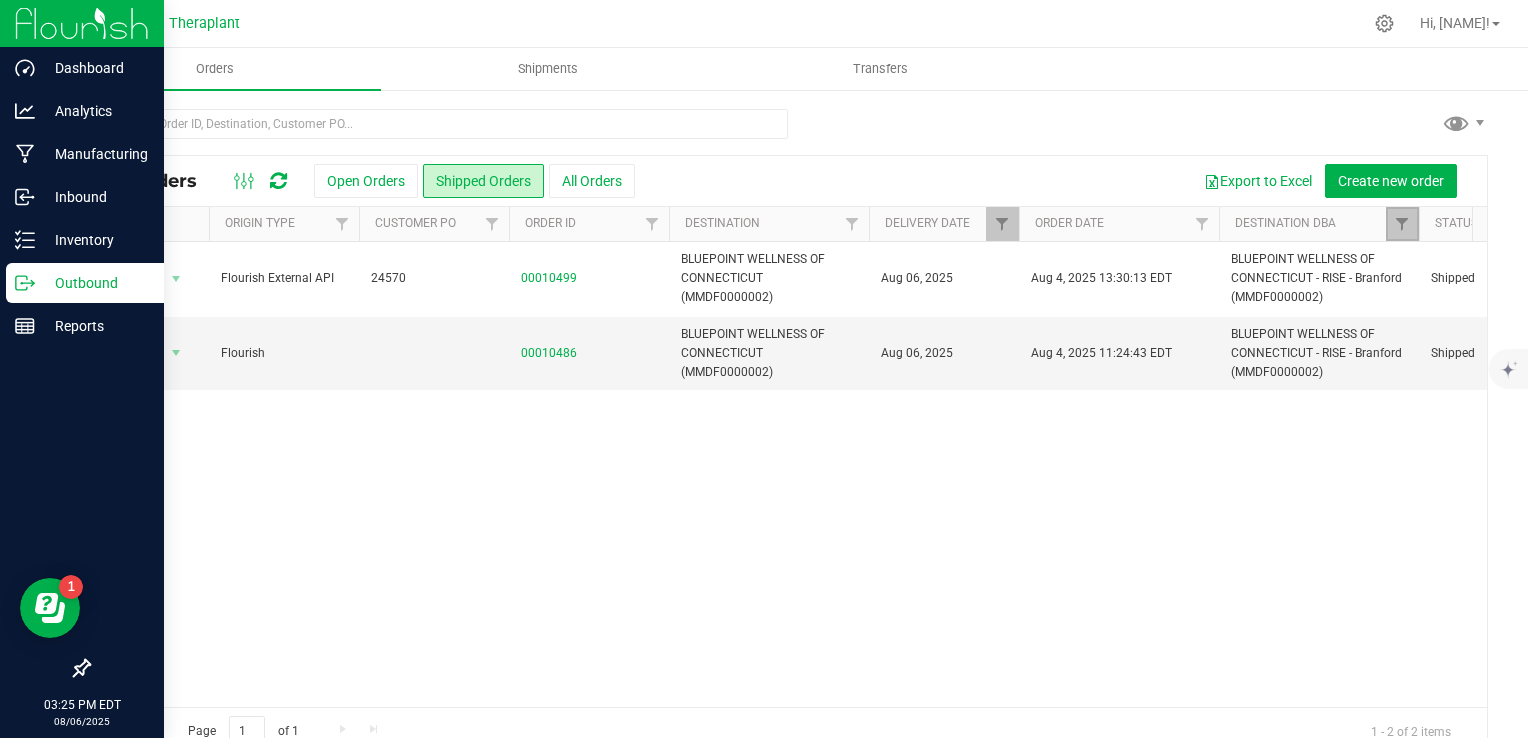 click at bounding box center (1402, 224) 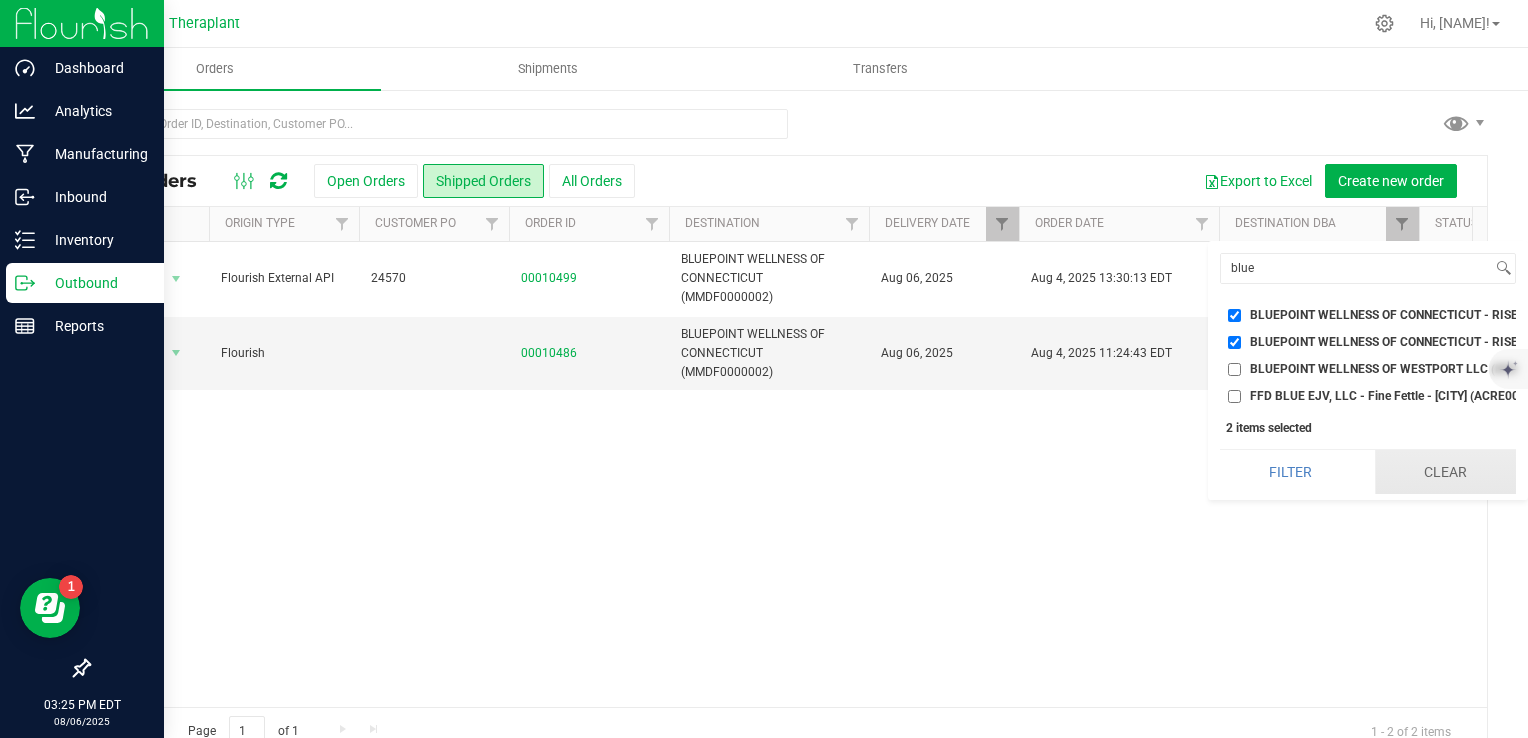 click on "Clear" at bounding box center (1445, 472) 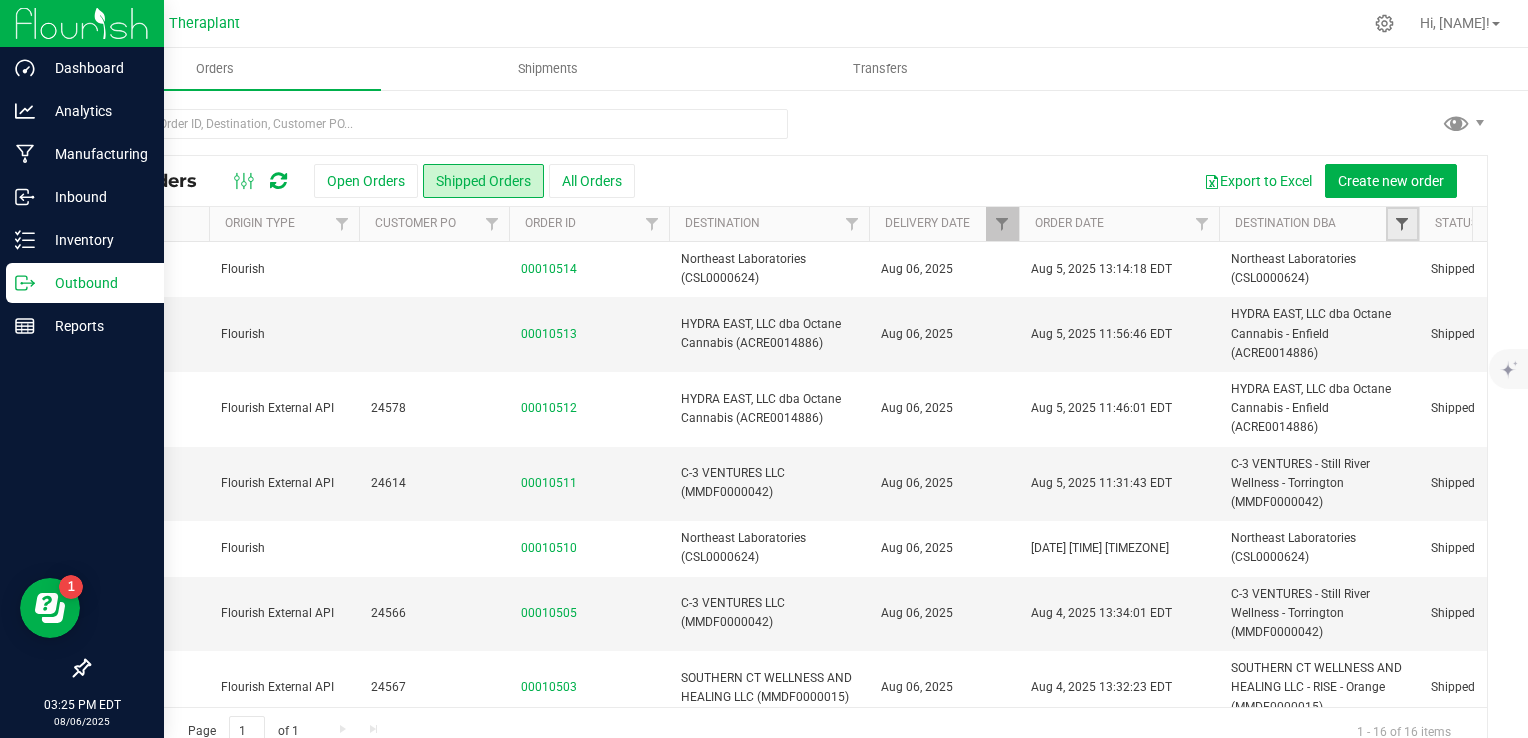 click at bounding box center [1402, 224] 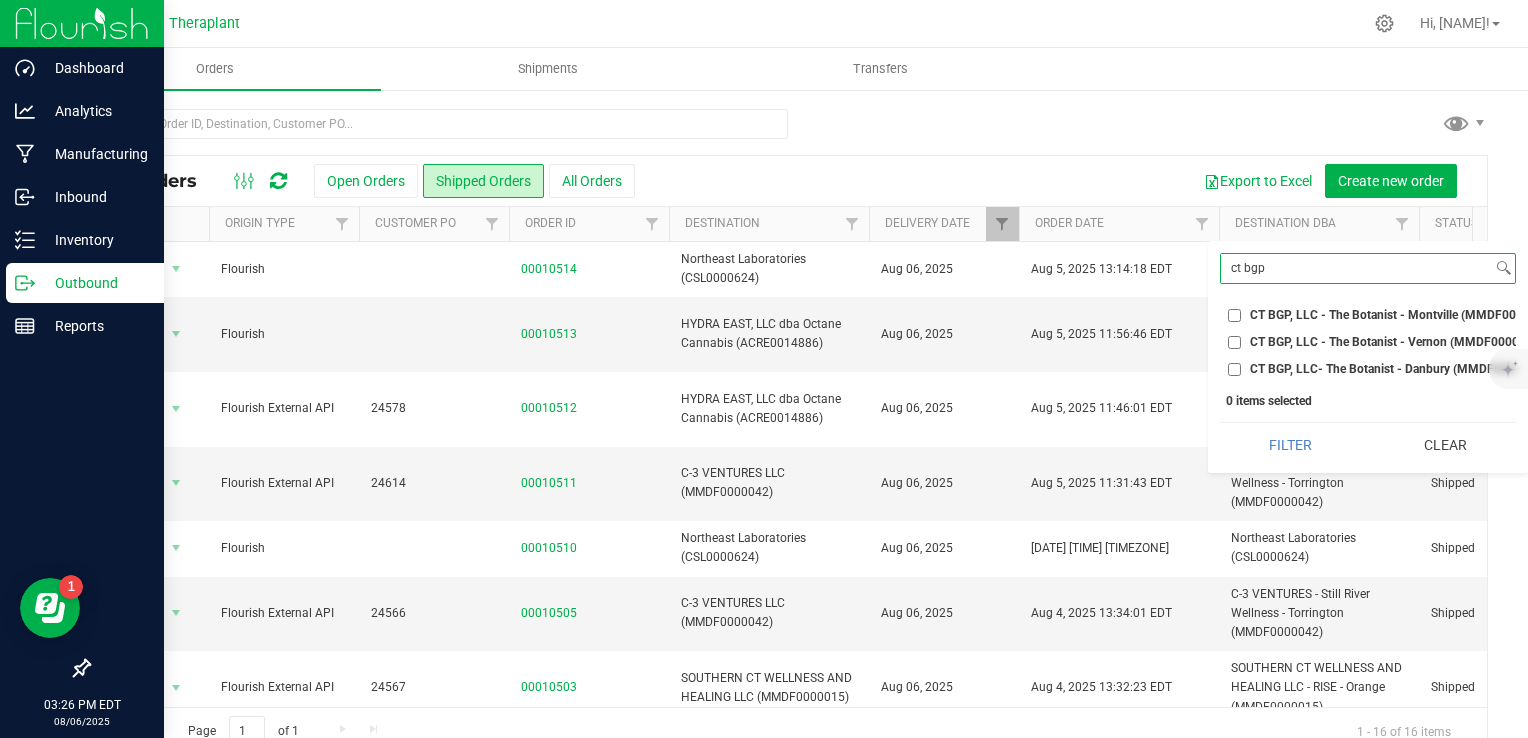 type on "ct bgp" 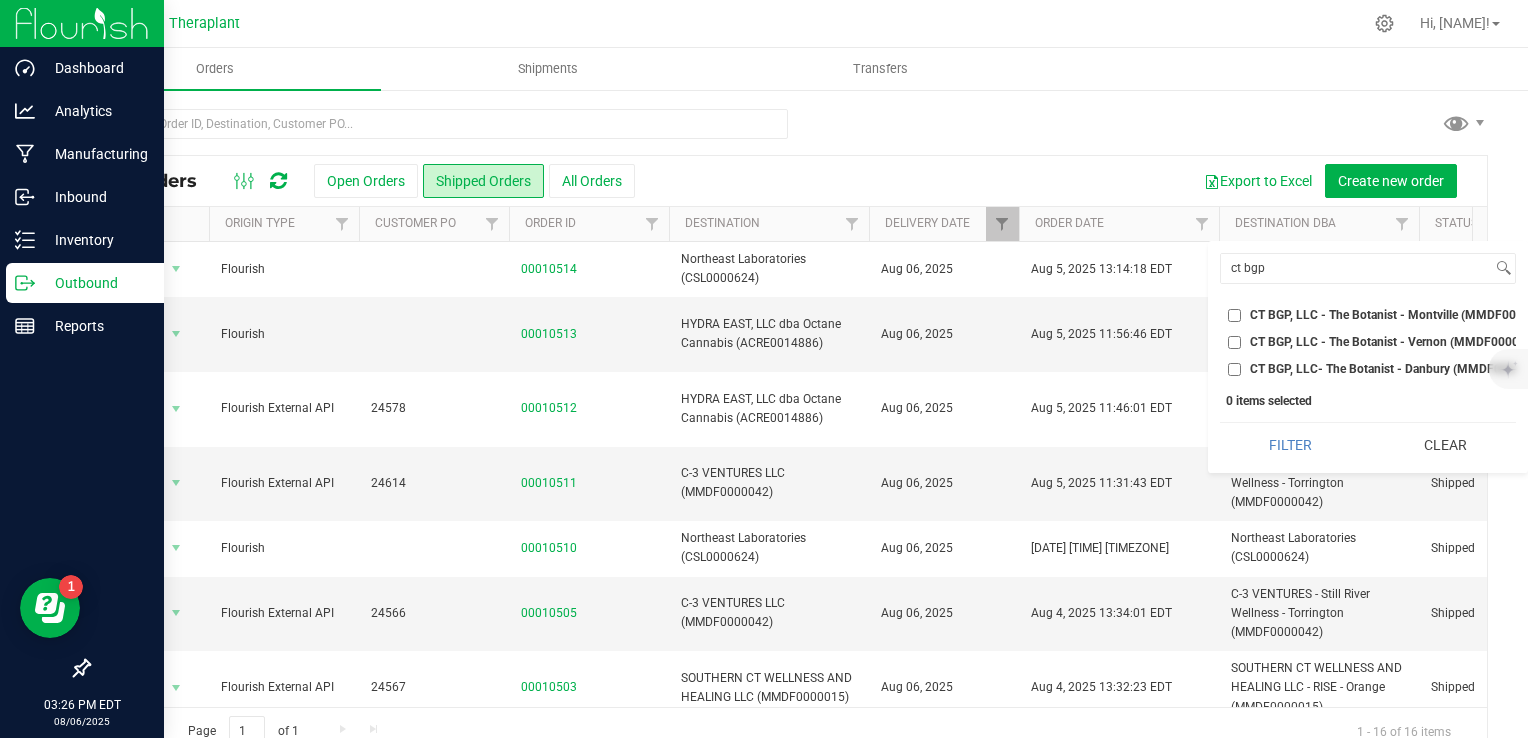 click on "CT BGP, LLC - The Botanist - Montville (MMDF0000005)" at bounding box center [1402, 315] 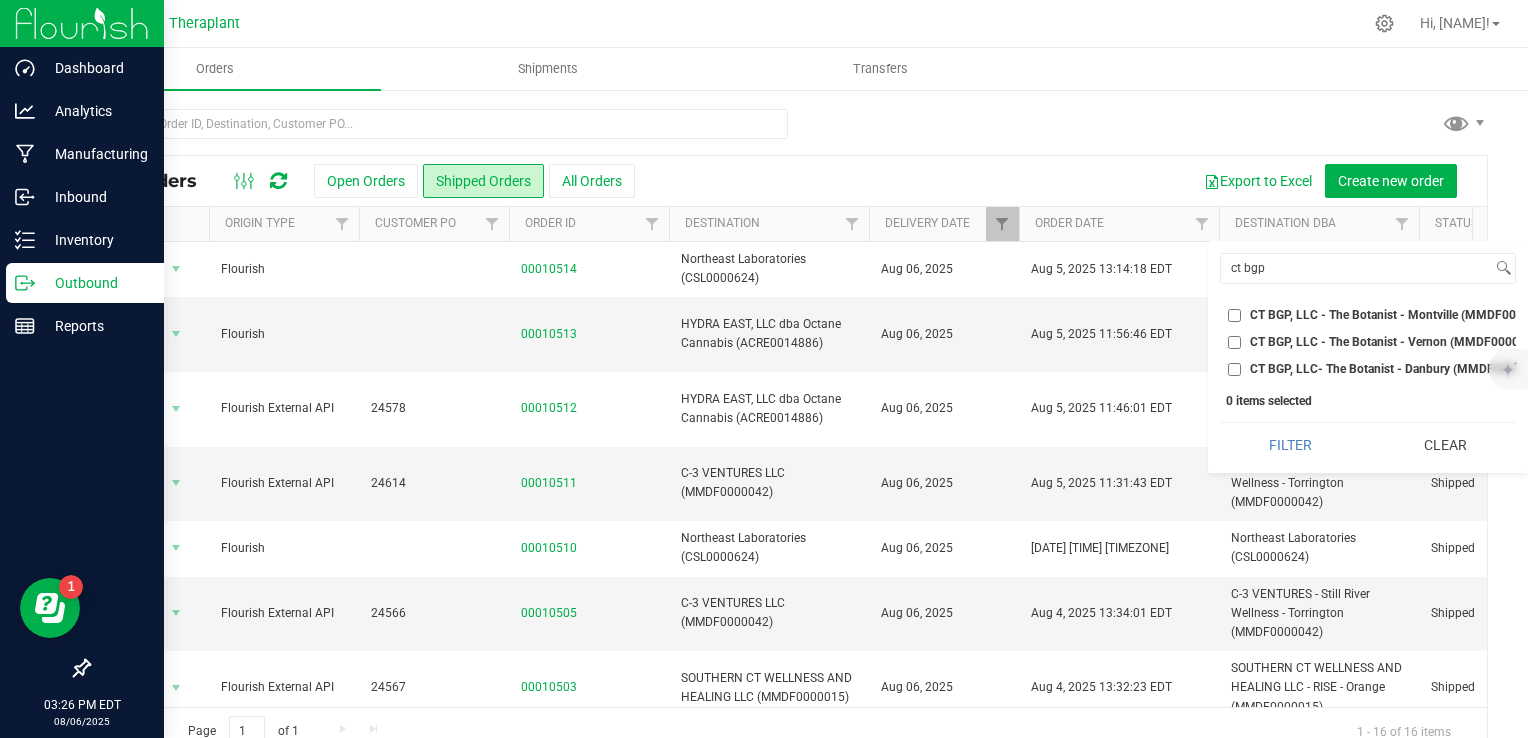 click on "CT BGP, LLC - The Botanist - Montville (MMDF0000005)" at bounding box center (1234, 315) 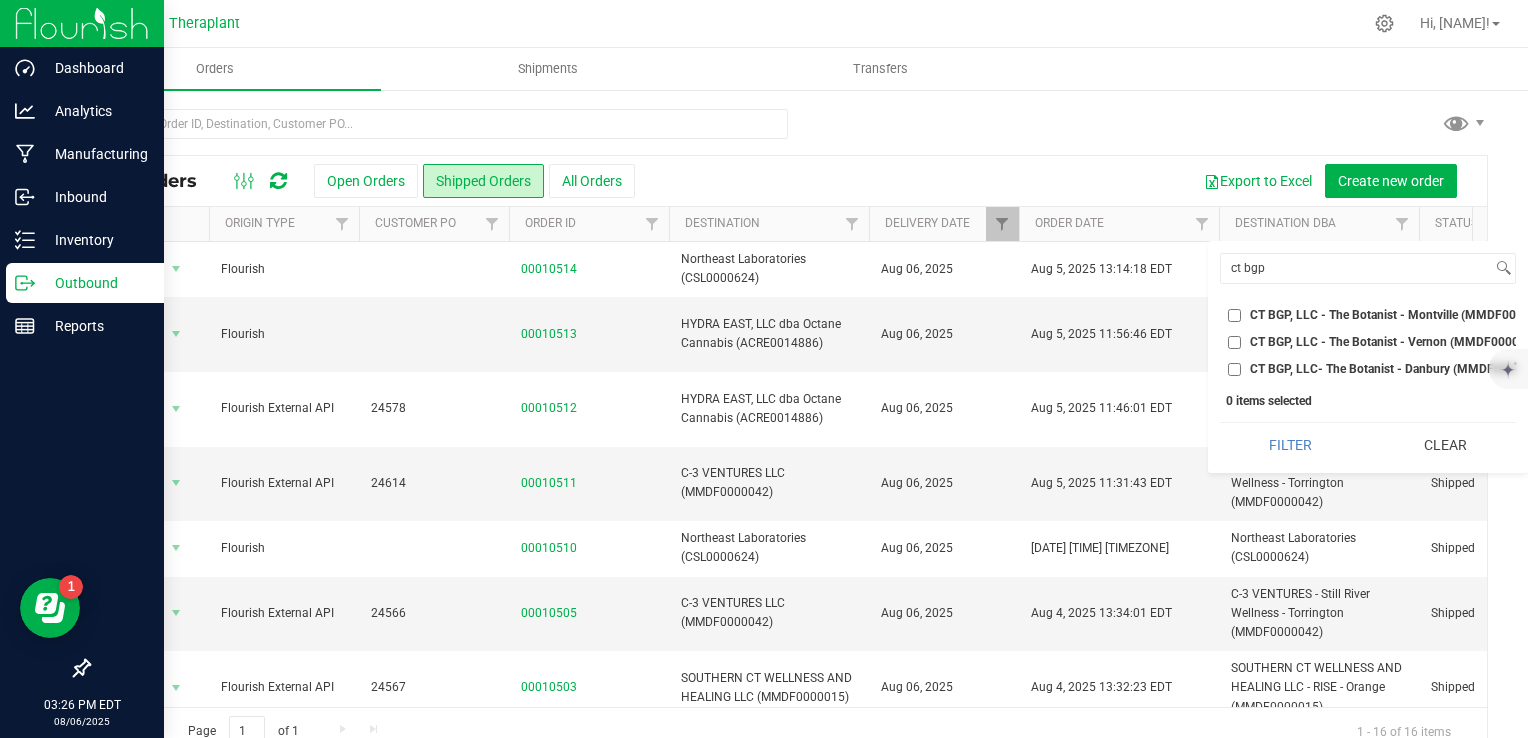 checkbox on "true" 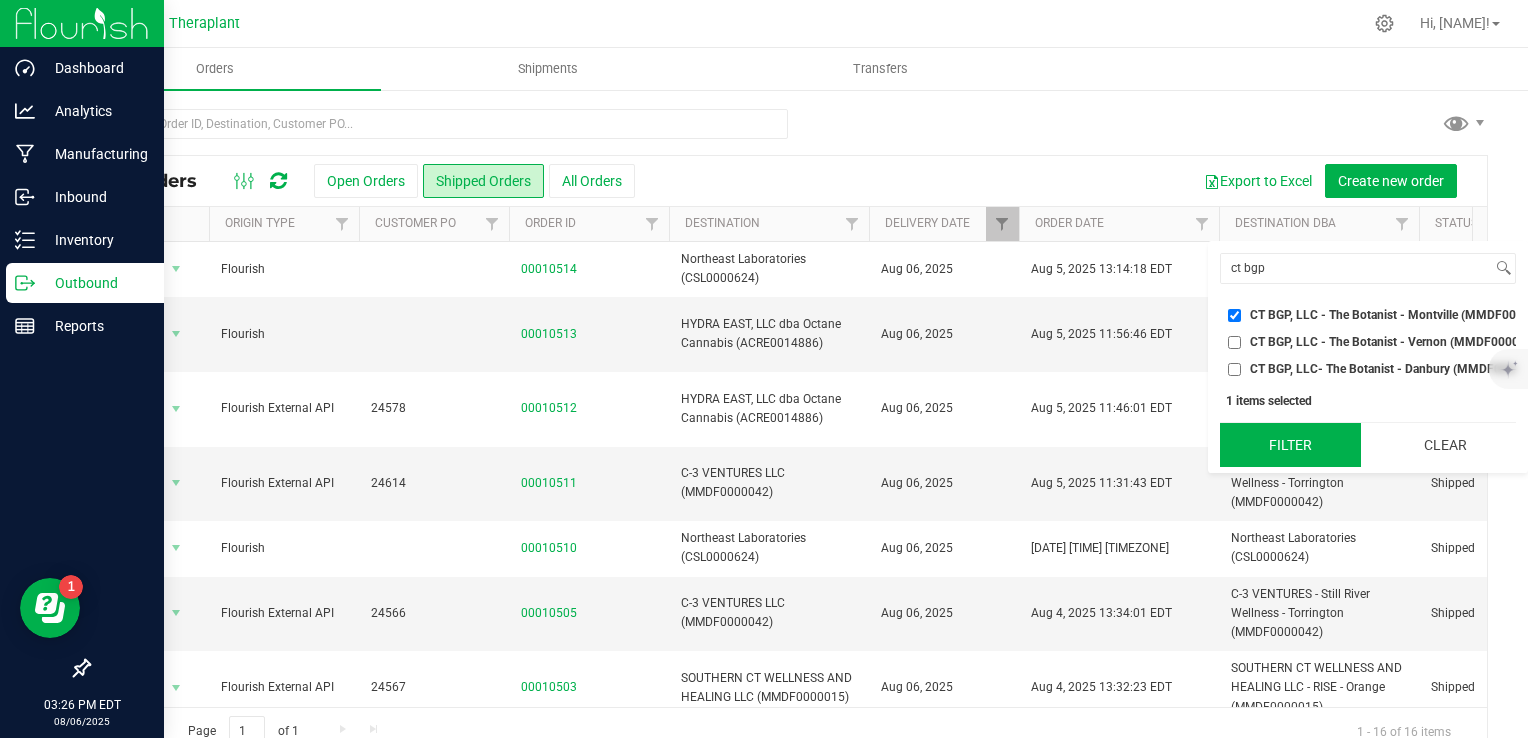 click on "Filter" at bounding box center (1290, 445) 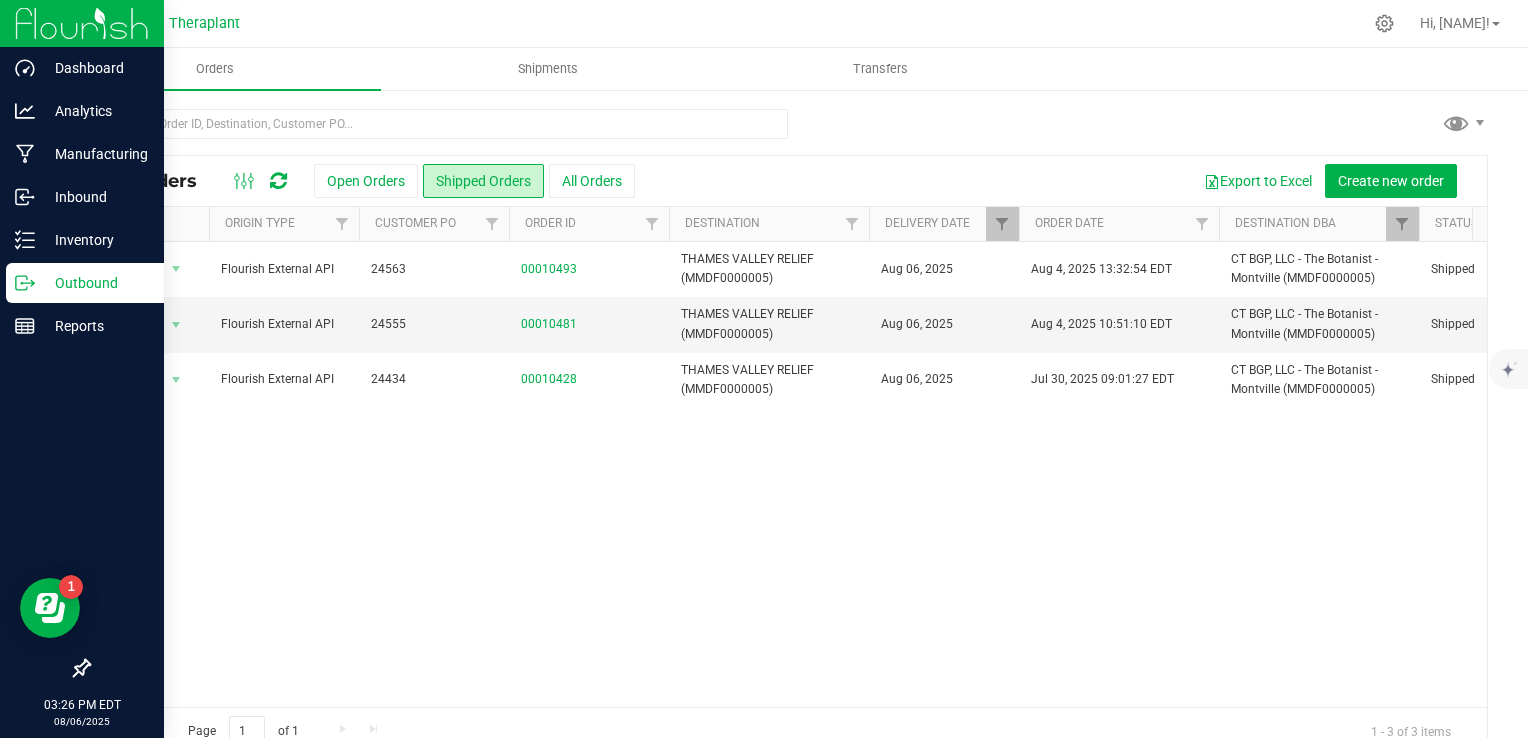 scroll, scrollTop: 0, scrollLeft: 20, axis: horizontal 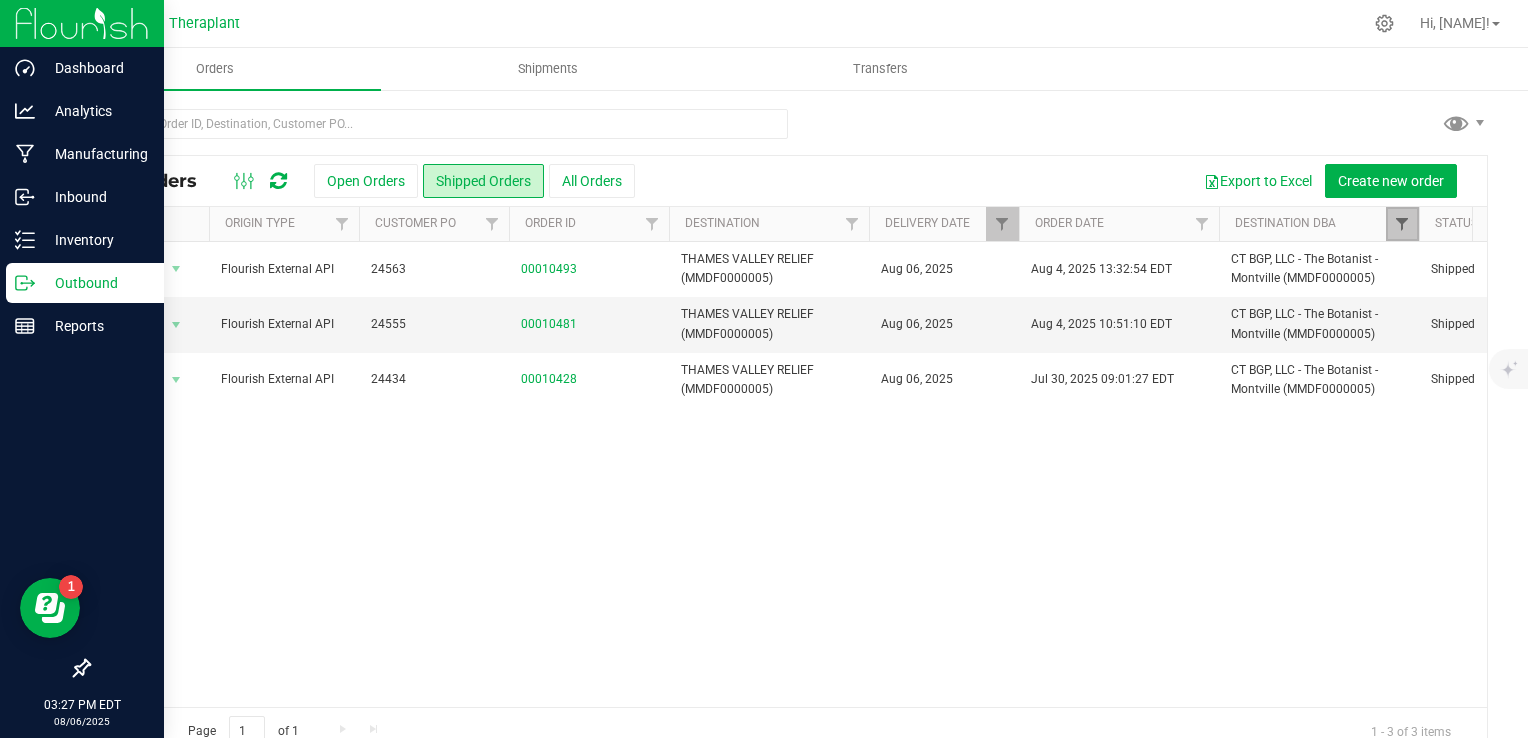 click at bounding box center (1402, 224) 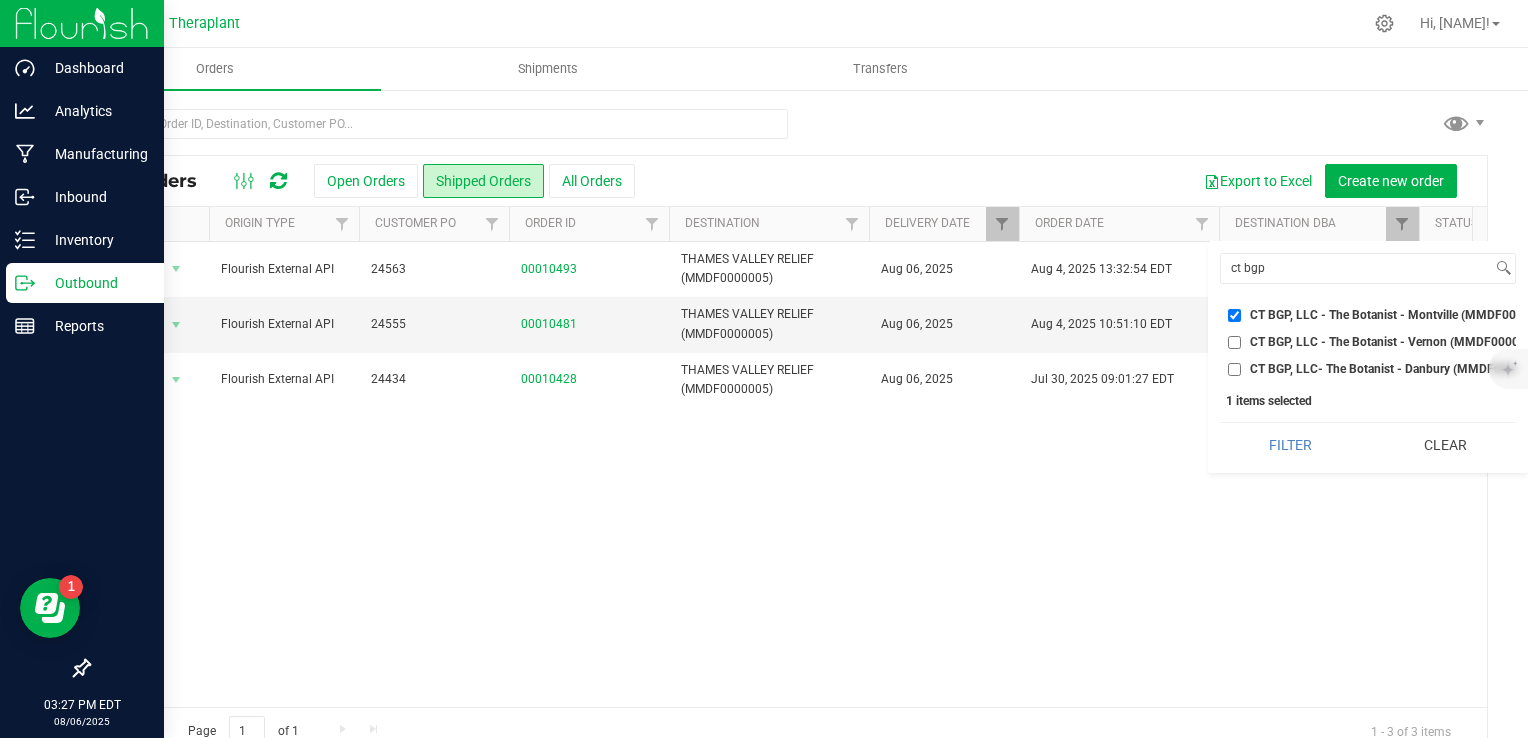 click on "Clear" at bounding box center (1445, 445) 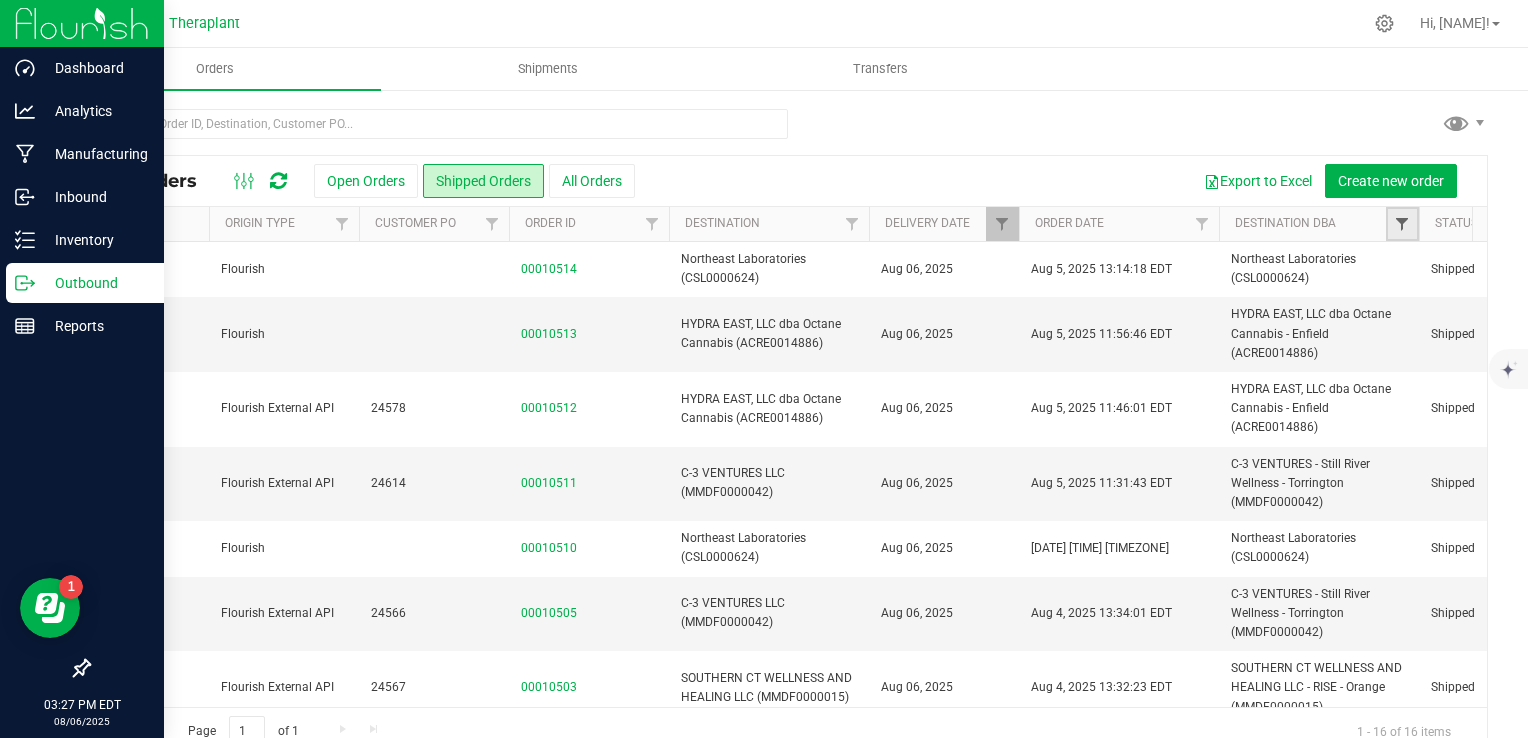 click at bounding box center (1402, 224) 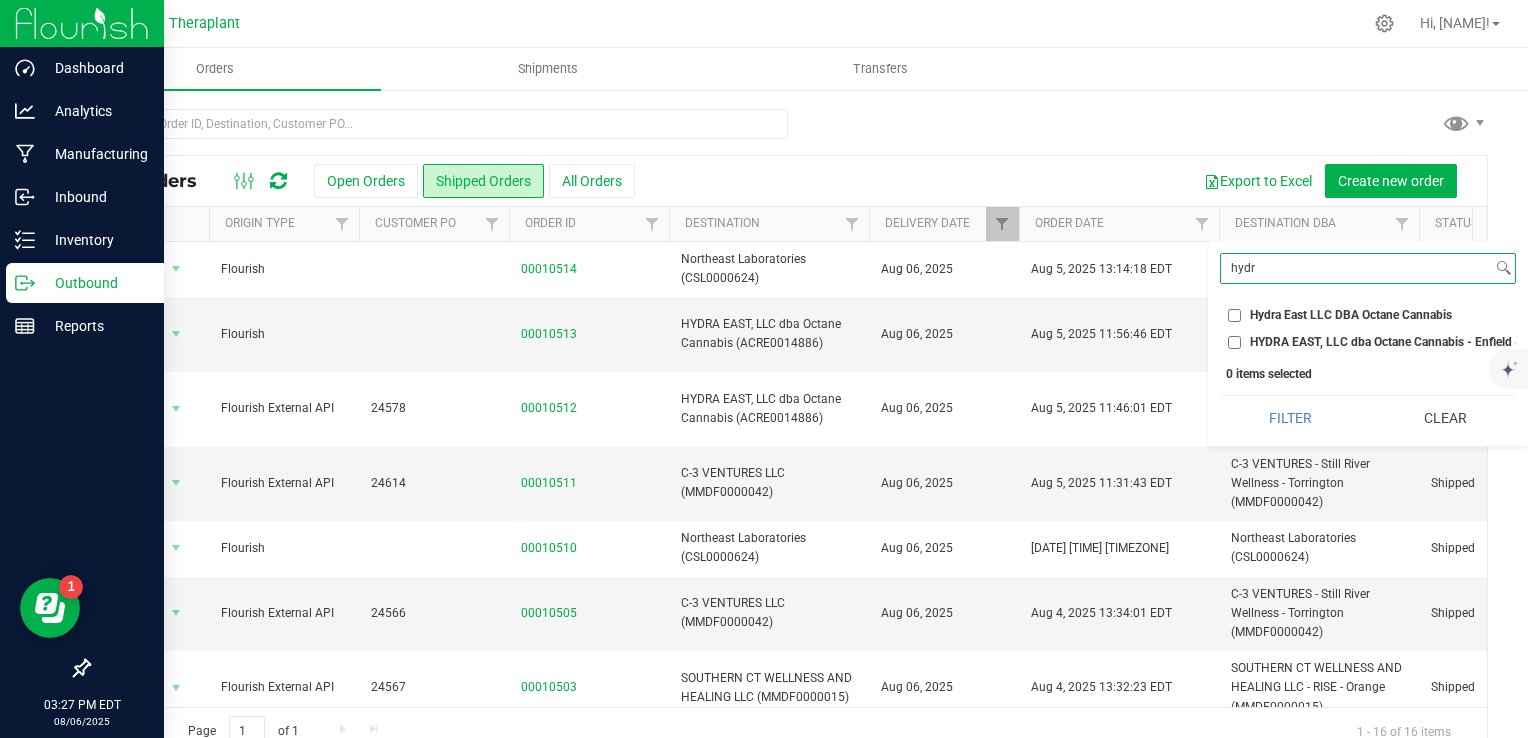 type on "hydr" 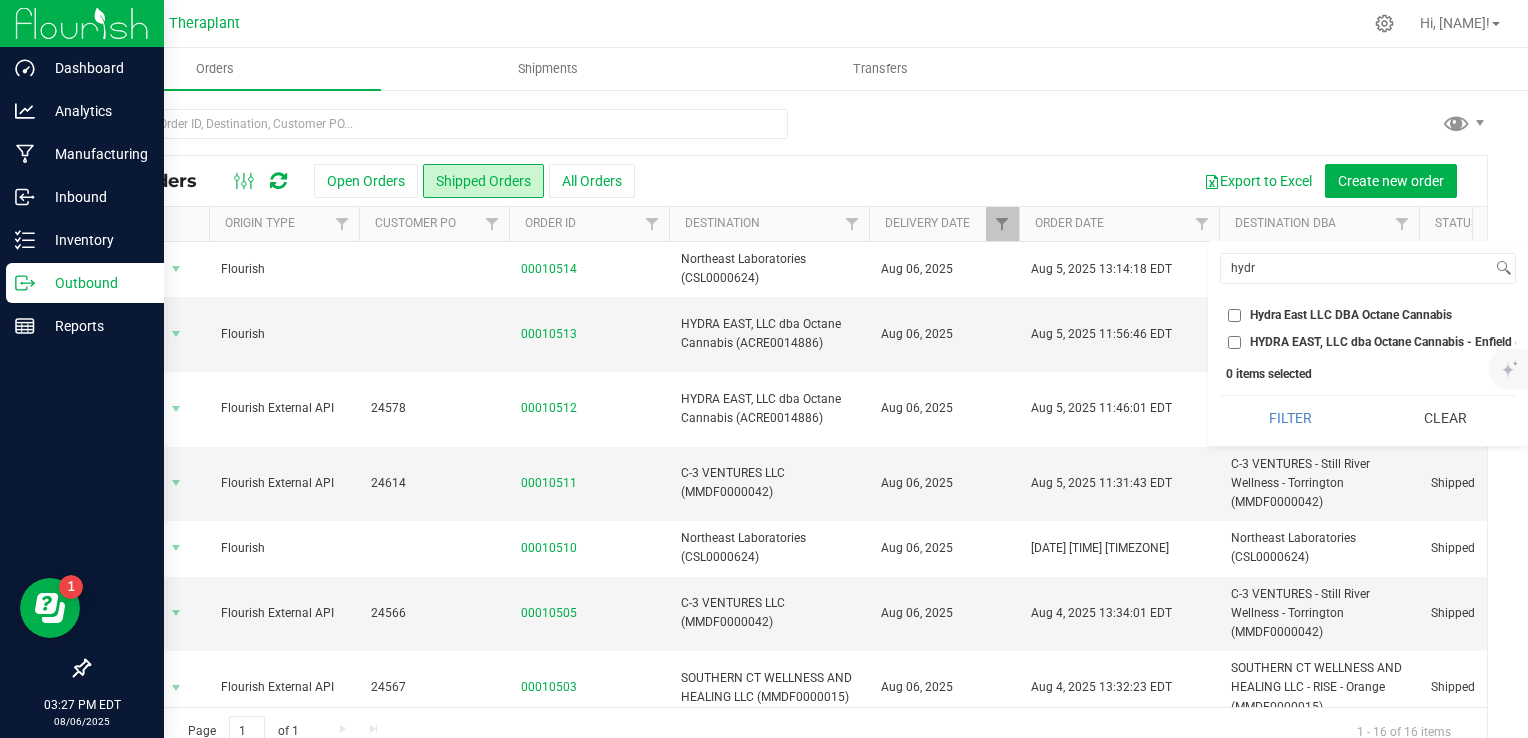 click on "Hydra East LLC DBA Octane Cannabis" at bounding box center (1351, 315) 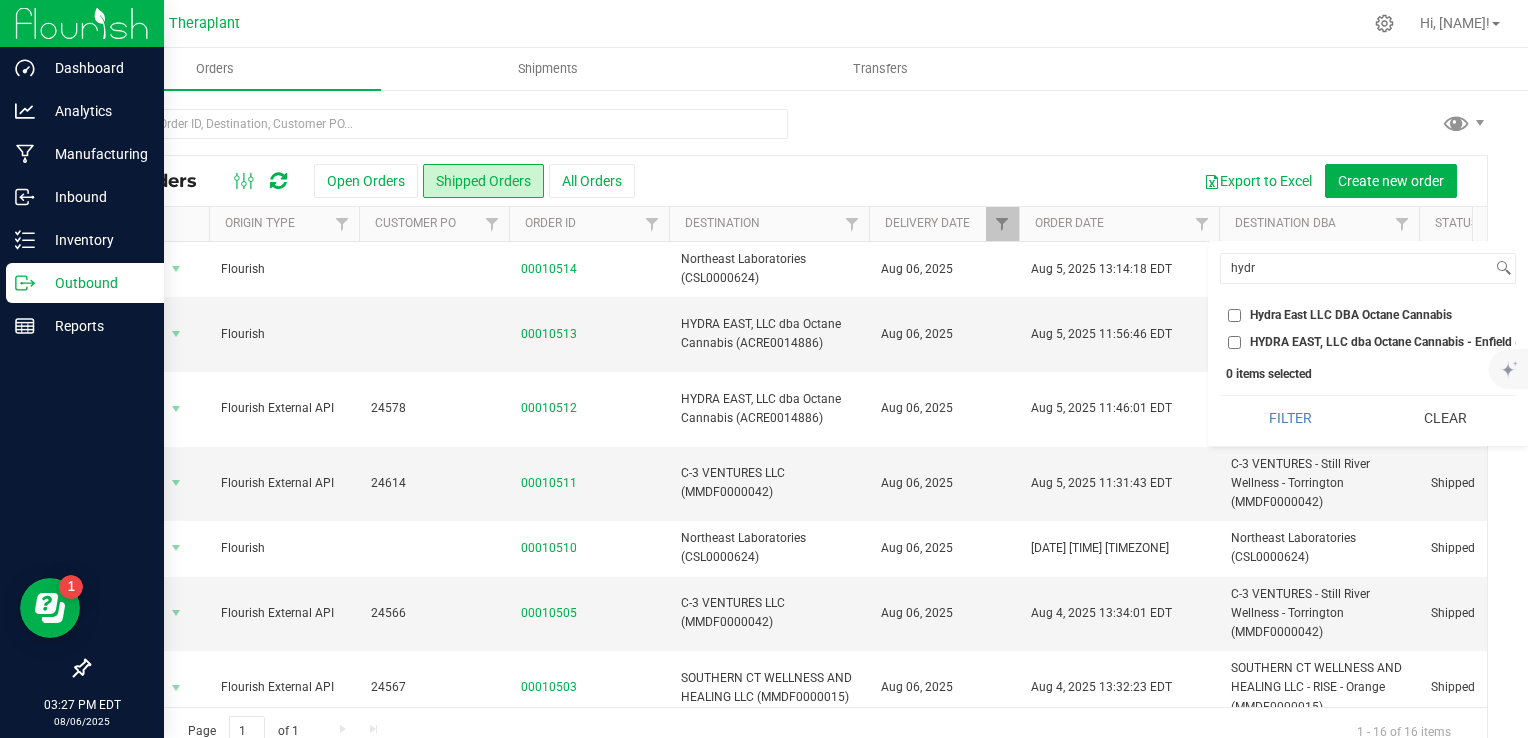 click on "Hydra East LLC DBA Octane Cannabis" at bounding box center [1234, 315] 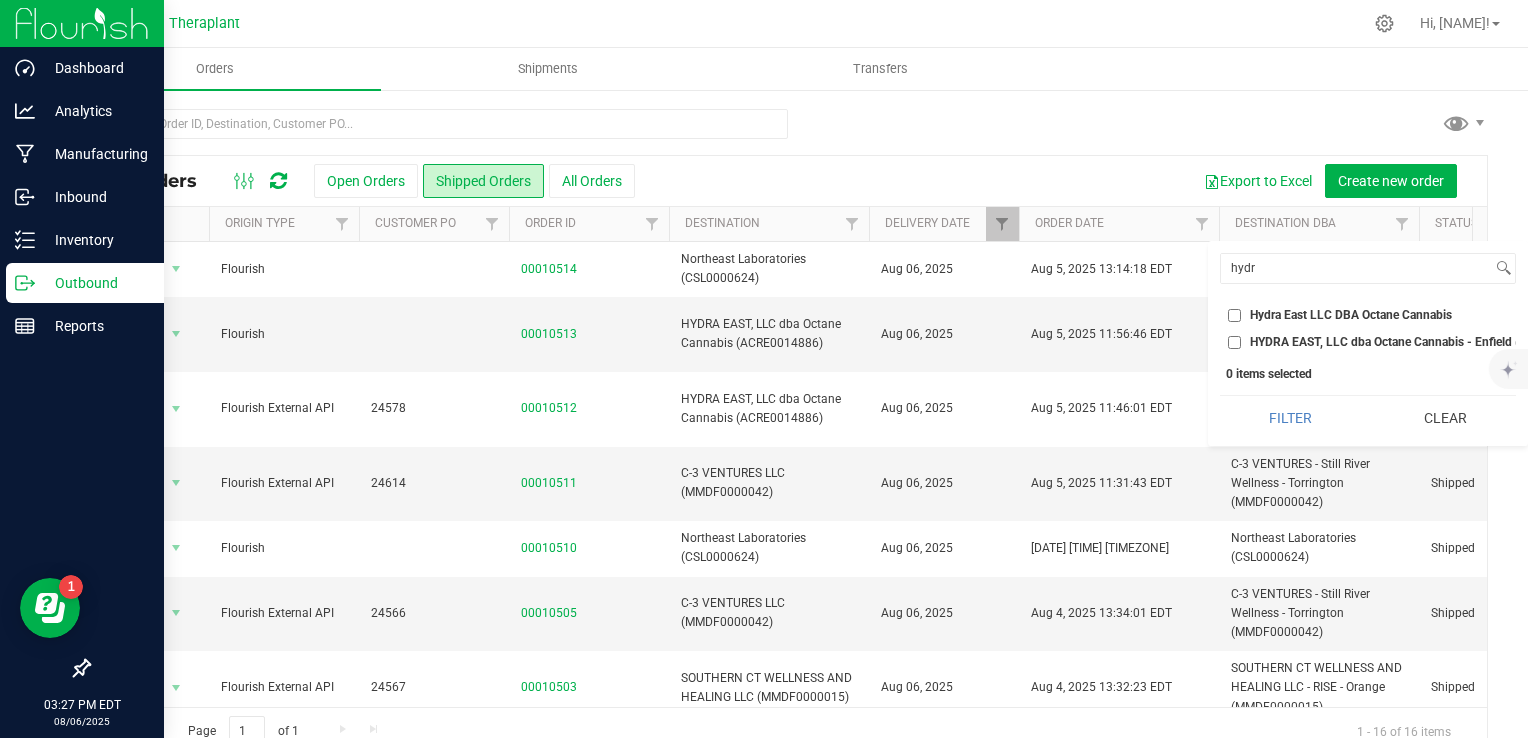 checkbox on "true" 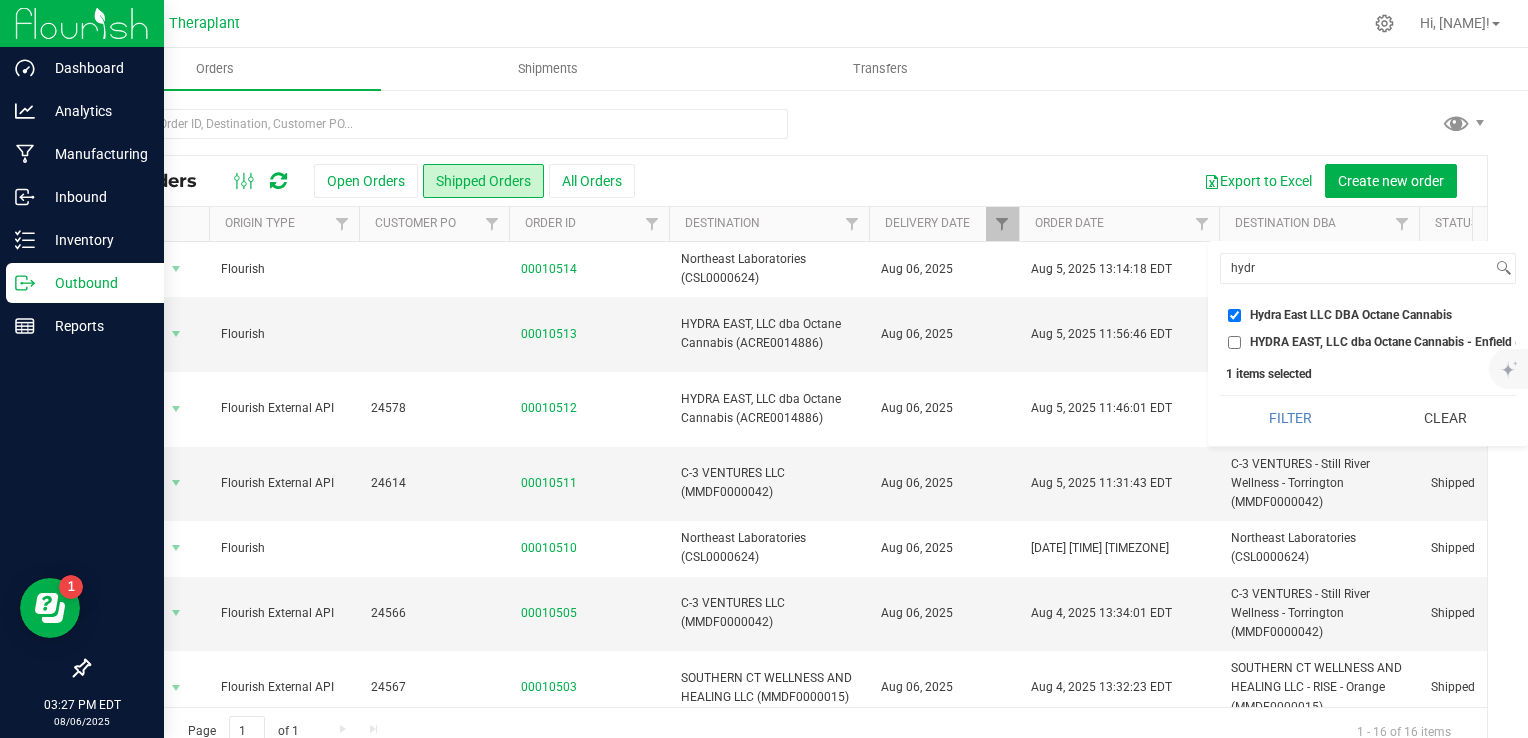 click on "HYDRA EAST, LLC dba Octane Cannabis - Enfield (ACRE0014886)" at bounding box center [1368, 342] 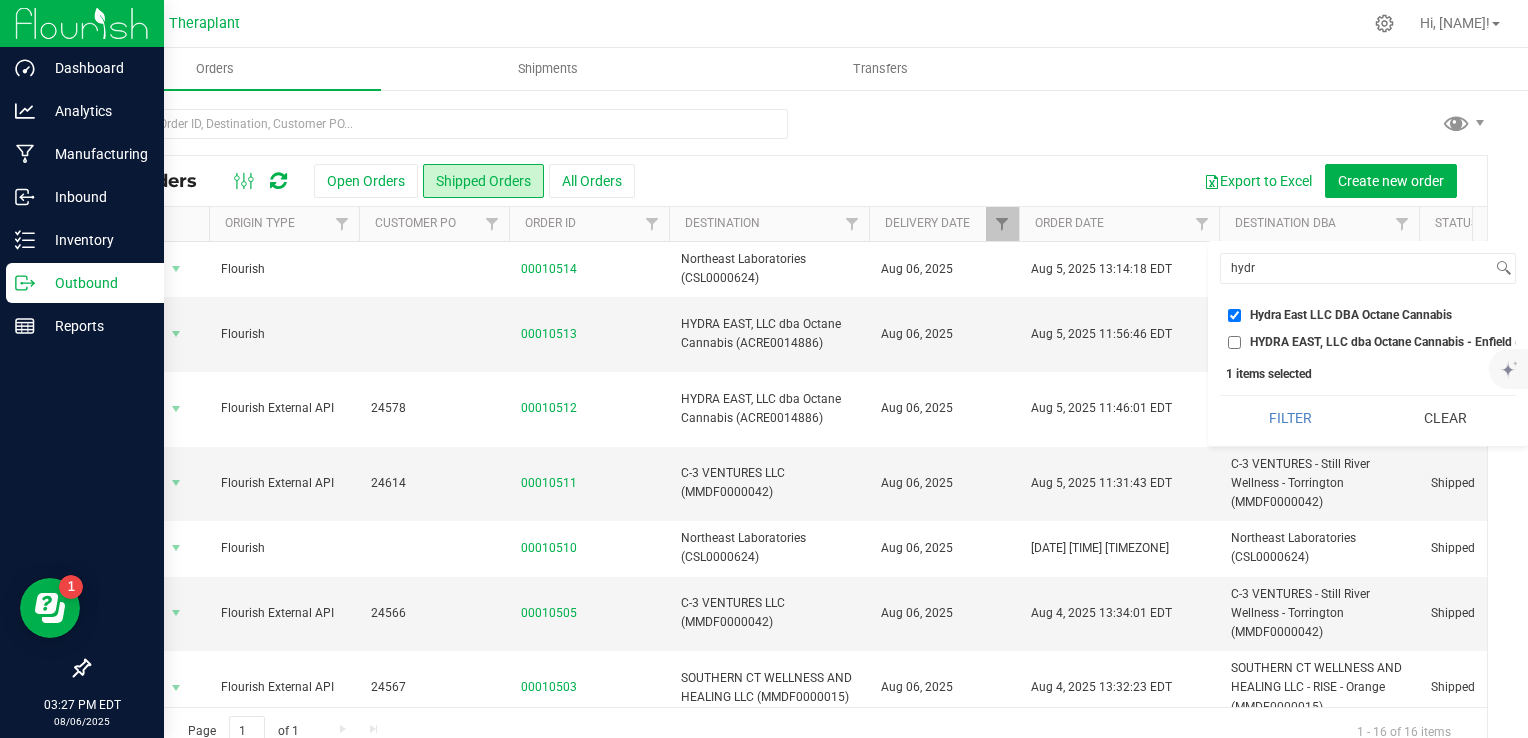 click on "HYDRA EAST, LLC dba Octane Cannabis - Enfield (ACRE0014886)" at bounding box center [1368, 342] 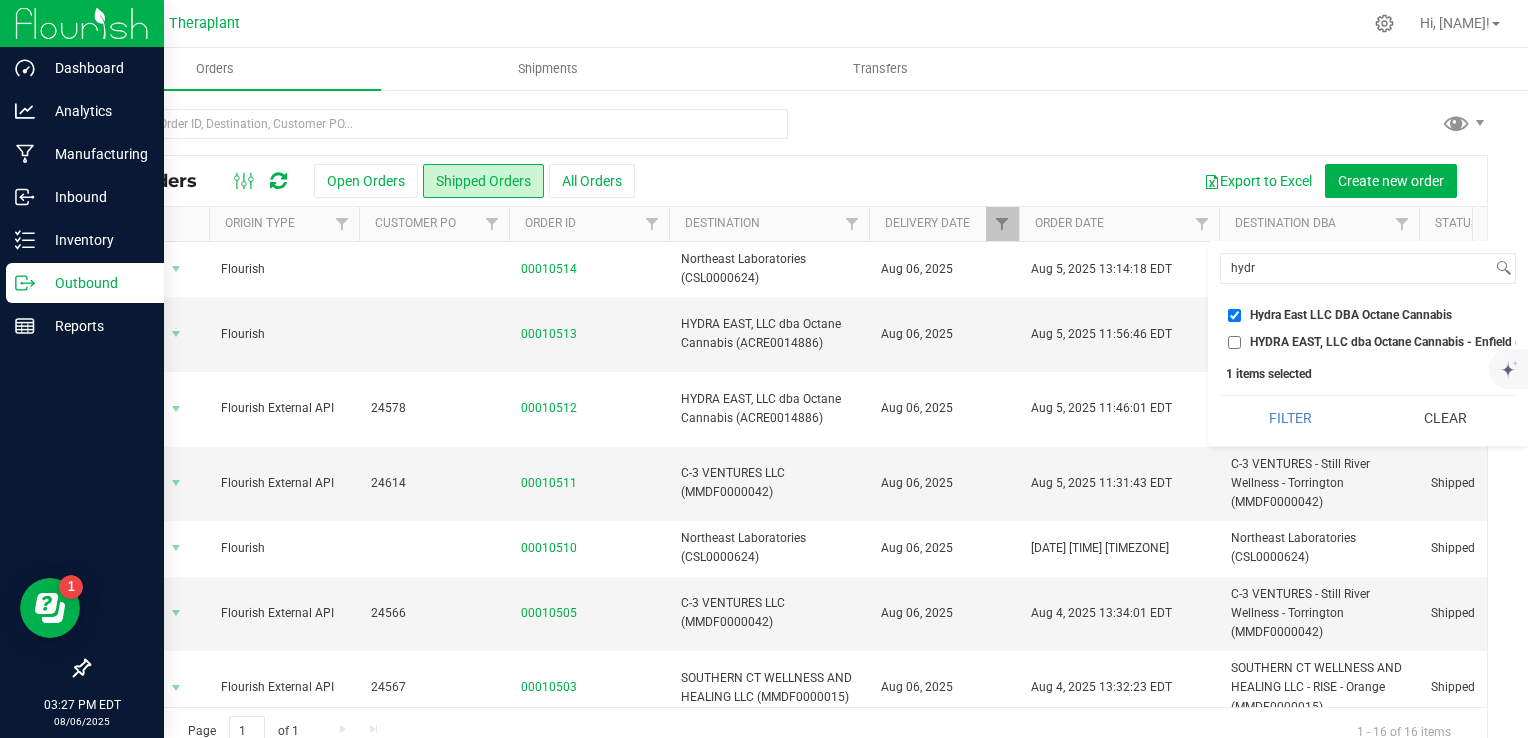 click on "HYDRA EAST, LLC dba Octane Cannabis - Enfield (ACRE0014886)" at bounding box center (1426, 342) 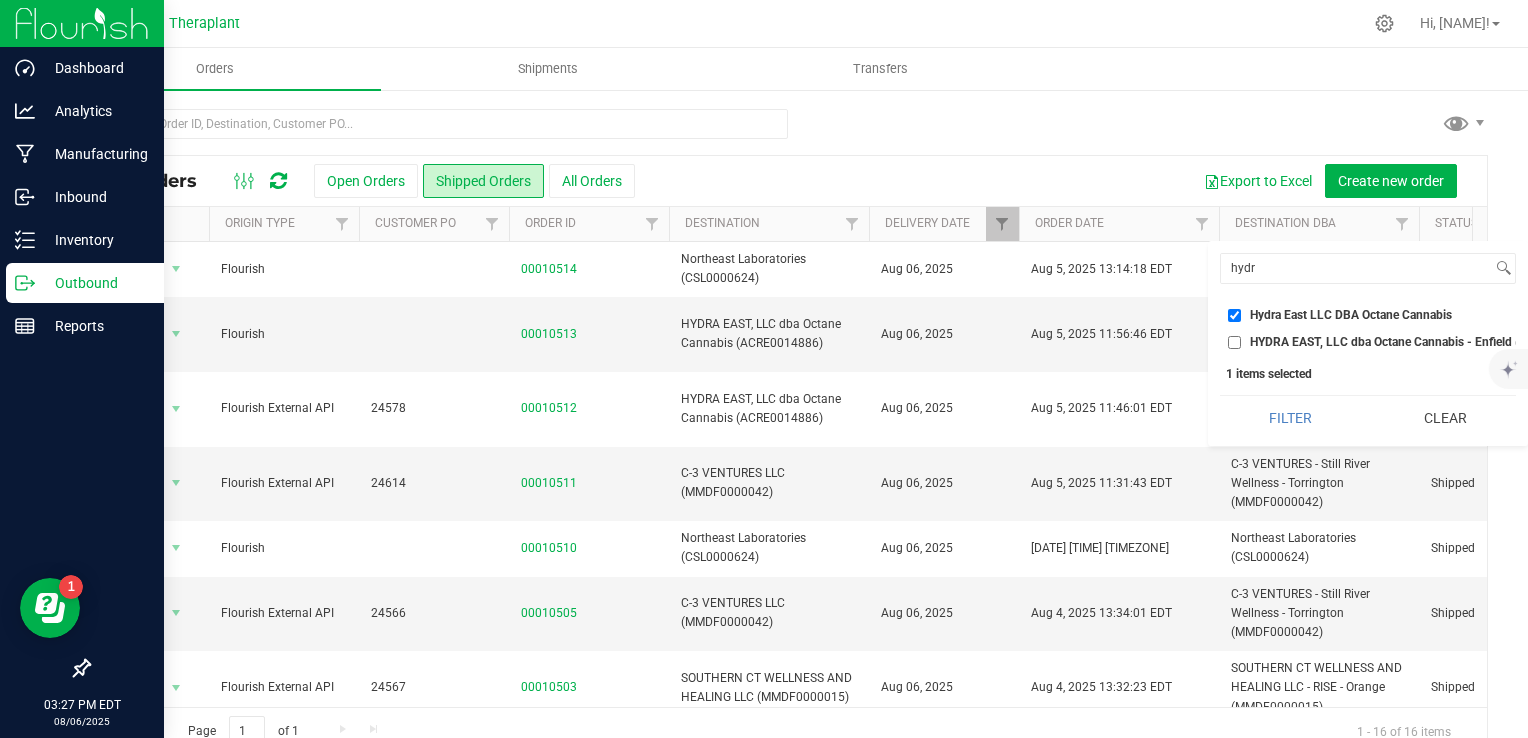 click on "HYDRA EAST, LLC dba Octane Cannabis - Enfield (ACRE0014886)" at bounding box center (1234, 342) 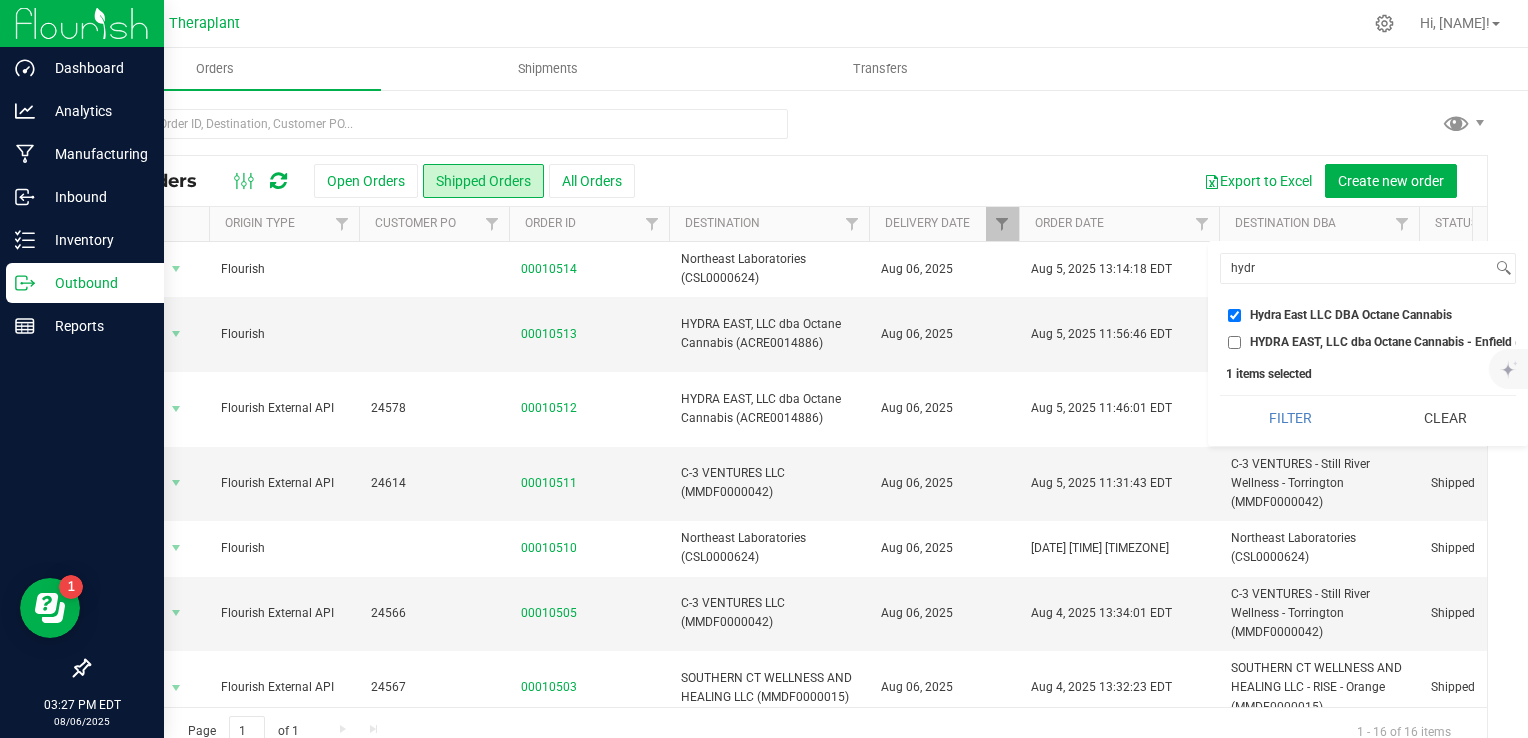 checkbox on "true" 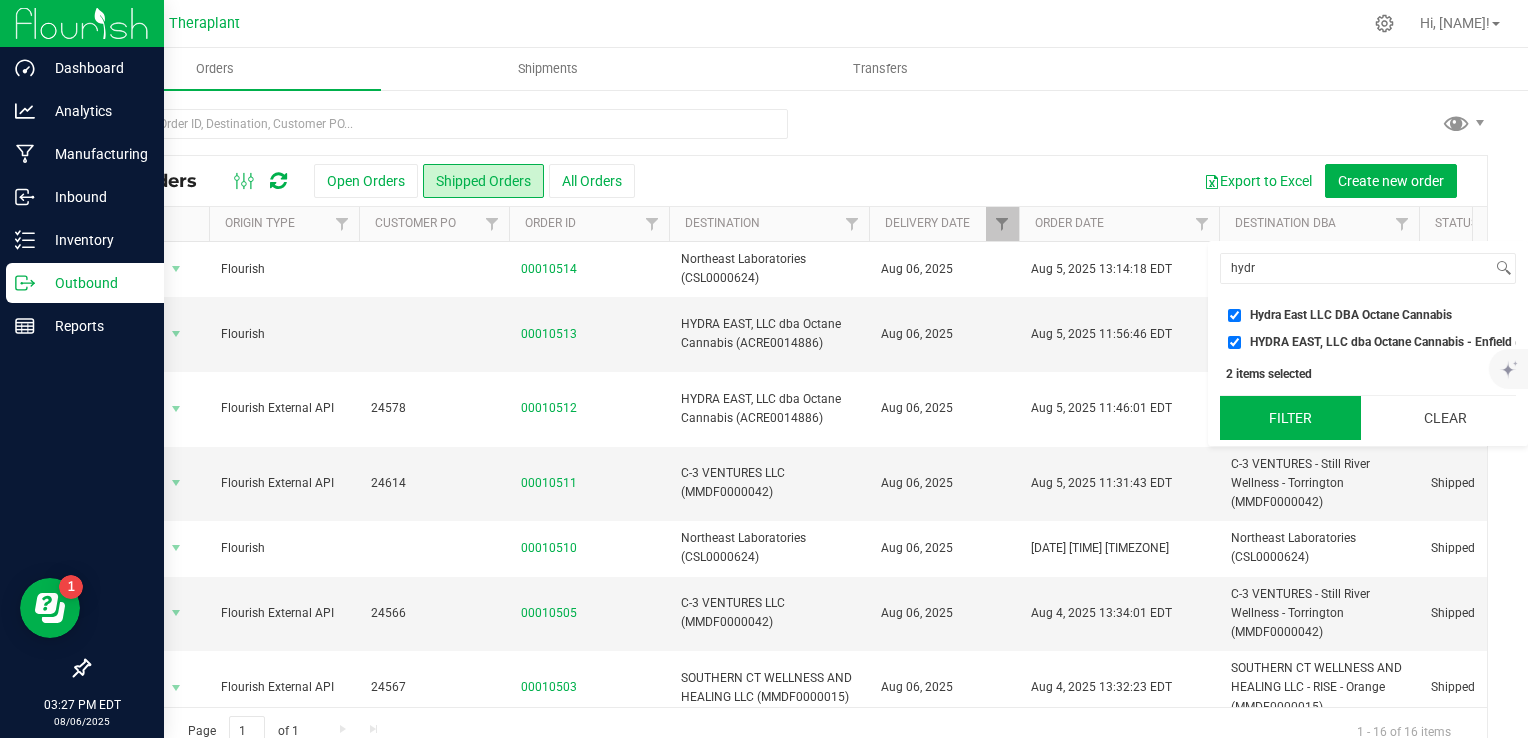 click on "Filter" at bounding box center [1290, 418] 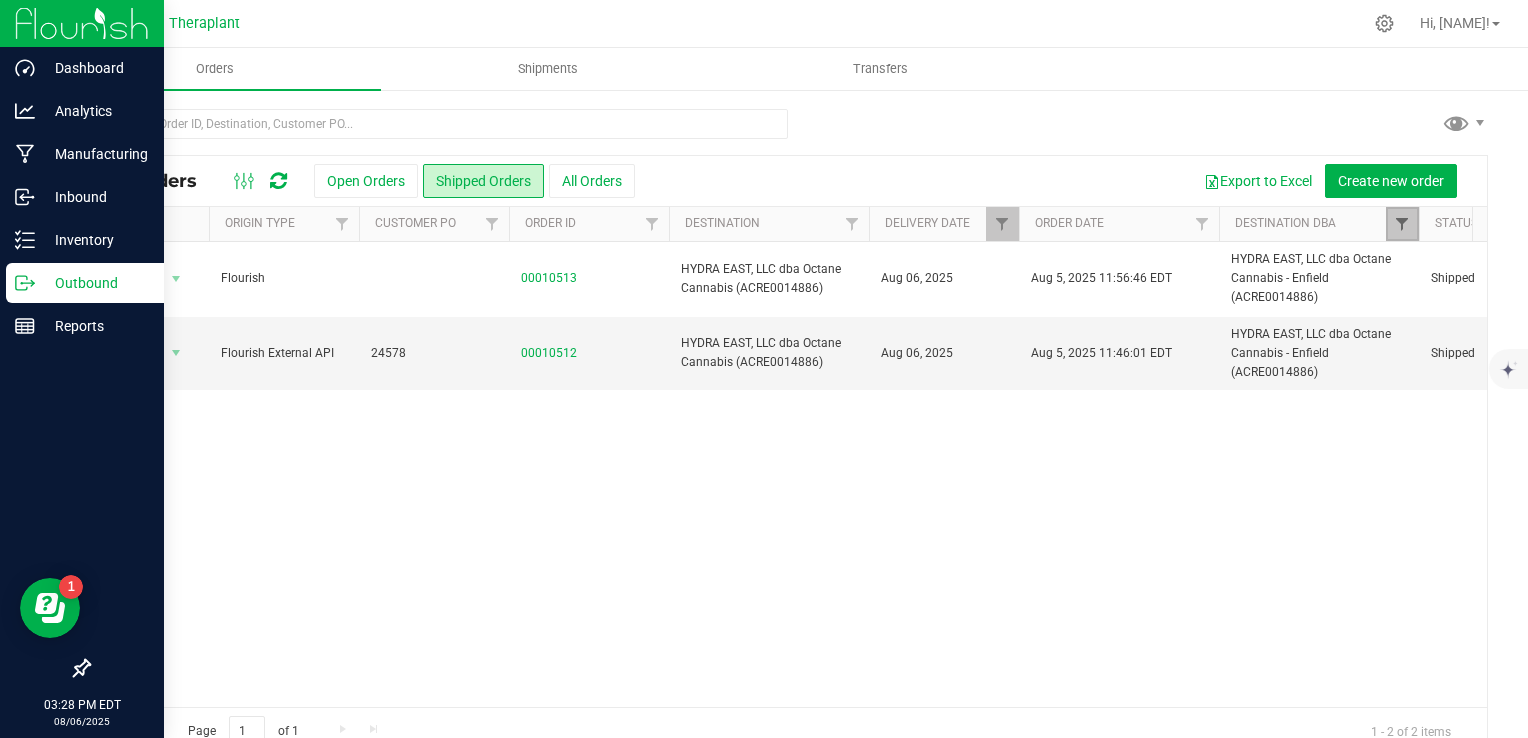 click at bounding box center [1402, 224] 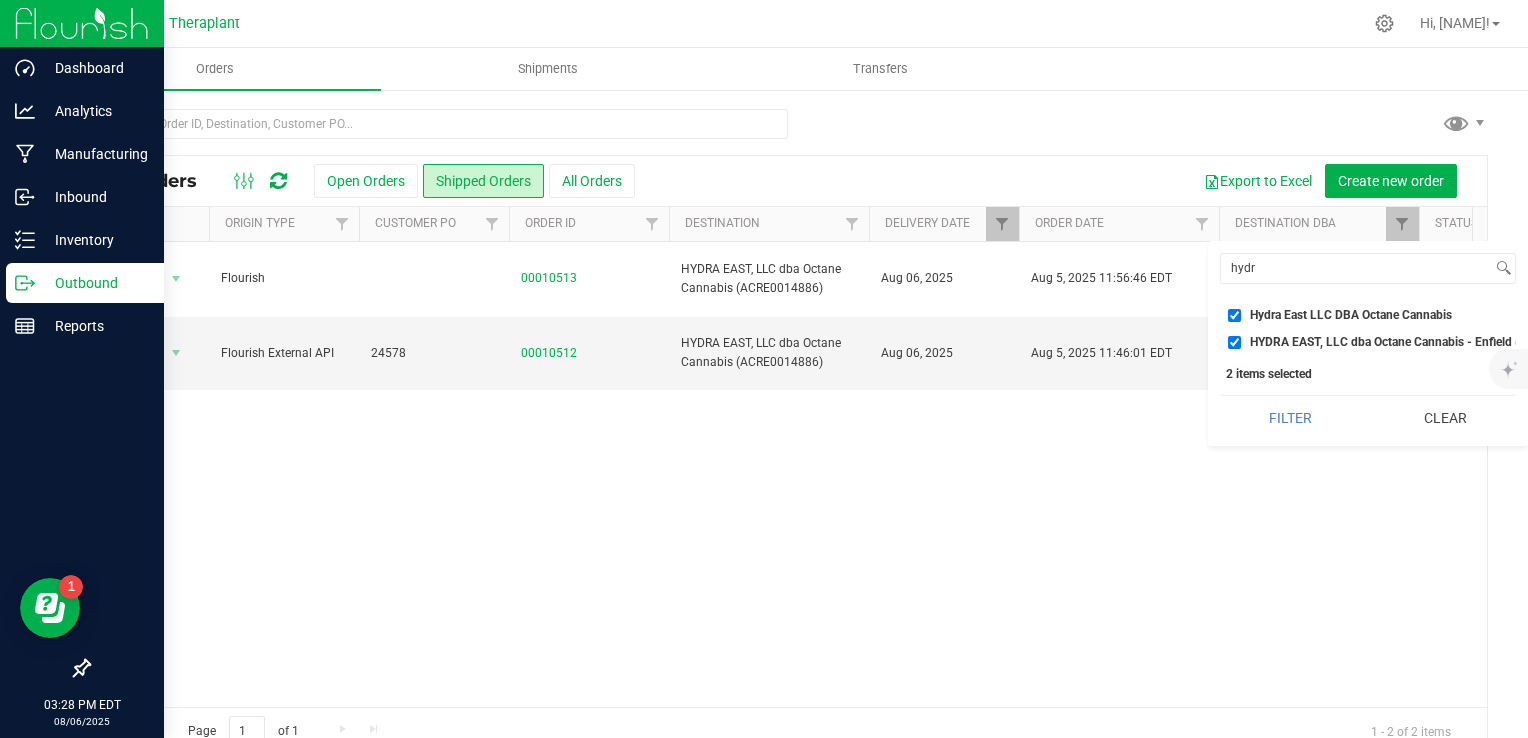 drag, startPoint x: 1428, startPoint y: 446, endPoint x: 1372, endPoint y: 333, distance: 126.11503 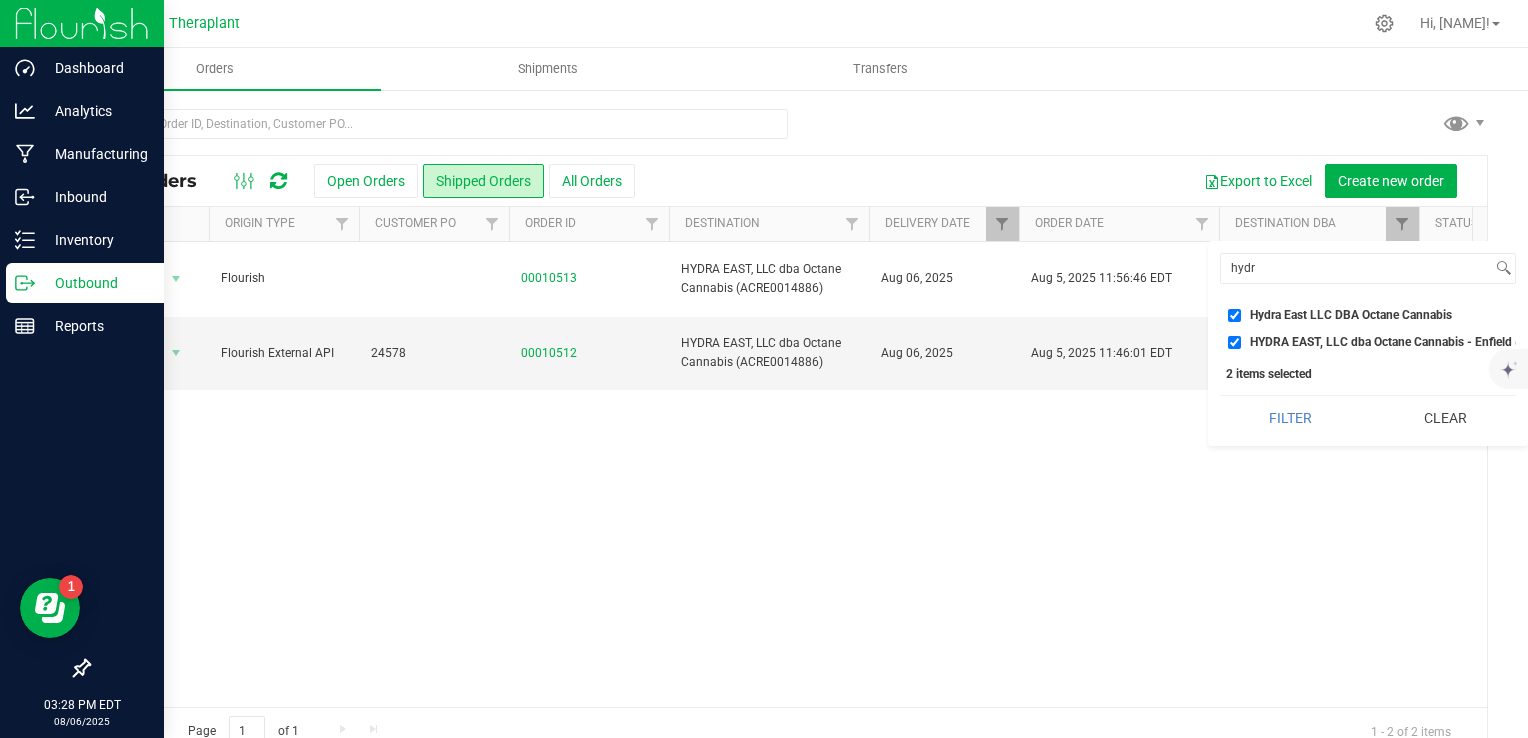 click on "Clear" at bounding box center (1445, 418) 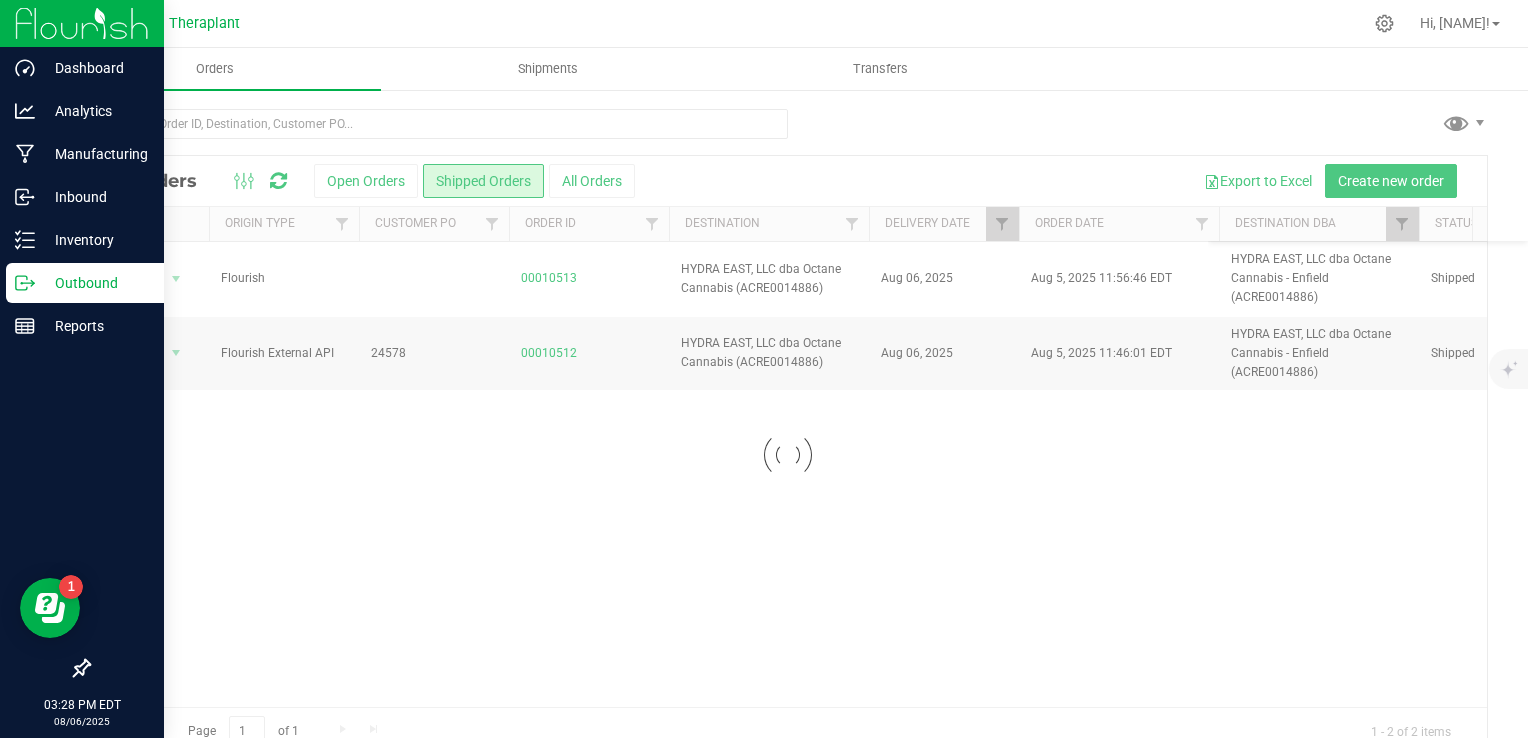 checkbox on "false" 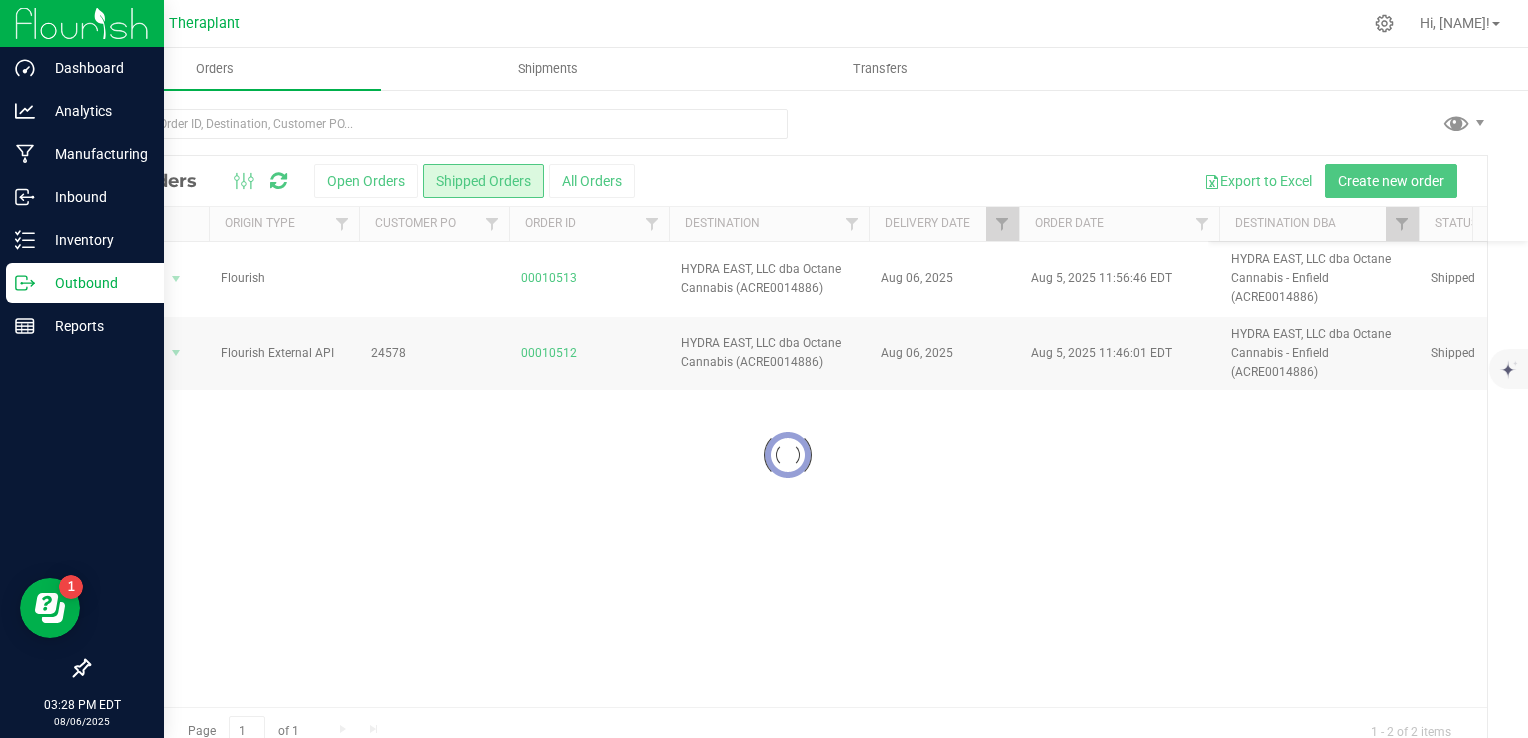 checkbox on "false" 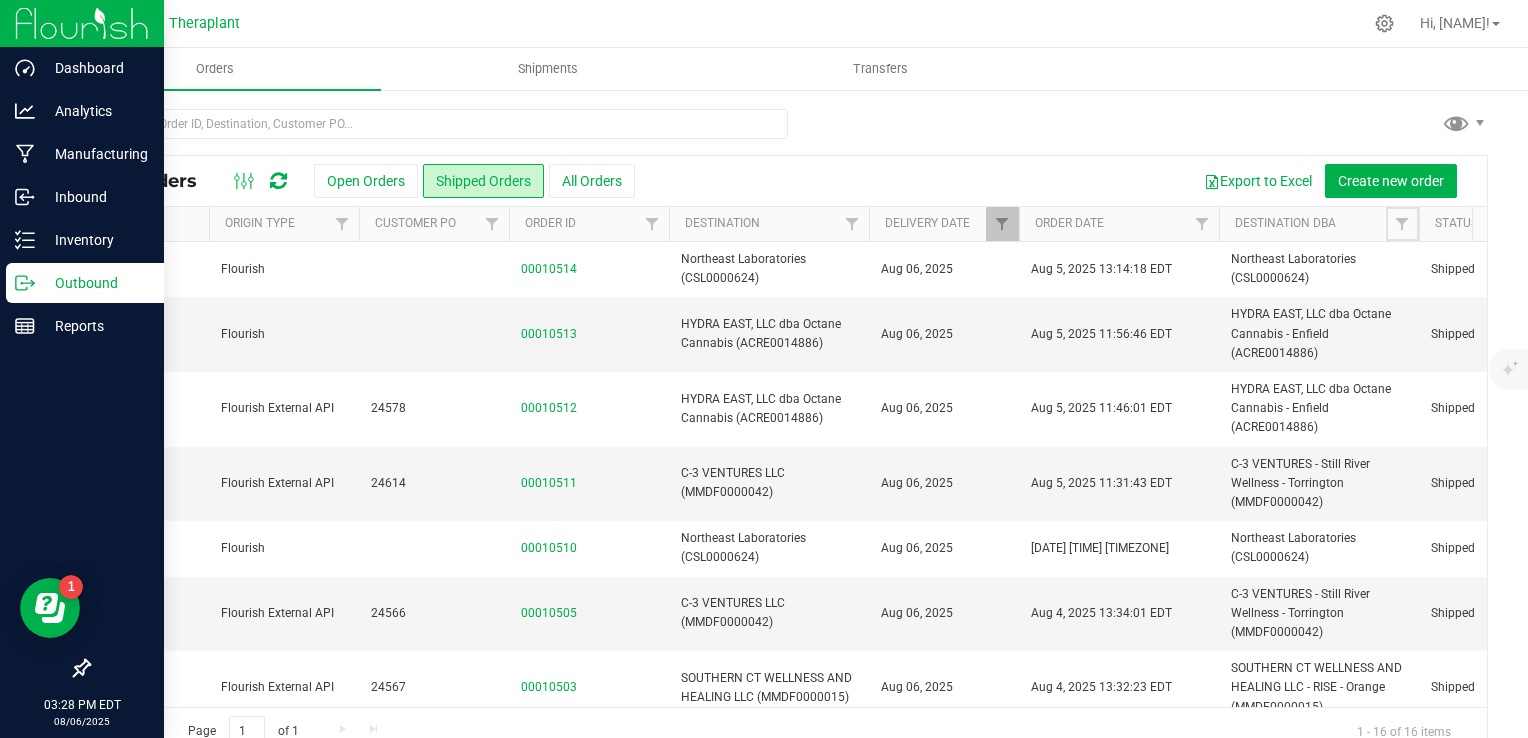 click at bounding box center (1402, 224) 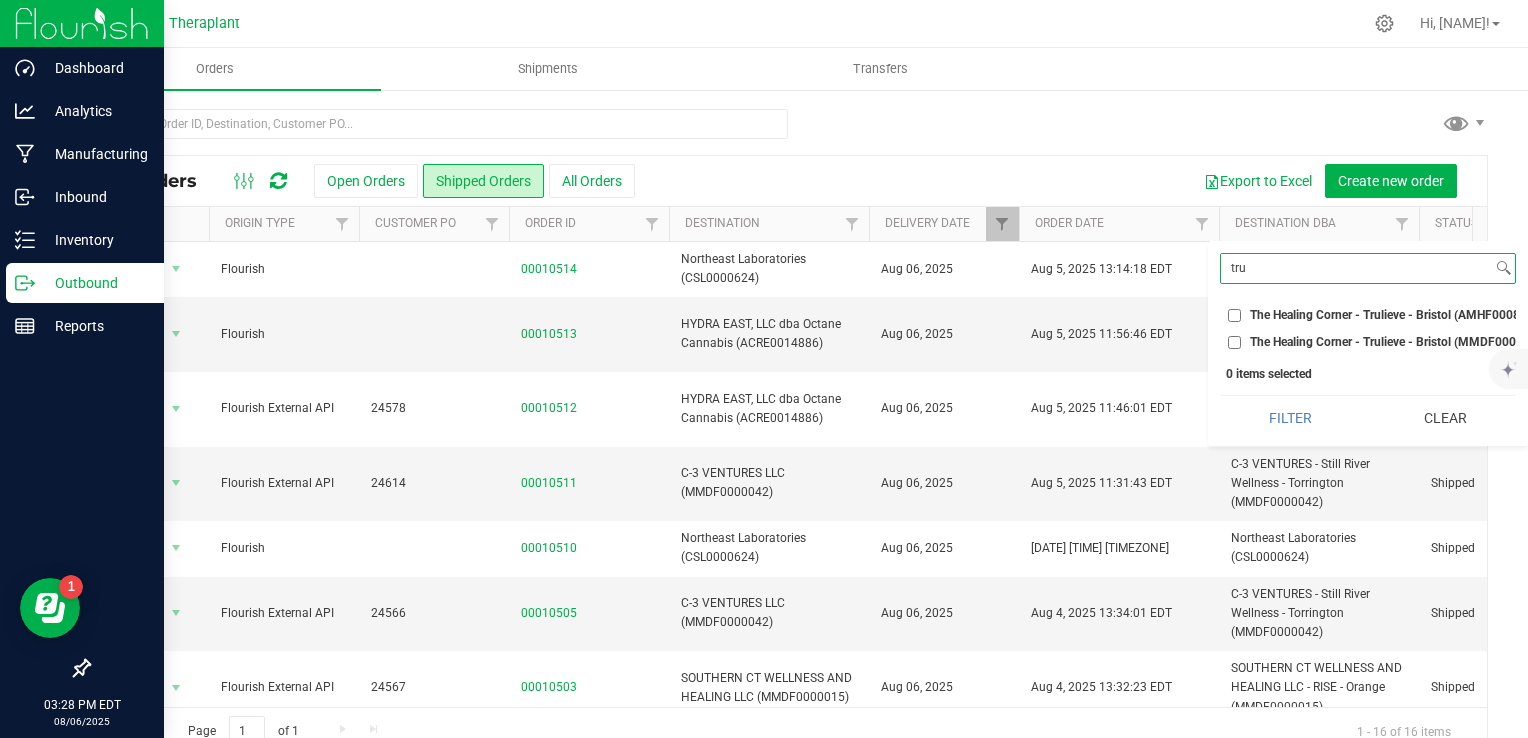 type on "tru" 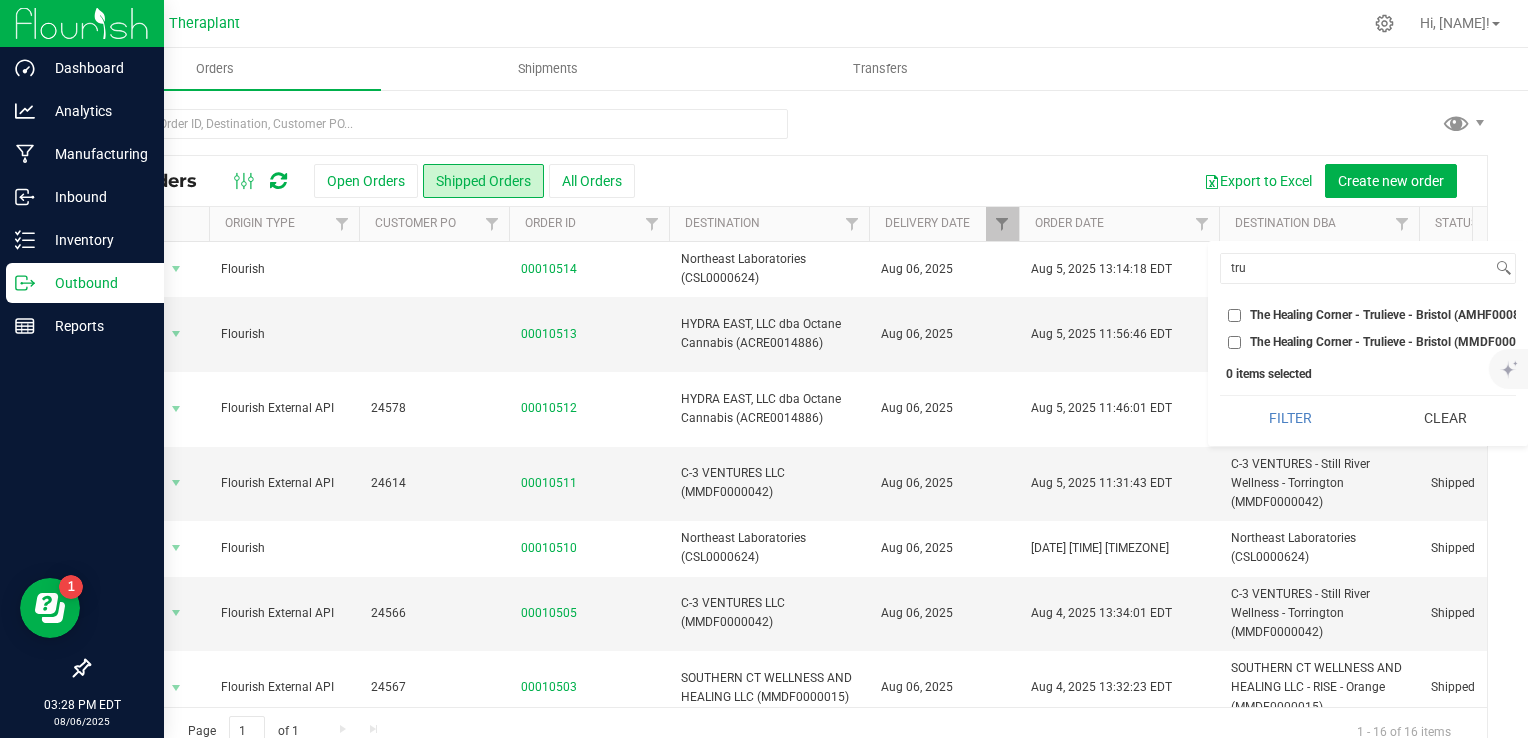 click on "The Healing Corner - Trulieve - Bristol (AMHF0008263)" at bounding box center (1397, 315) 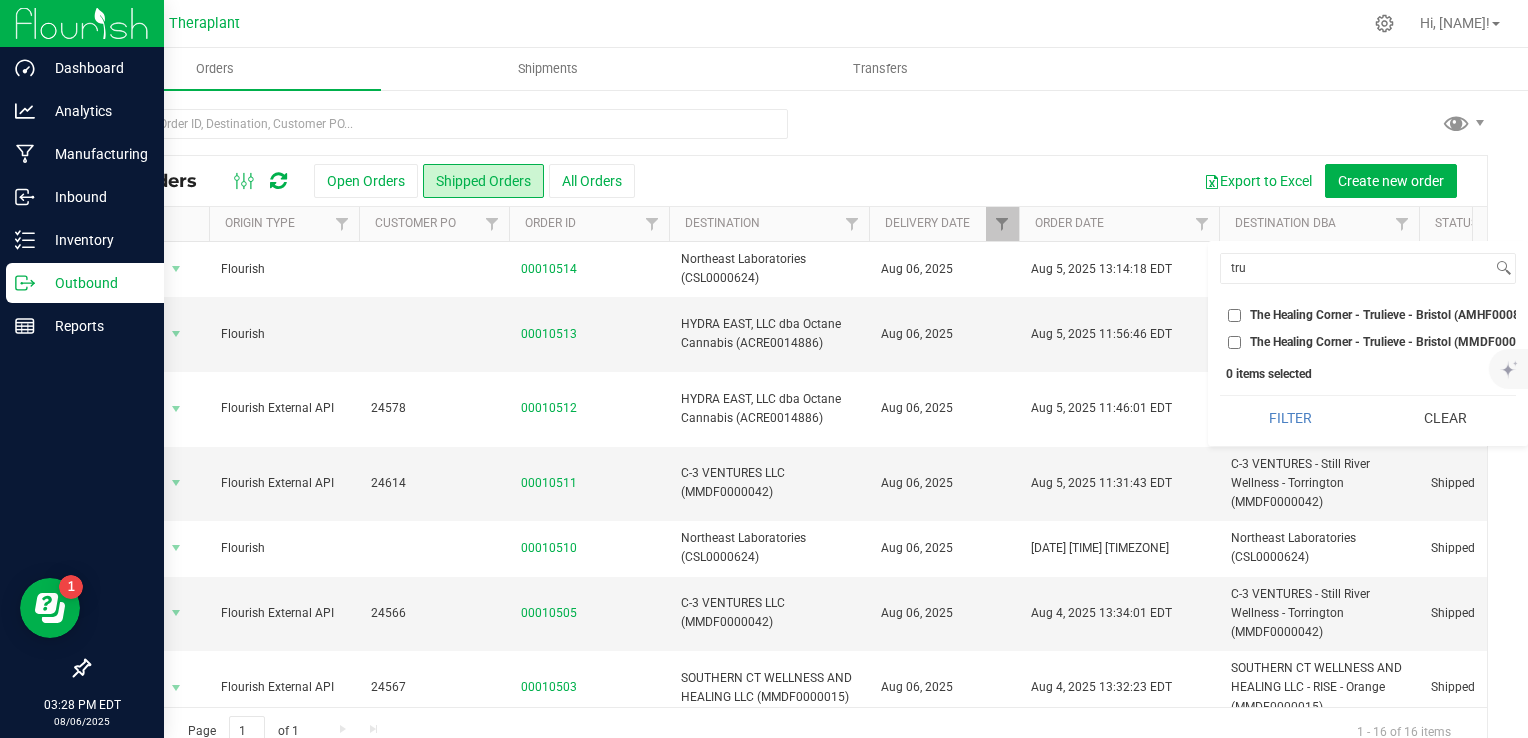 click on "The Healing Corner - Trulieve - Bristol (AMHF0008263)" at bounding box center (1234, 315) 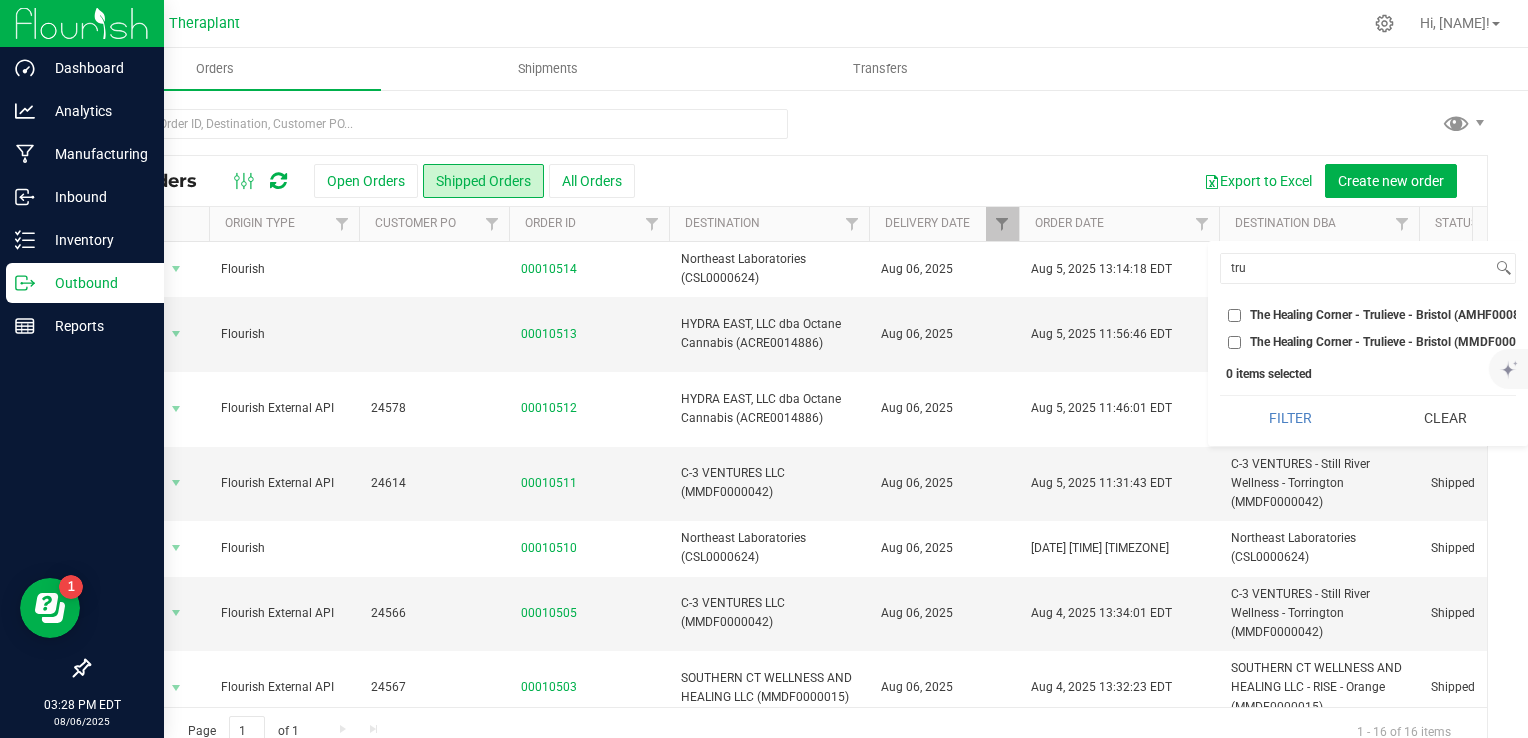 checkbox on "true" 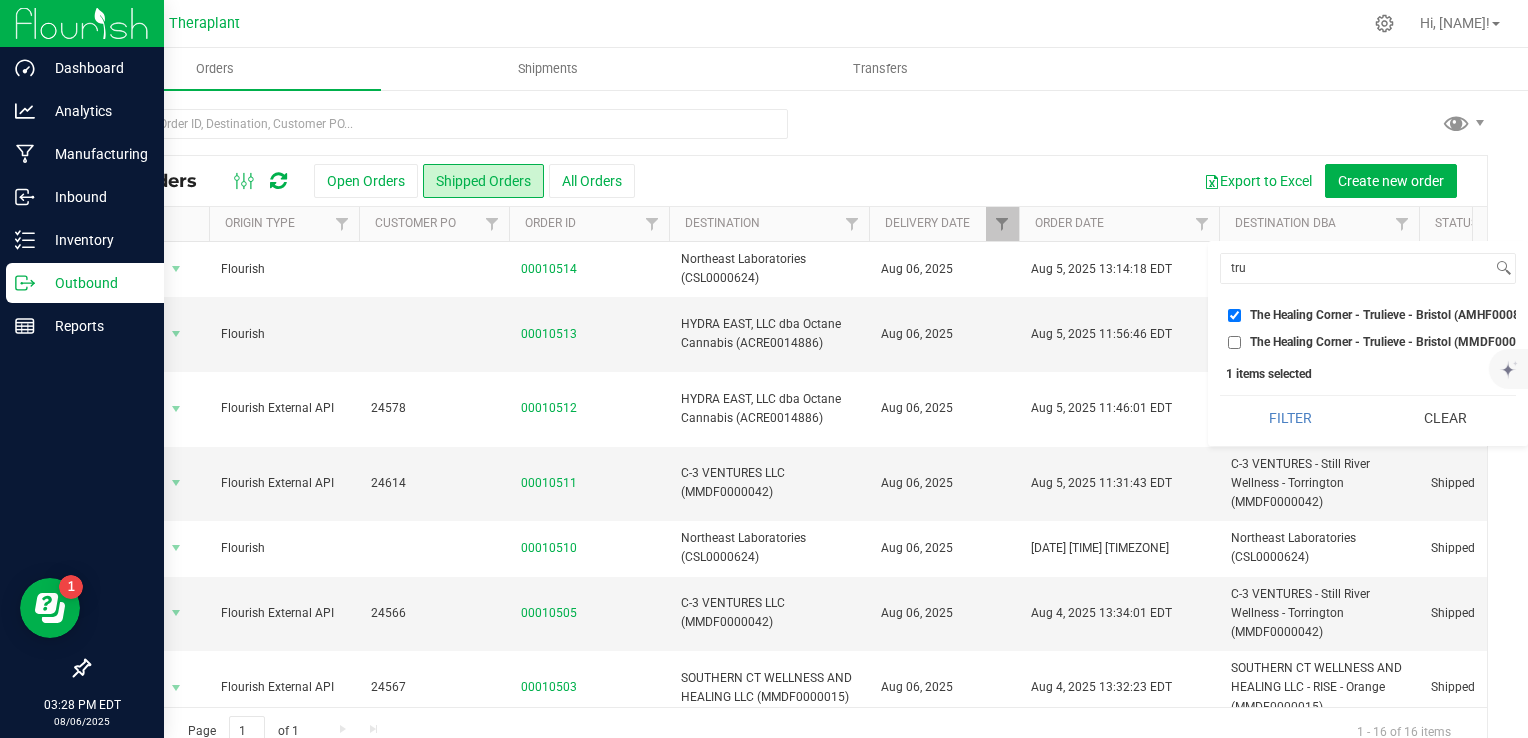 click on "The Healing Corner - Trulieve - Bristol (MMDF0000006)" at bounding box center (1399, 342) 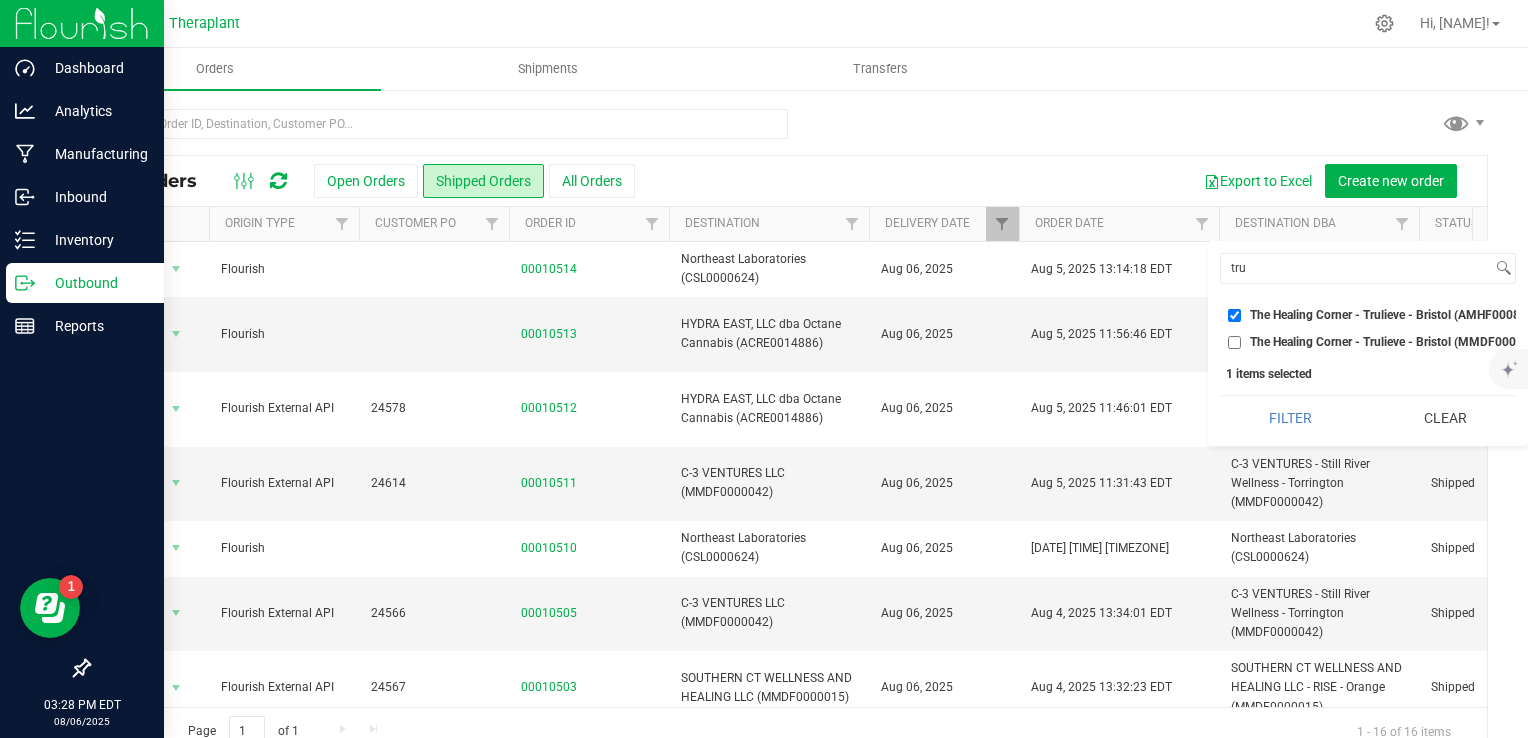 click on "The Healing Corner - Trulieve - Bristol (MMDF0000006)" at bounding box center (1234, 342) 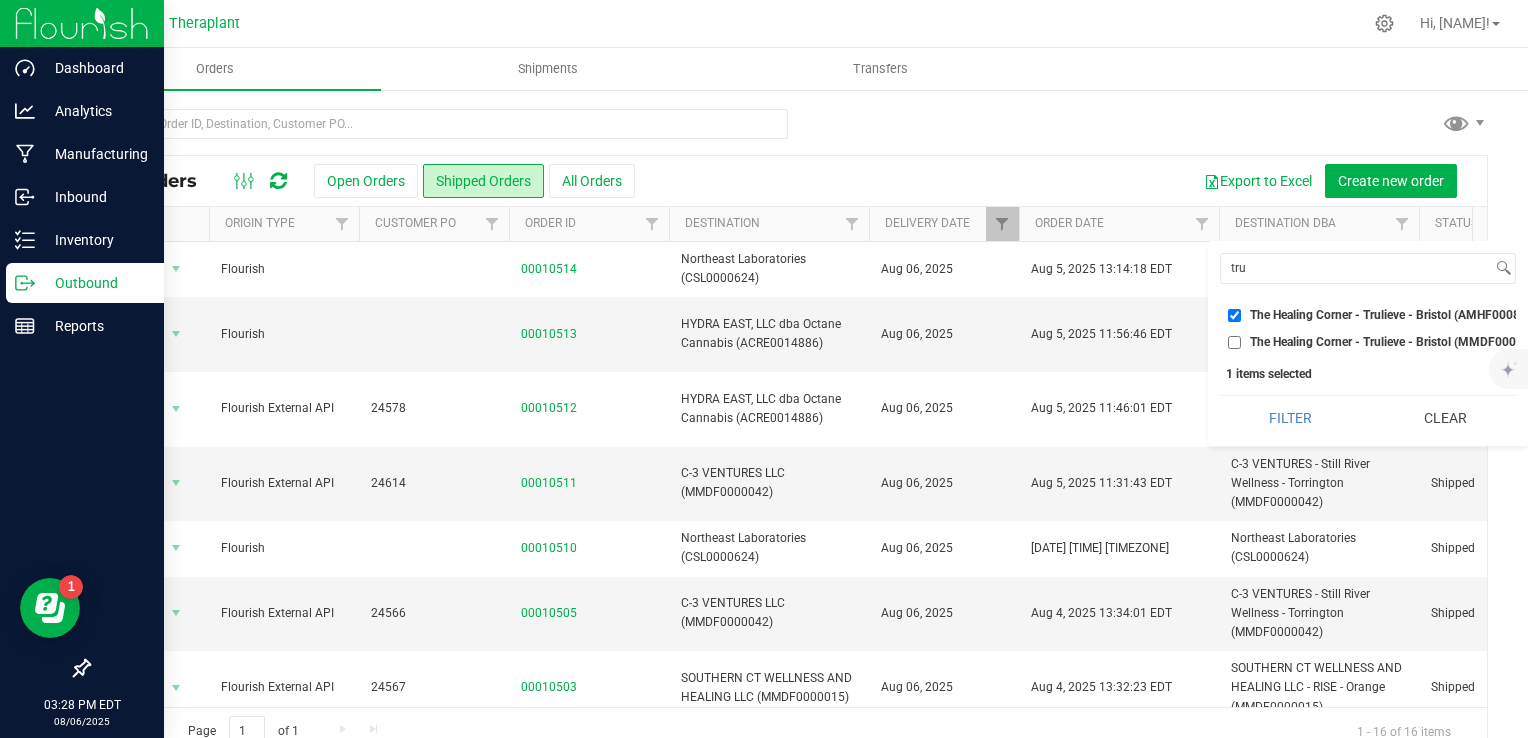 checkbox on "true" 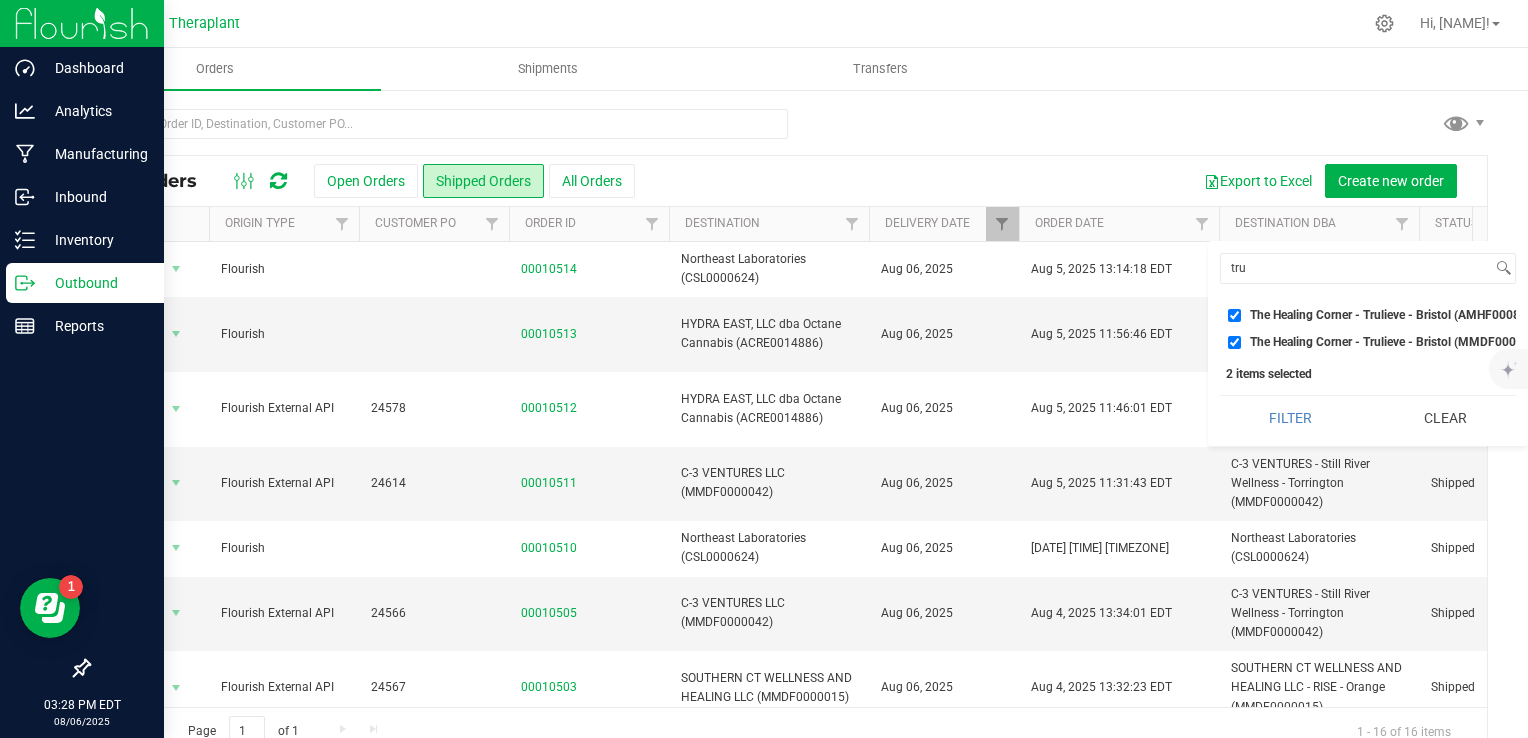 click on "Filter" at bounding box center (1290, 418) 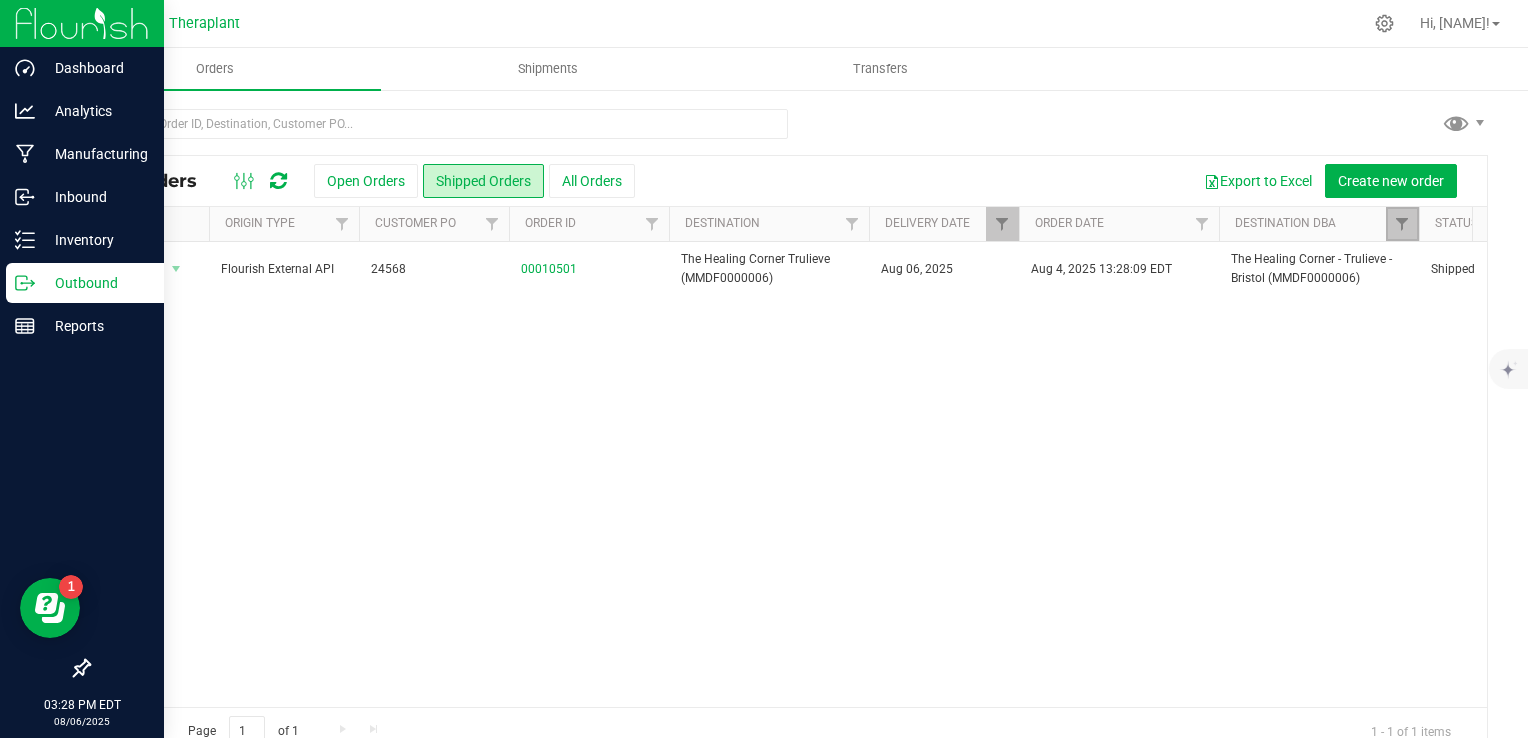click at bounding box center [1402, 224] 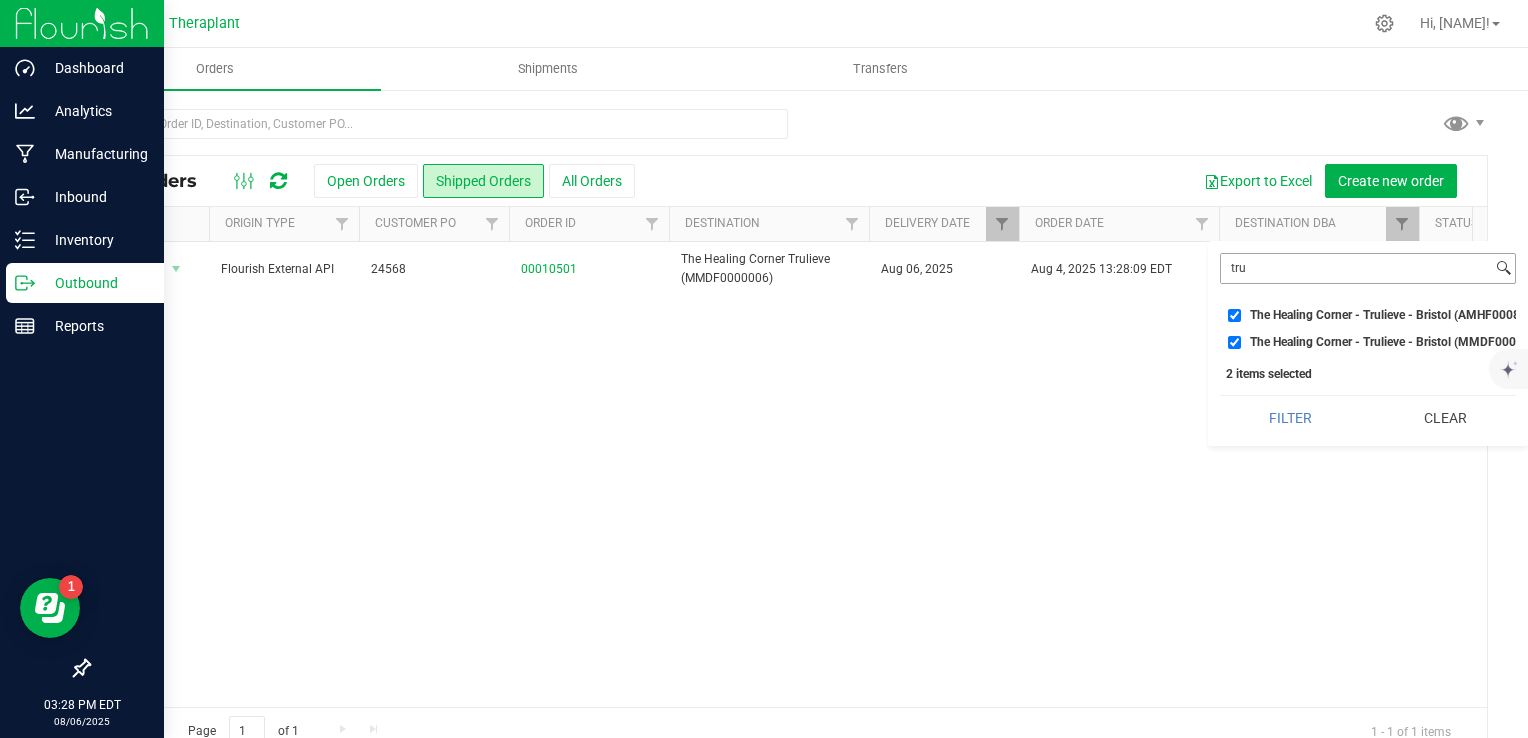 drag, startPoint x: 1428, startPoint y: 416, endPoint x: 1405, endPoint y: 278, distance: 139.90353 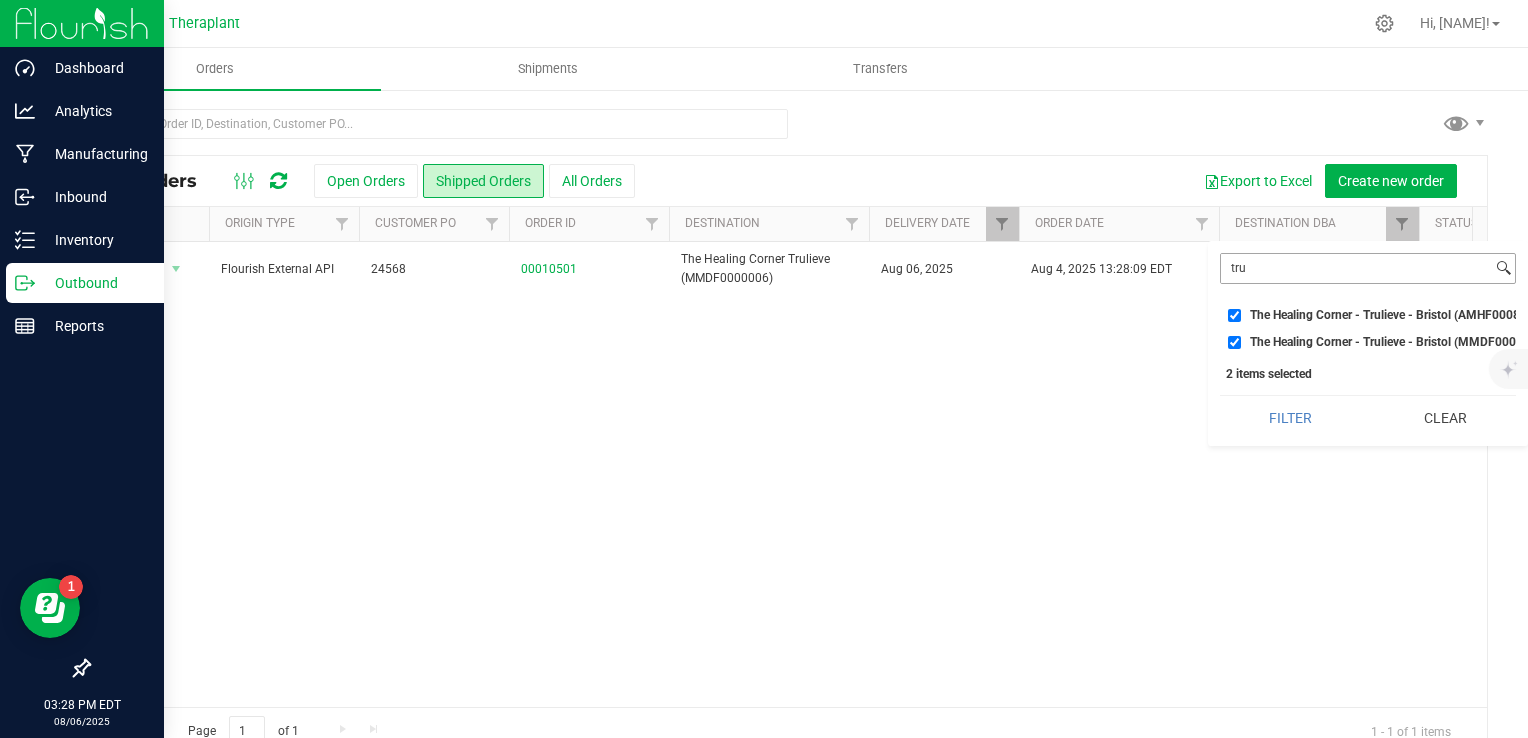click on "Clear" at bounding box center [1445, 418] 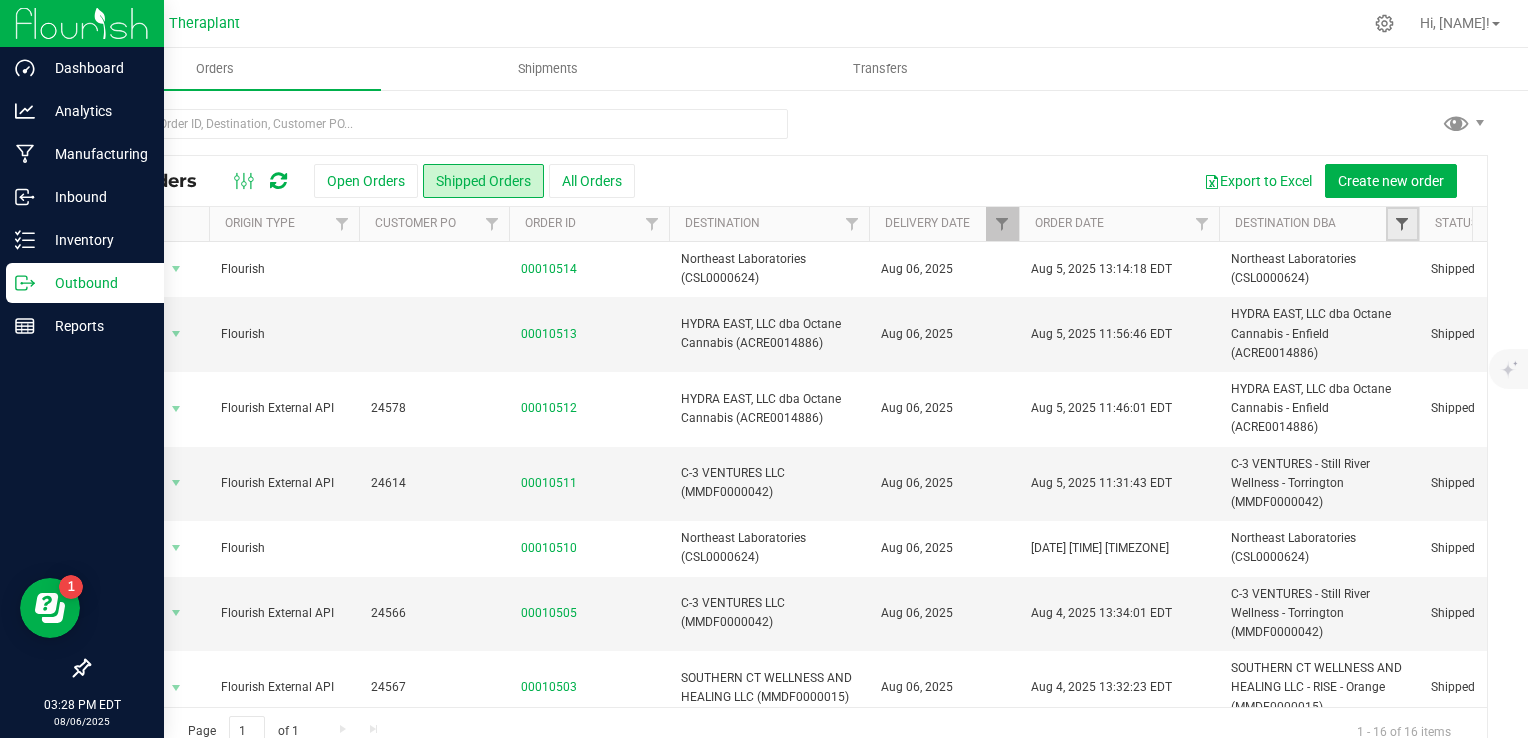 click at bounding box center [1402, 224] 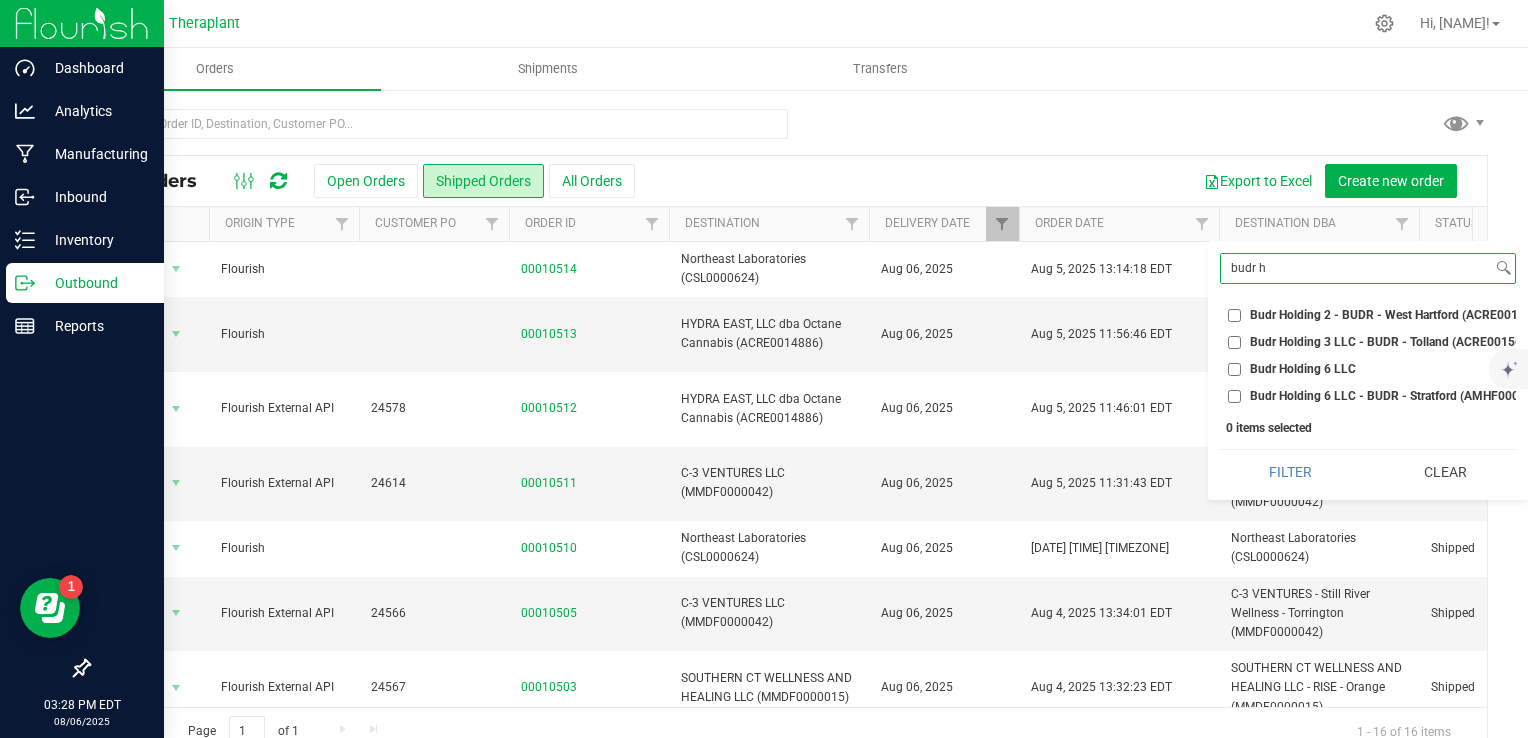 type on "budr h" 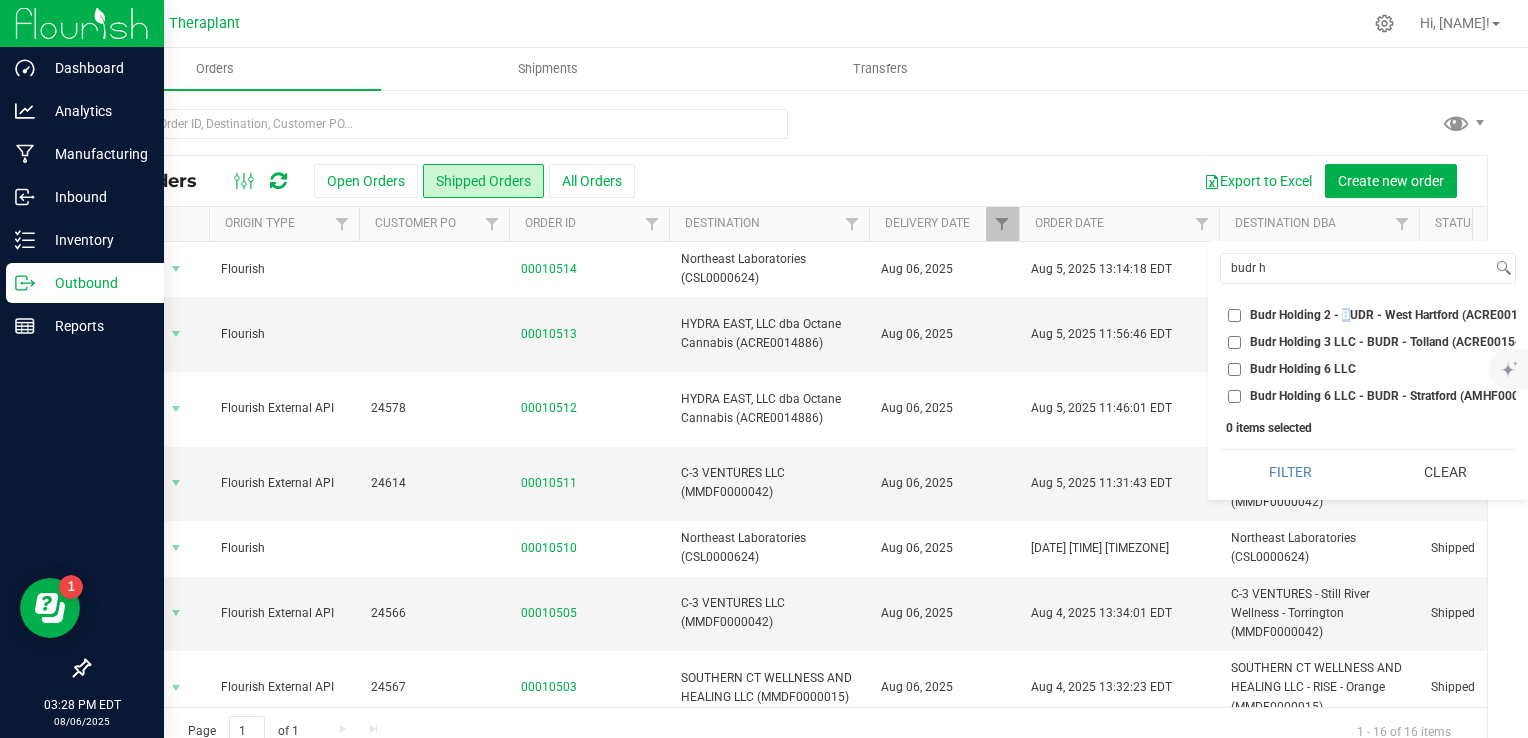 click on "Budr Holding 2 - BUDR - West Hartford (ACRE0015670)" at bounding box center (1400, 315) 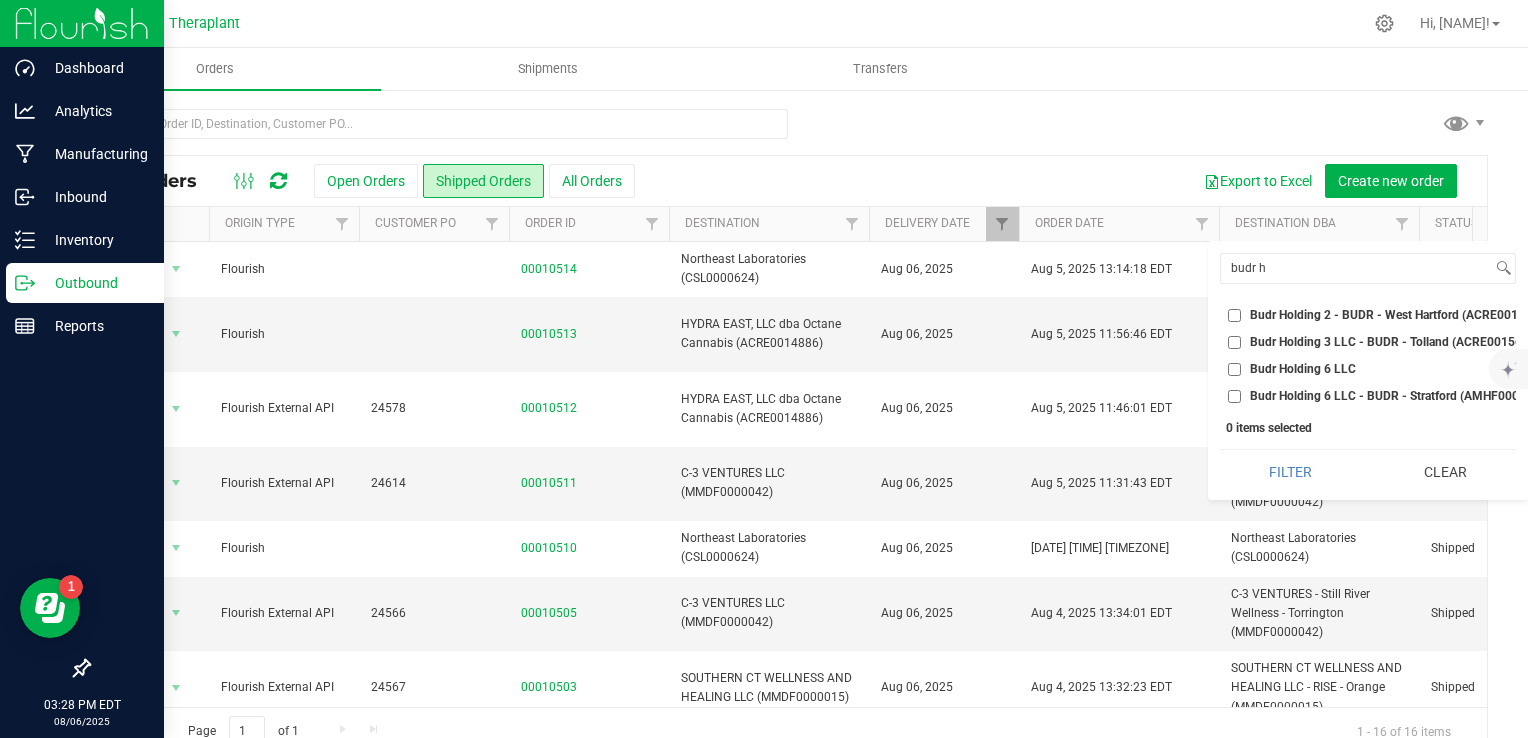 drag, startPoint x: 1346, startPoint y: 321, endPoint x: 1272, endPoint y: 316, distance: 74.168724 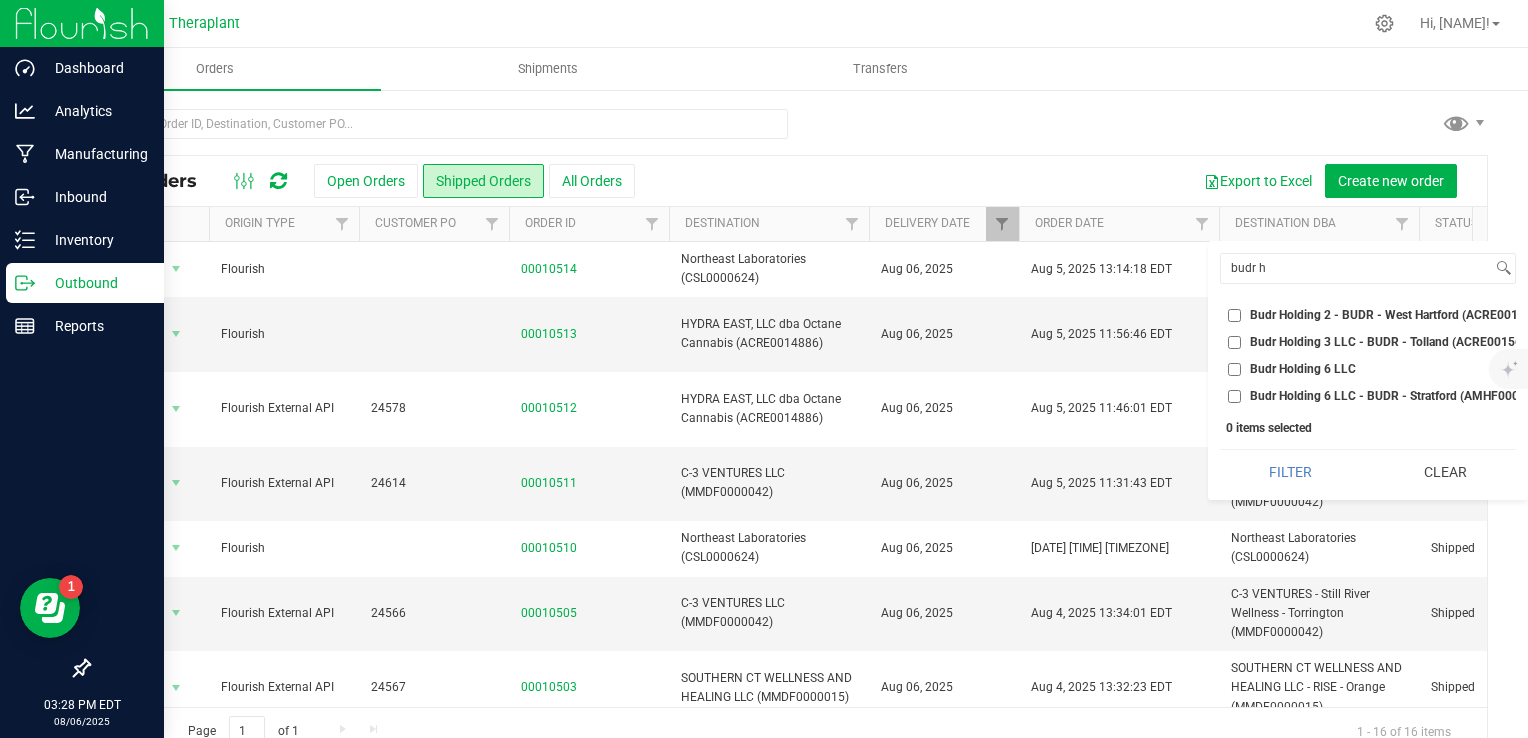 click on "Budr Holding 2 - BUDR - West Hartford (ACRE0015670)" at bounding box center (1400, 315) 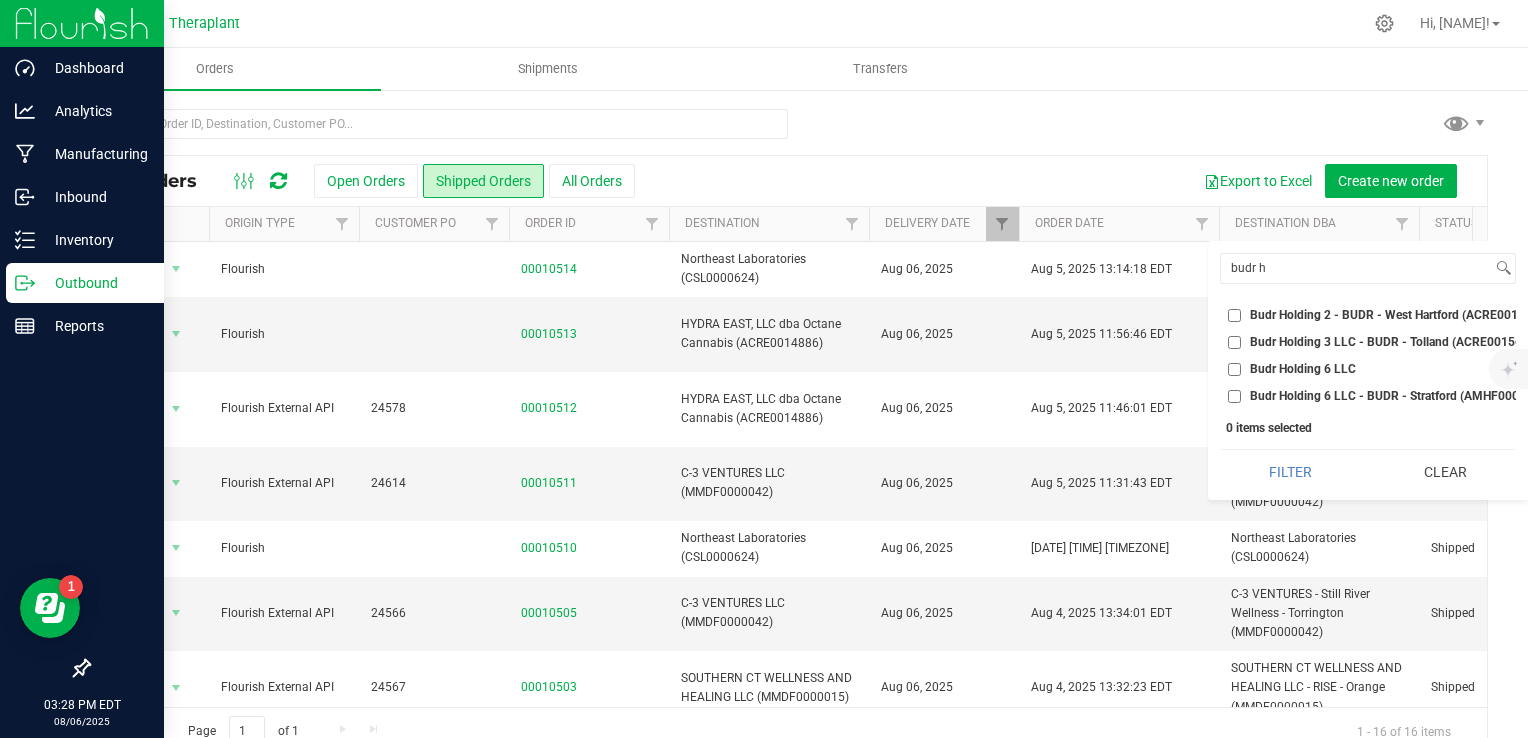 click on "Budr Holding 2 - BUDR - West Hartford (ACRE0015670)" at bounding box center (1234, 315) 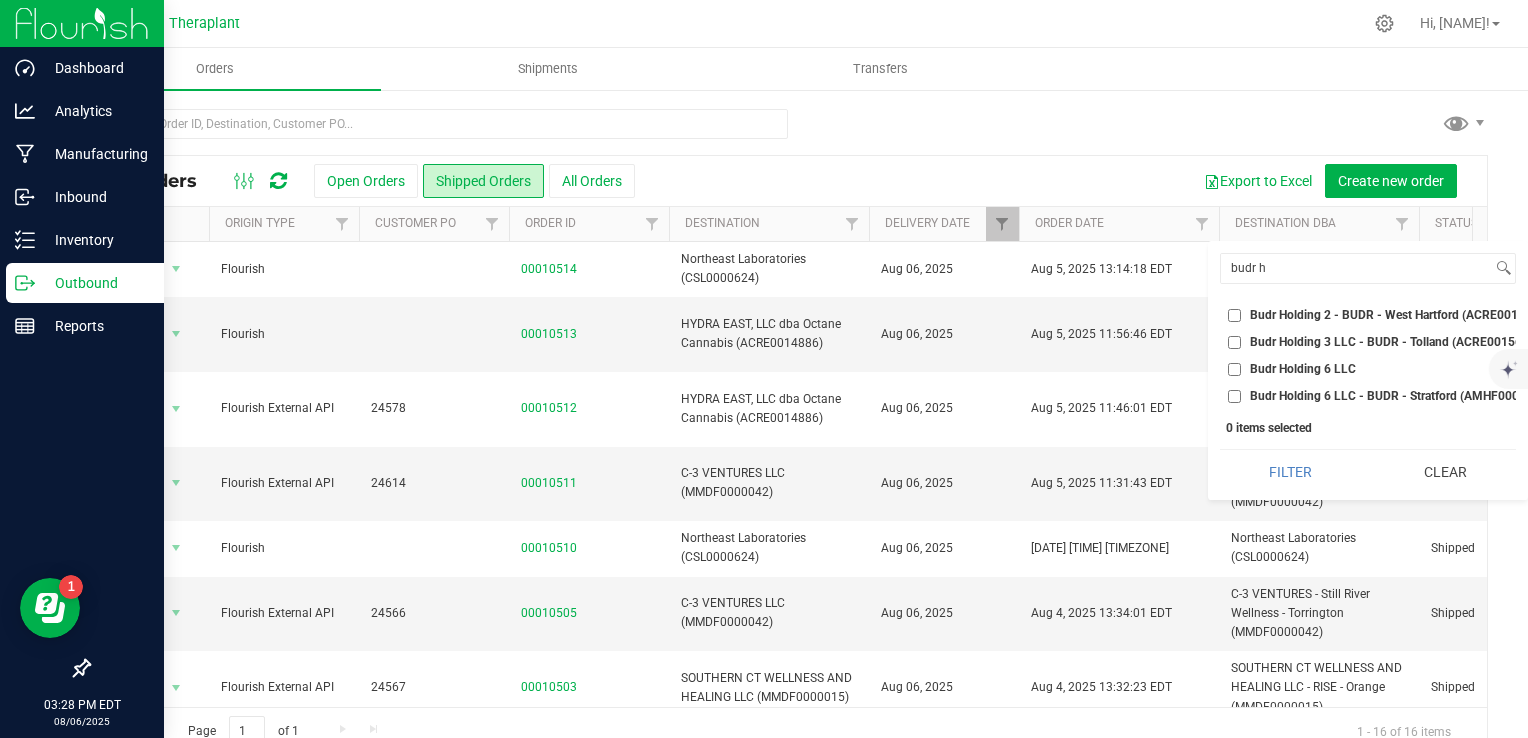 checkbox on "true" 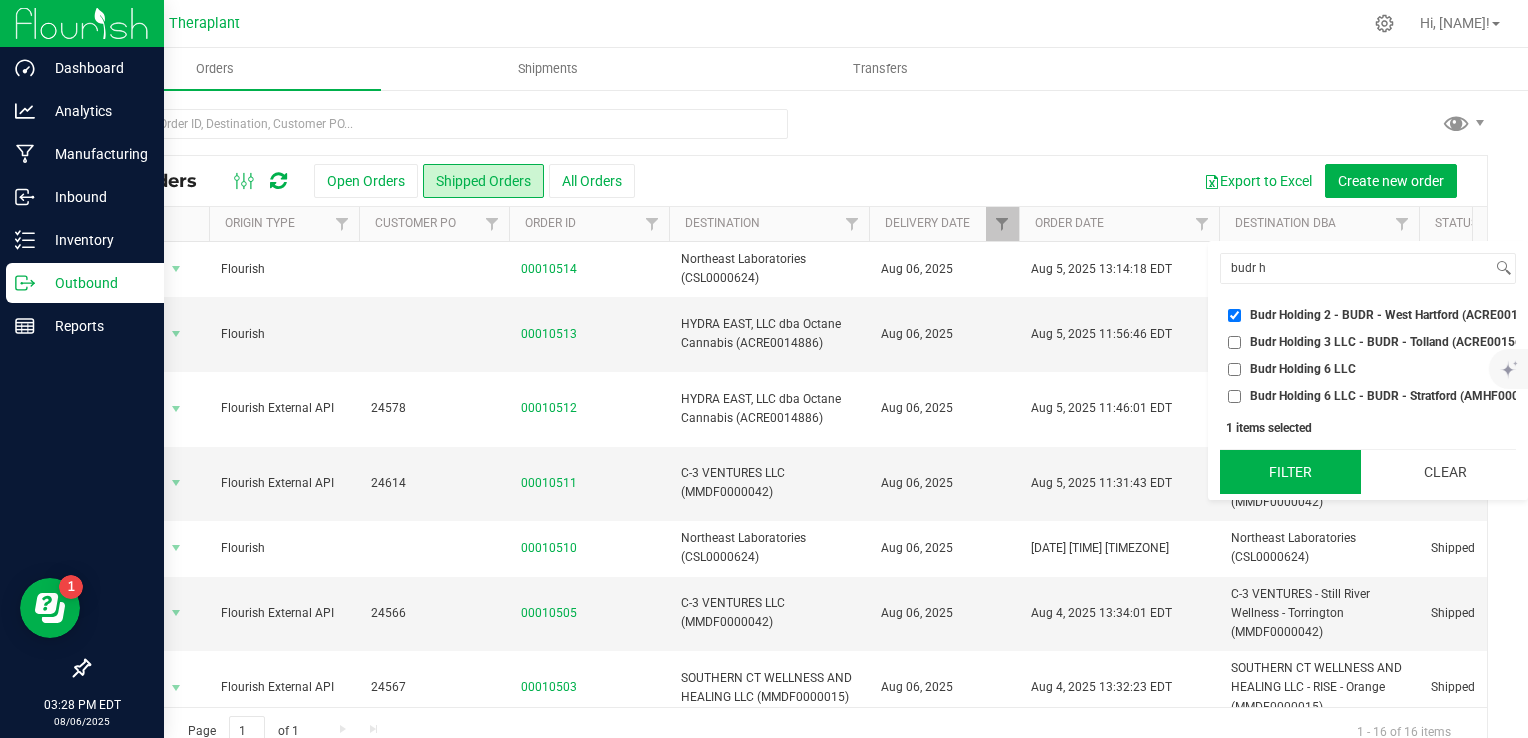 click on "Filter" at bounding box center (1290, 472) 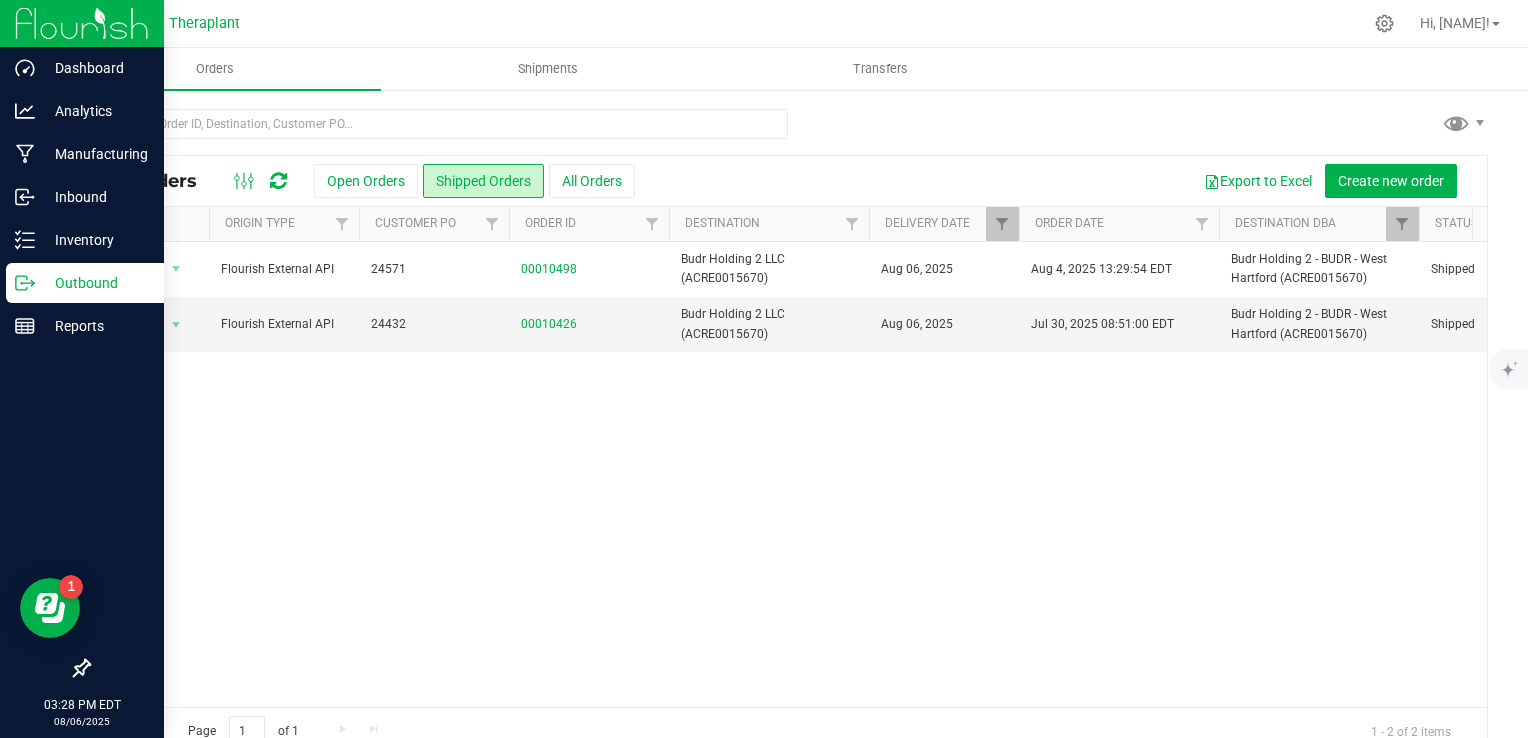 scroll, scrollTop: 0, scrollLeft: 1196, axis: horizontal 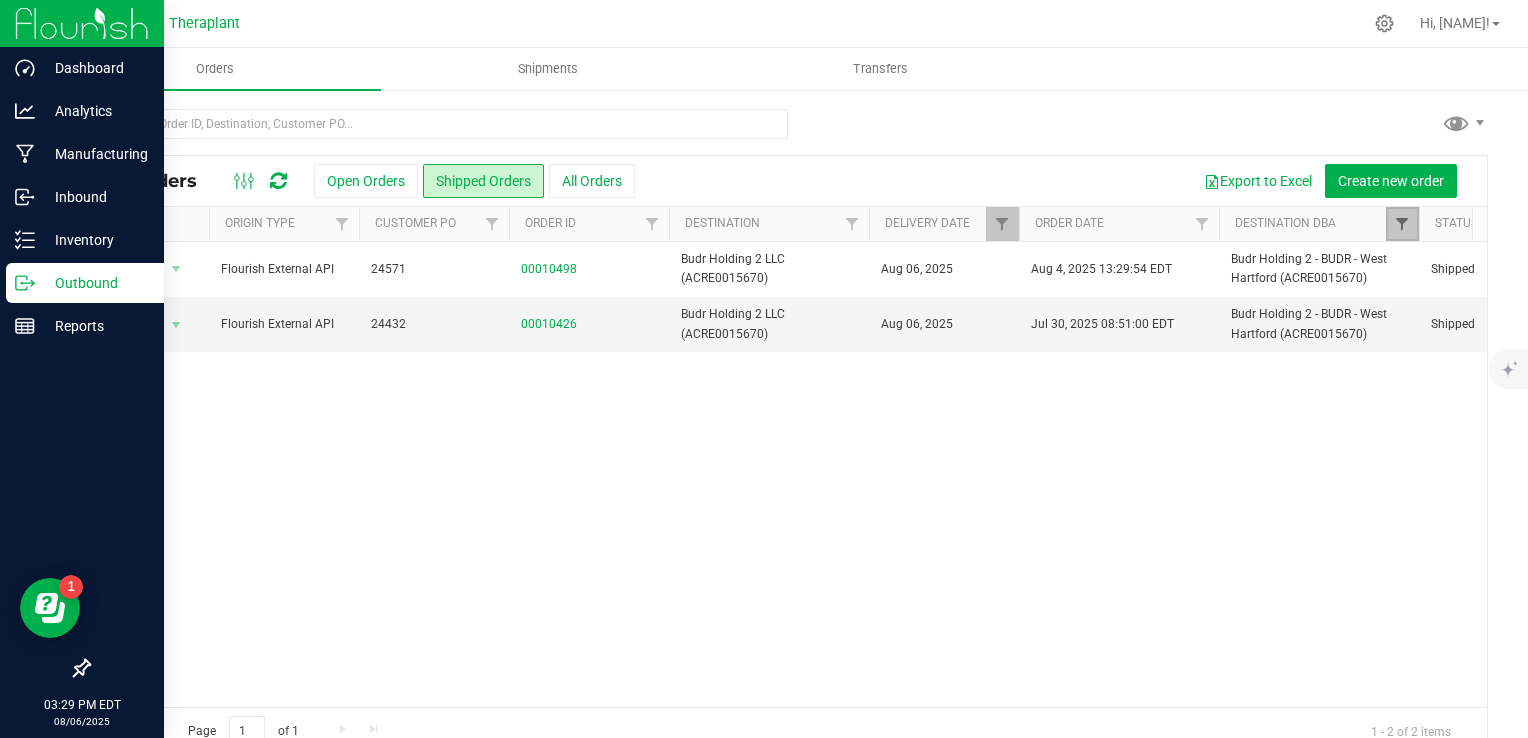click at bounding box center (1402, 224) 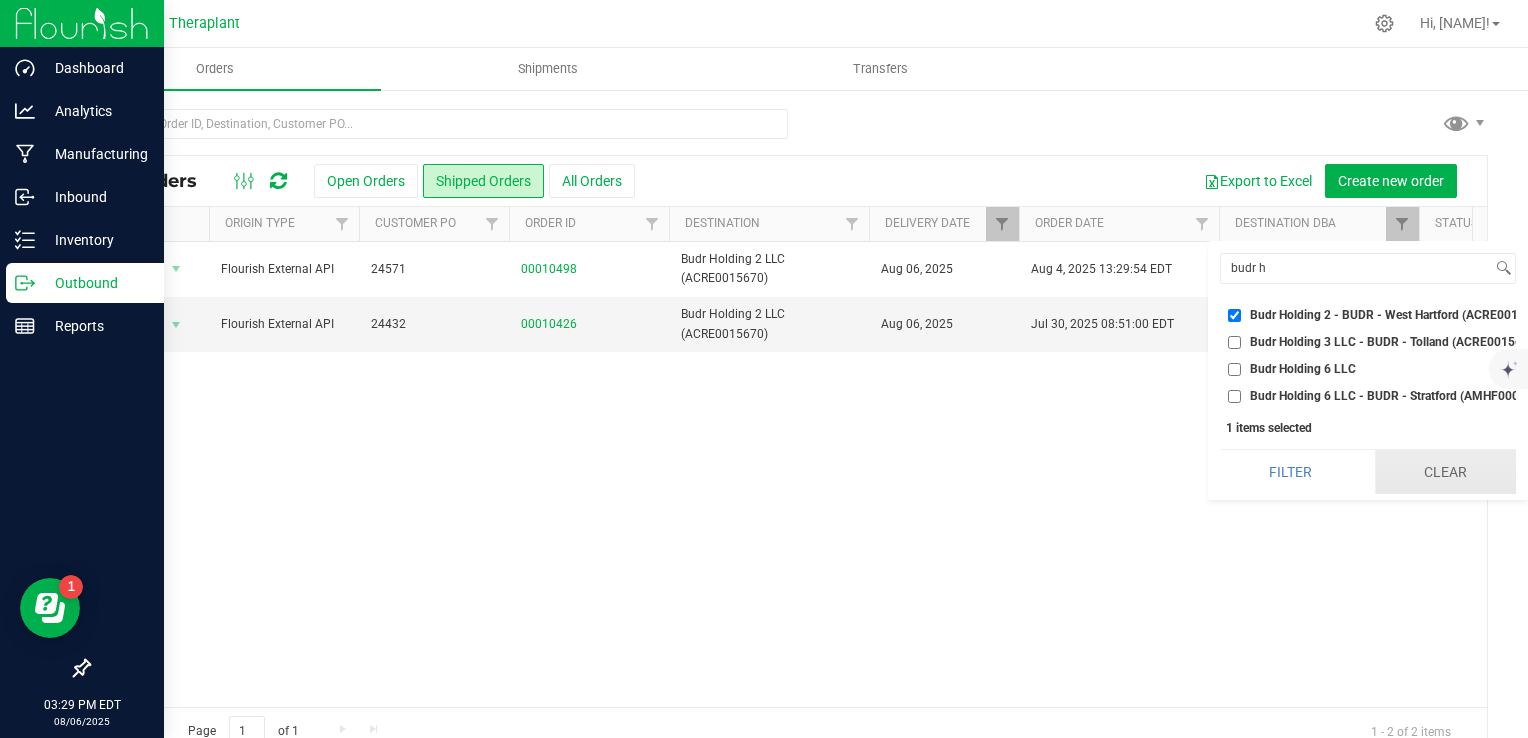 click on "Clear" at bounding box center [1445, 472] 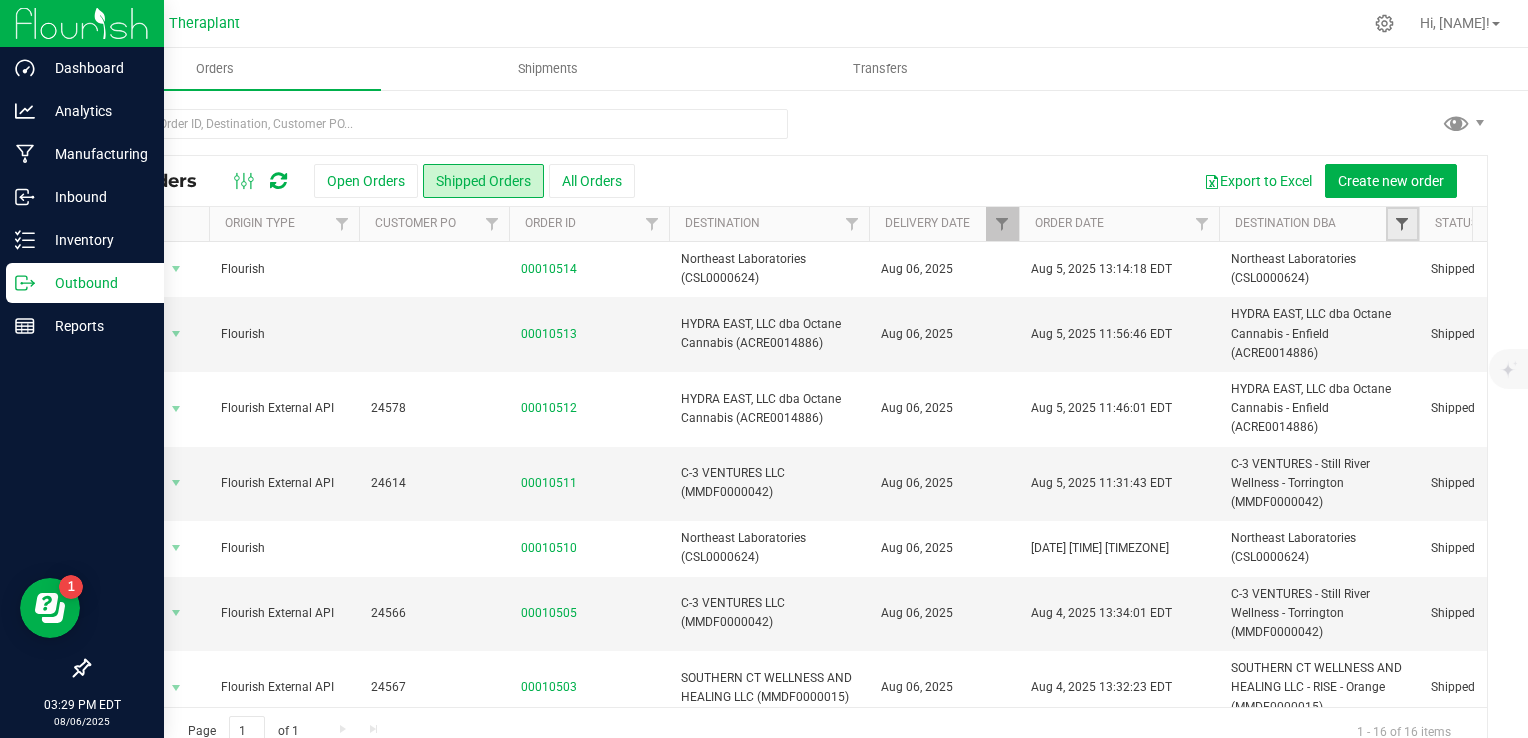 click at bounding box center [1402, 224] 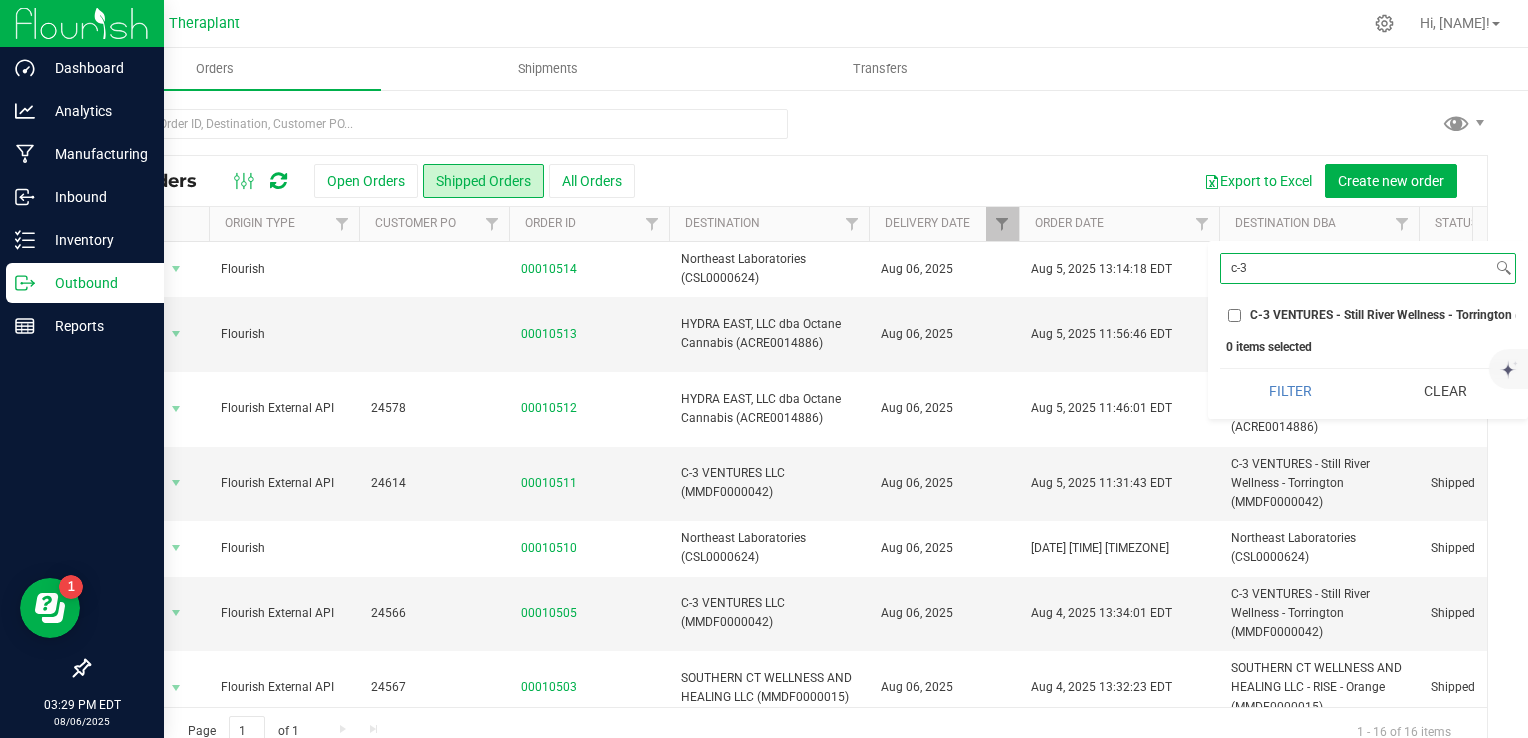 type on "c-3" 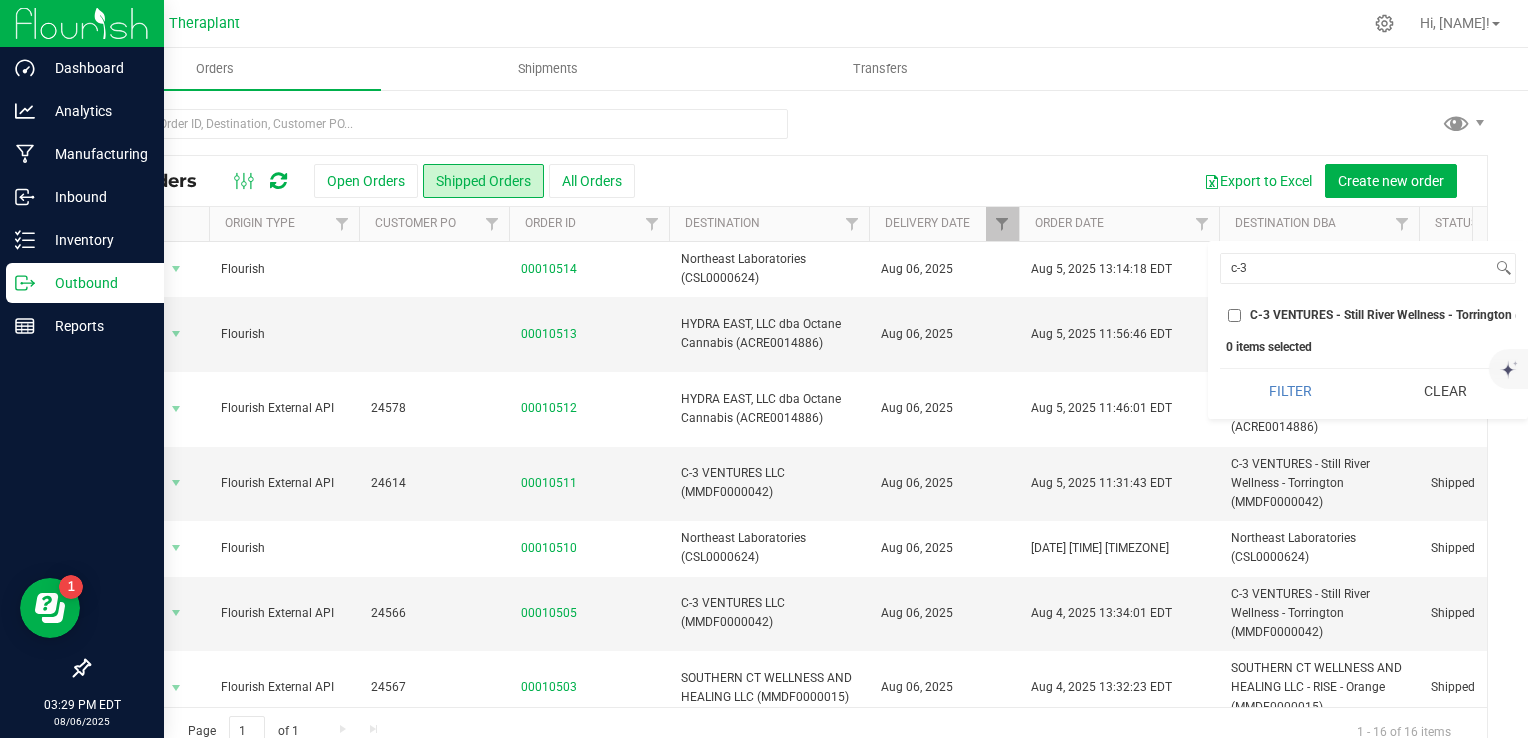 click on "C-3 VENTURES - Still River Wellness - Torrington (MMDF0000042)" at bounding box center (1429, 315) 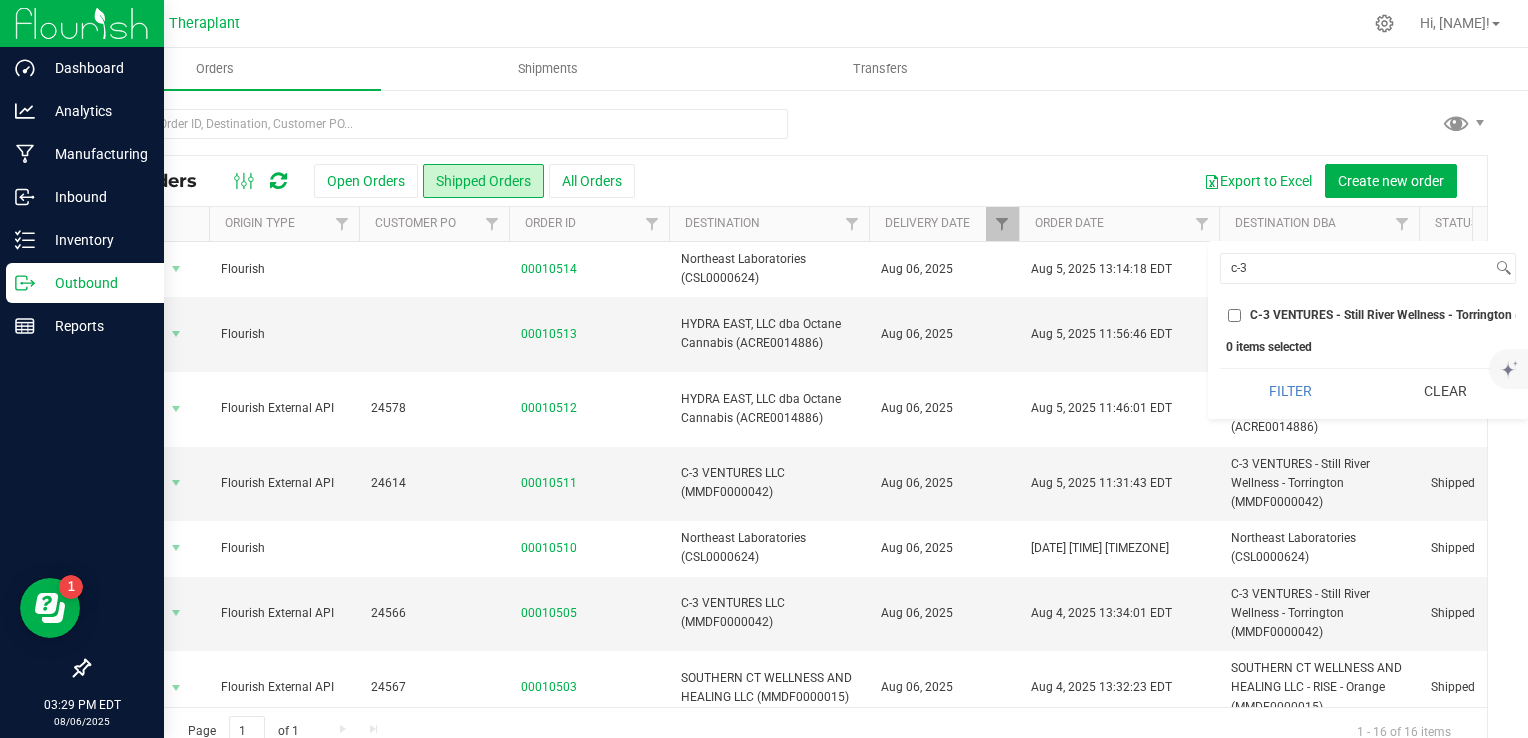 click on "C-3 VENTURES - Still River Wellness - Torrington (MMDF0000042)" at bounding box center [1234, 315] 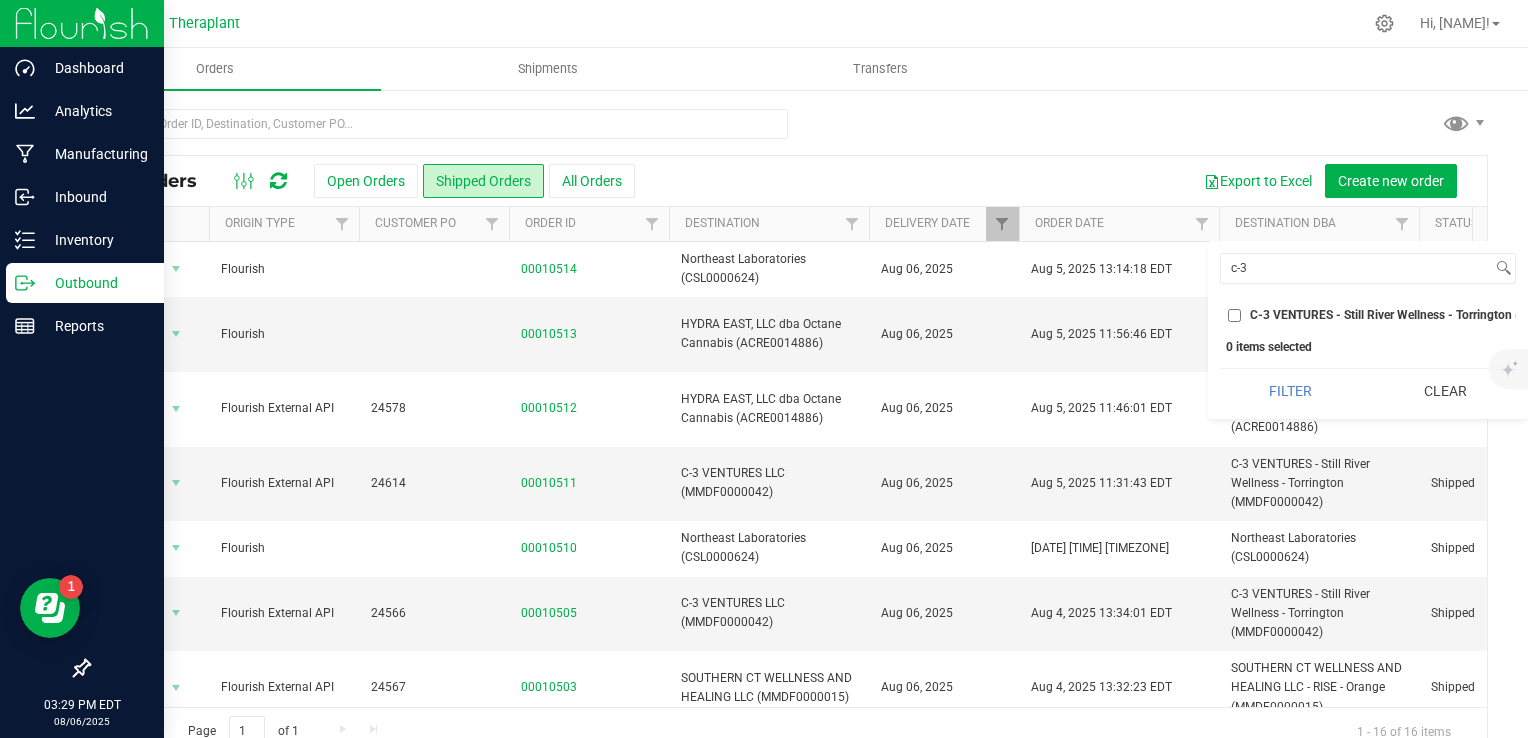 checkbox on "true" 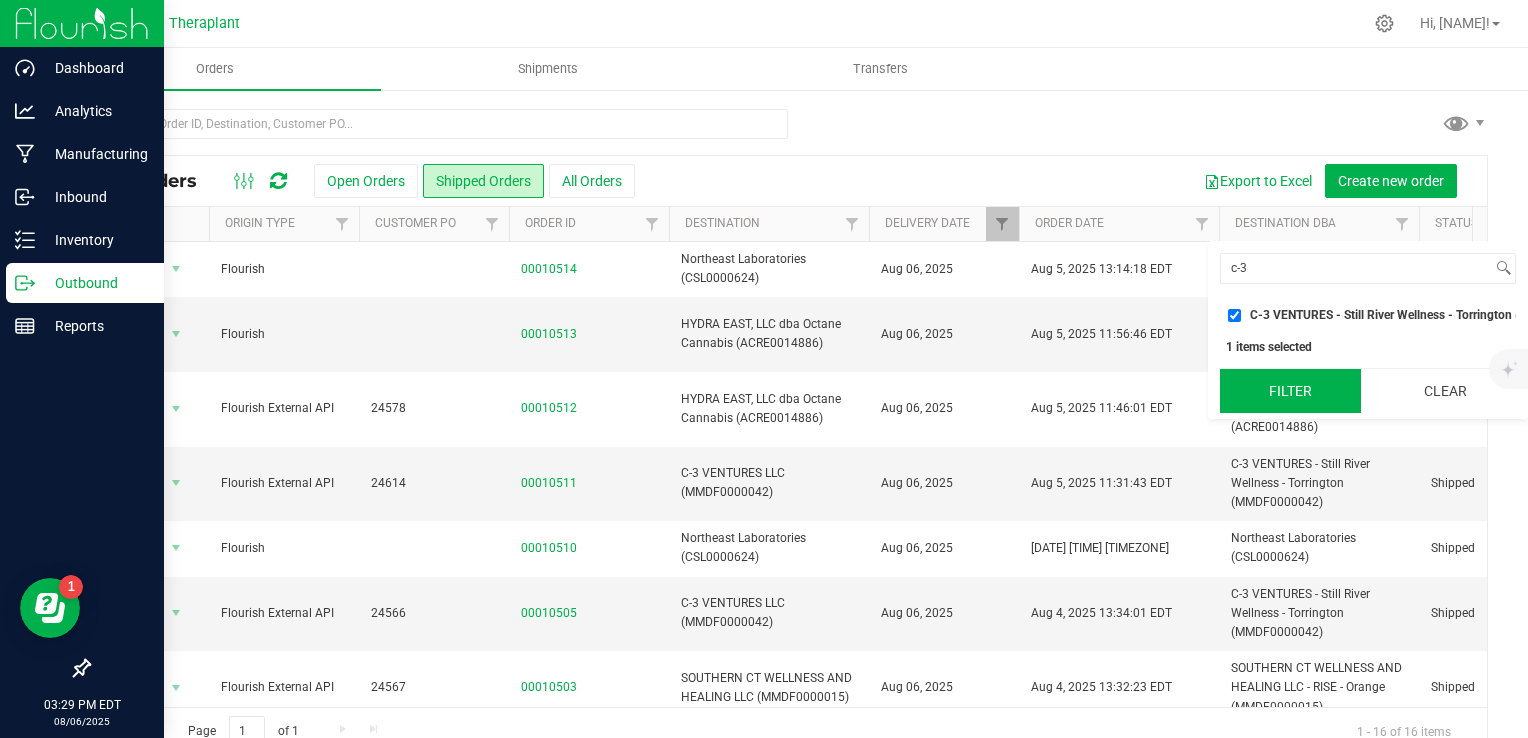 click on "Filter" at bounding box center [1290, 391] 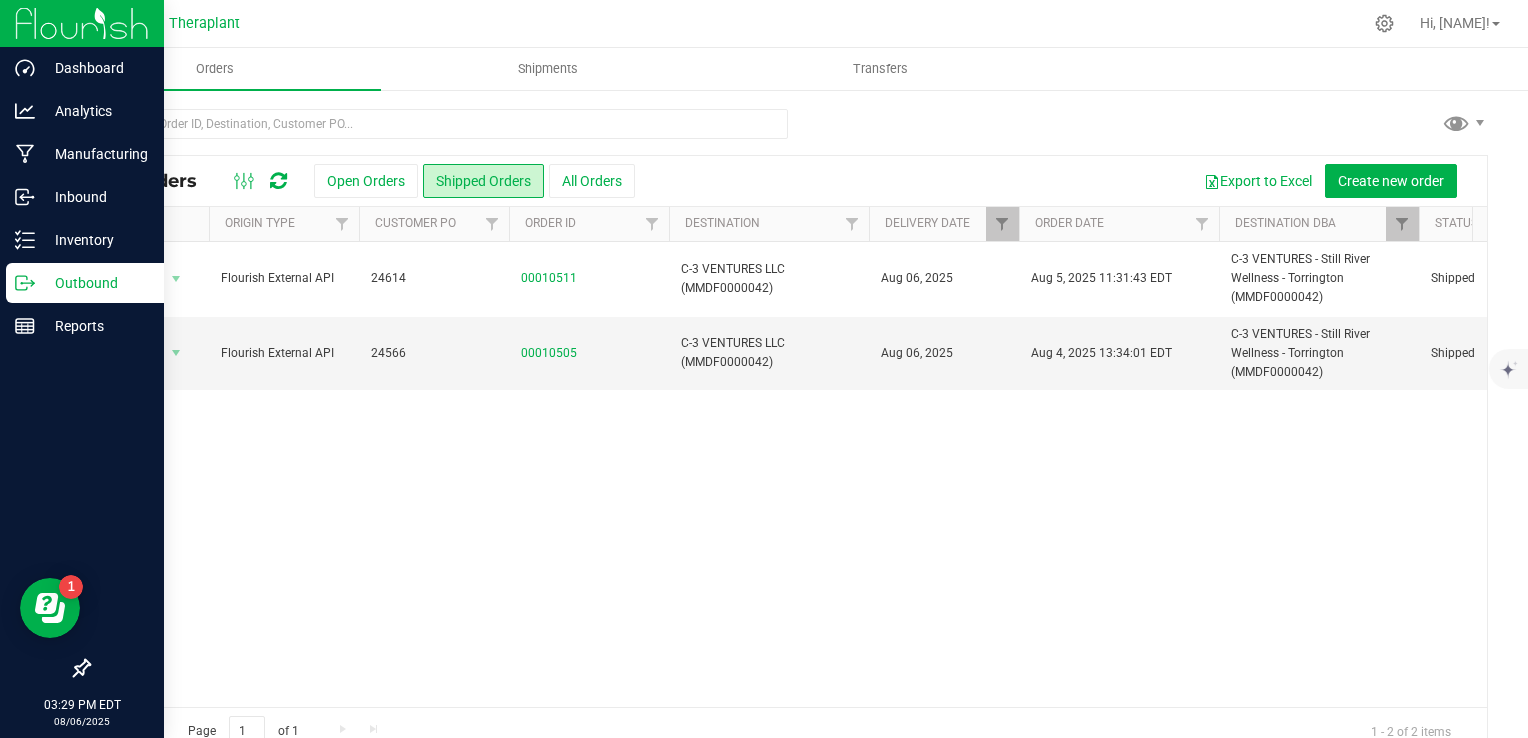 scroll, scrollTop: 0, scrollLeft: 1196, axis: horizontal 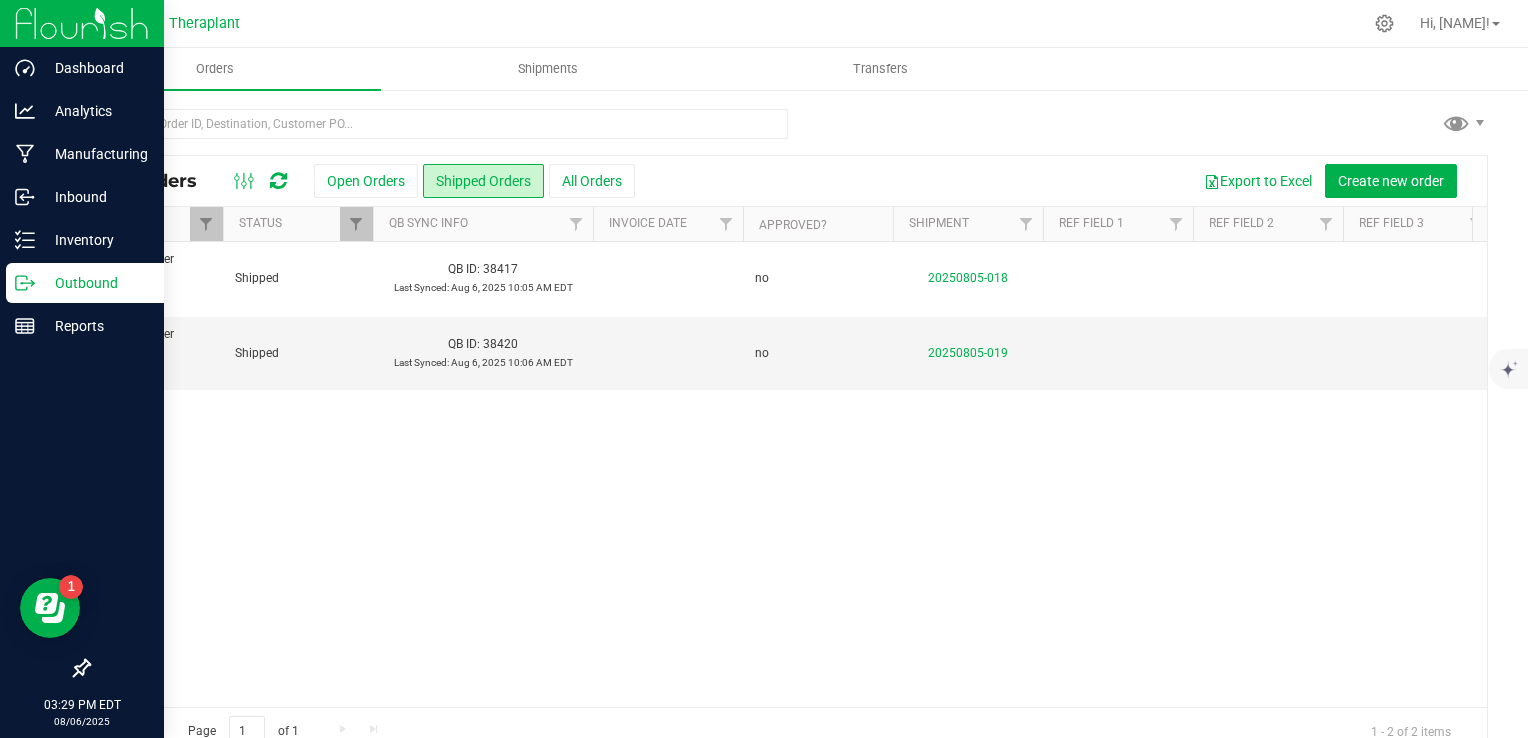 click on "Page 1 of 1 1 - 2 of 2 items" at bounding box center (788, 731) 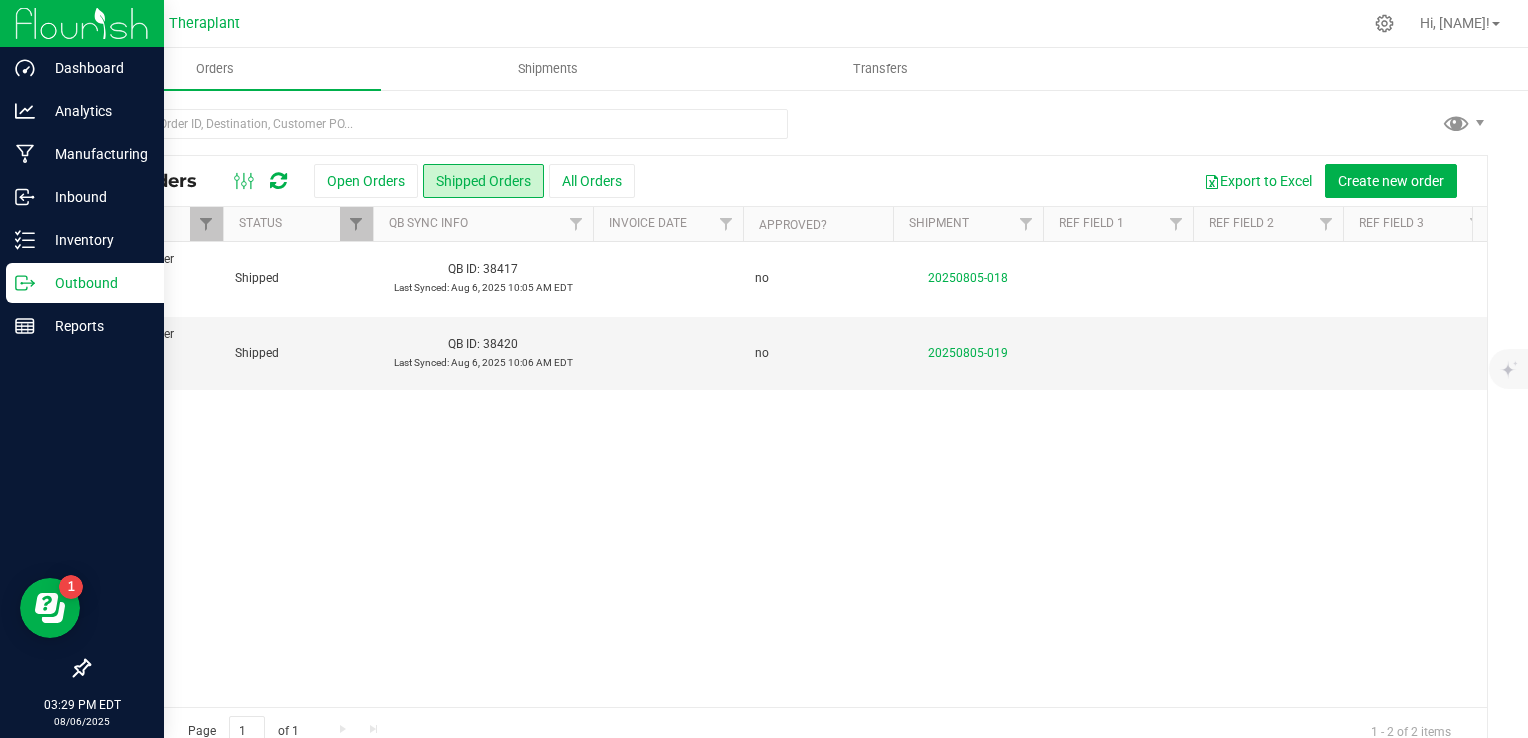 scroll, scrollTop: 0, scrollLeft: 2393, axis: horizontal 